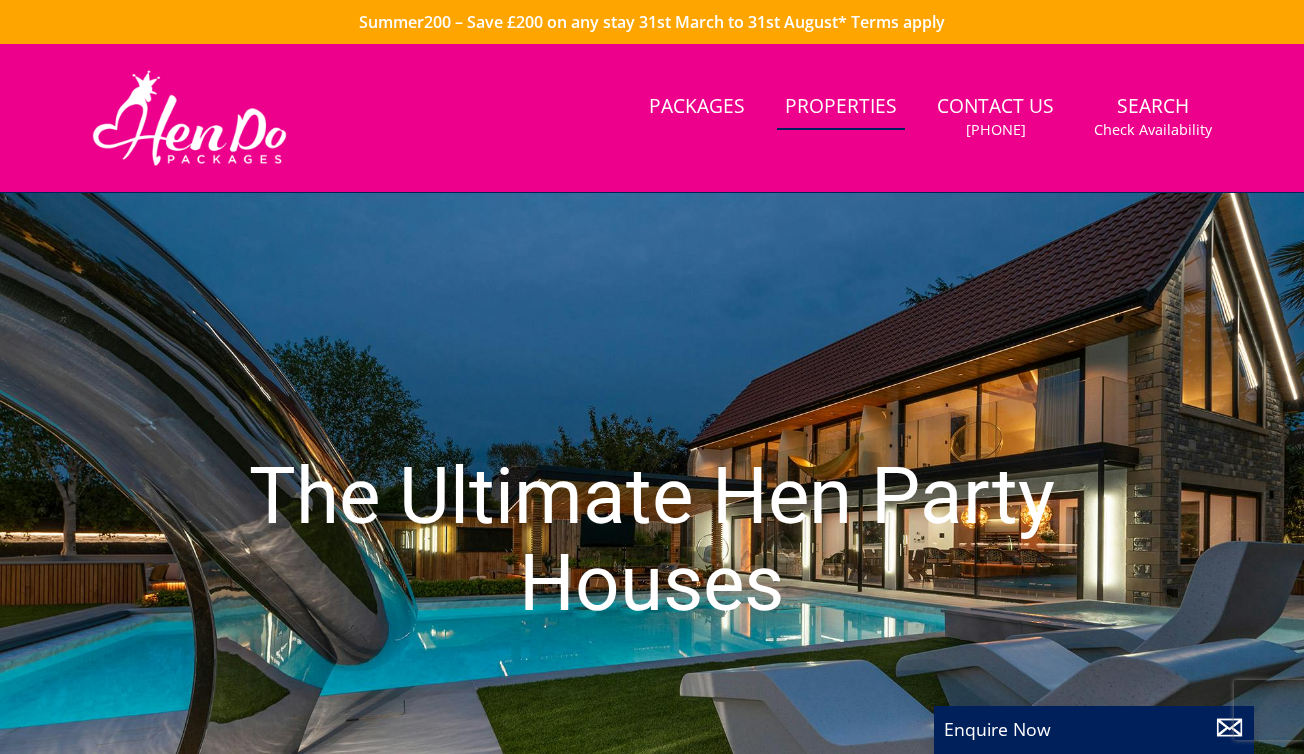 scroll, scrollTop: 0, scrollLeft: 0, axis: both 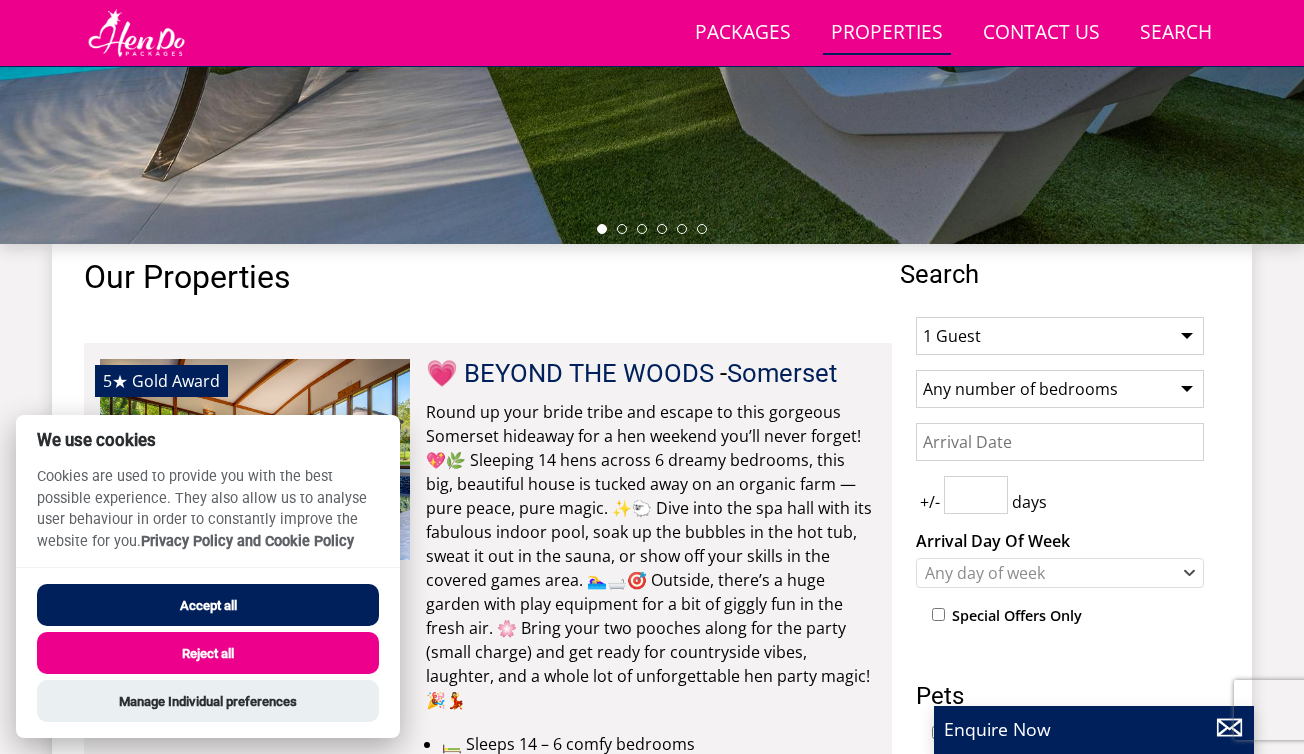 click on "1 Guest
2 Guests
3 Guests
4 Guests
5 Guests
6 Guests
7 Guests
8 Guests
9 Guests
10 Guests
11 Guests
12 Guests
13 Guests
14 Guests
15 Guests
16 Guests
17 Guests
18 Guests
19 Guests
20 Guests
21 Guests
22 Guests
23 Guests
24 Guests
25 Guests
26 Guests
27 Guests
28 Guests
29 Guests
30 Guests
31 Guests
32 Guests
33 Guests
34 Guests
35 Guests
36 Guests
37 Guests
38 Guests
39 Guests
40 Guests
41 Guests
42 Guests
43 Guests
44 Guests
45 Guests
46 Guests
47 Guests
48 Guests
49 Guests
50 Guests" at bounding box center [1060, 336] 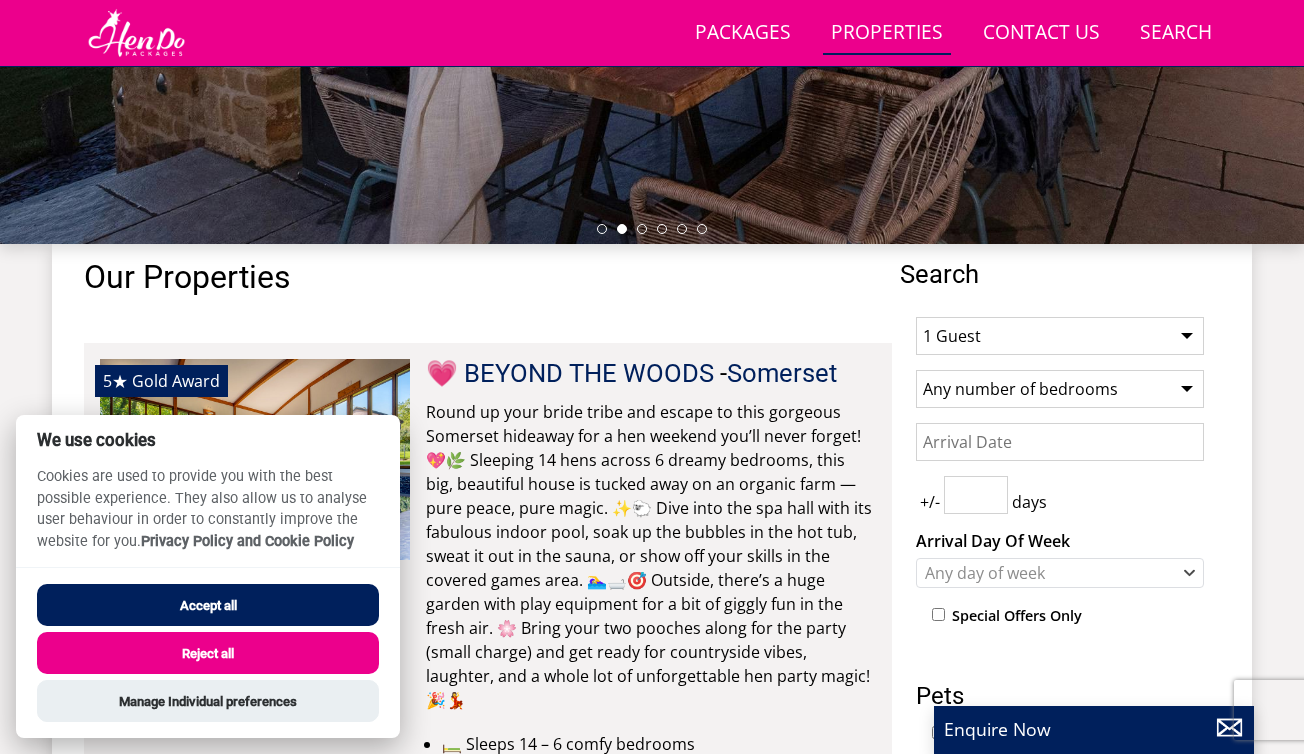 select on "16" 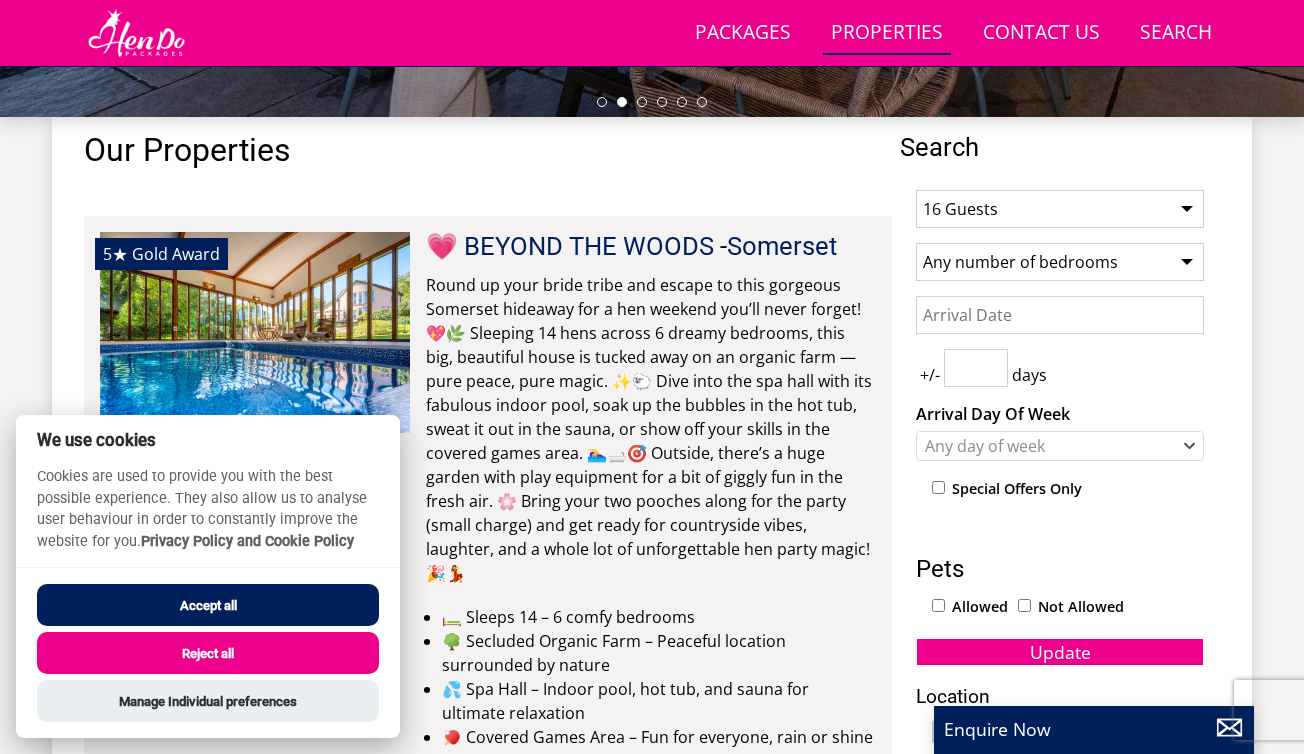 scroll, scrollTop: 699, scrollLeft: 0, axis: vertical 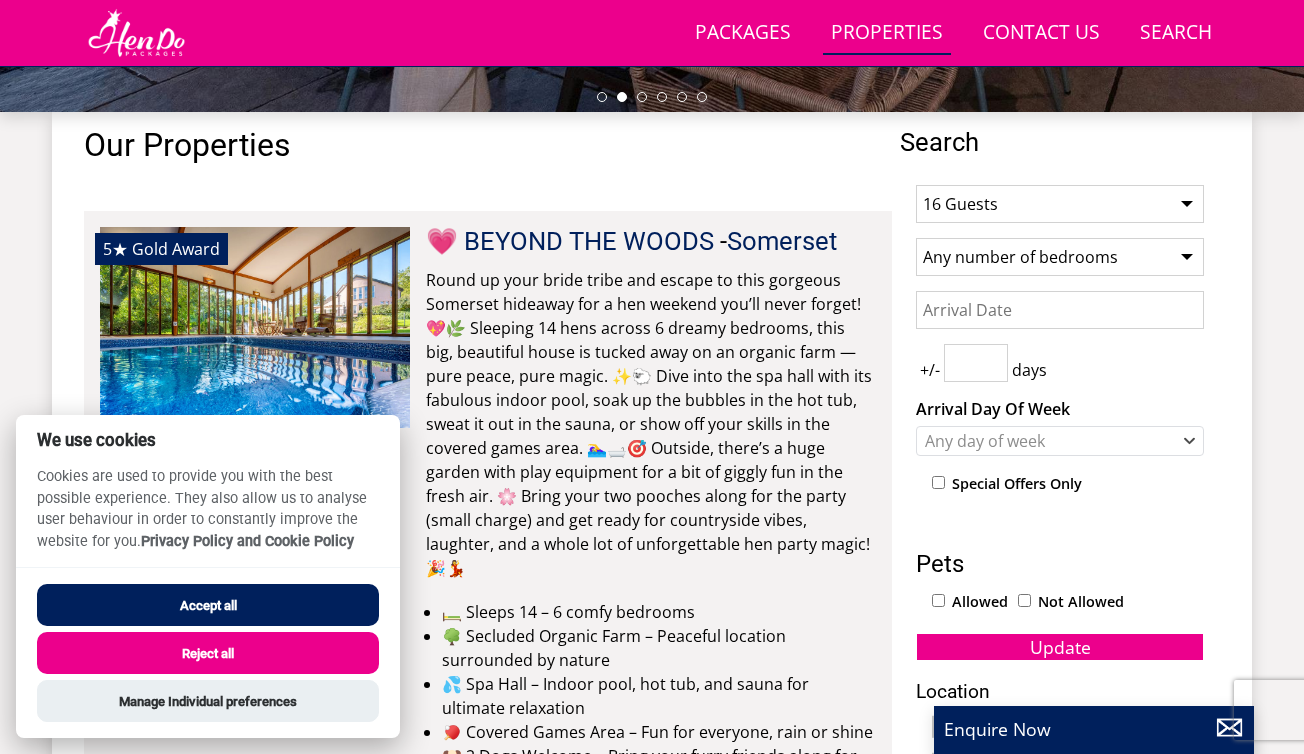 click on "Date" at bounding box center [1060, 310] 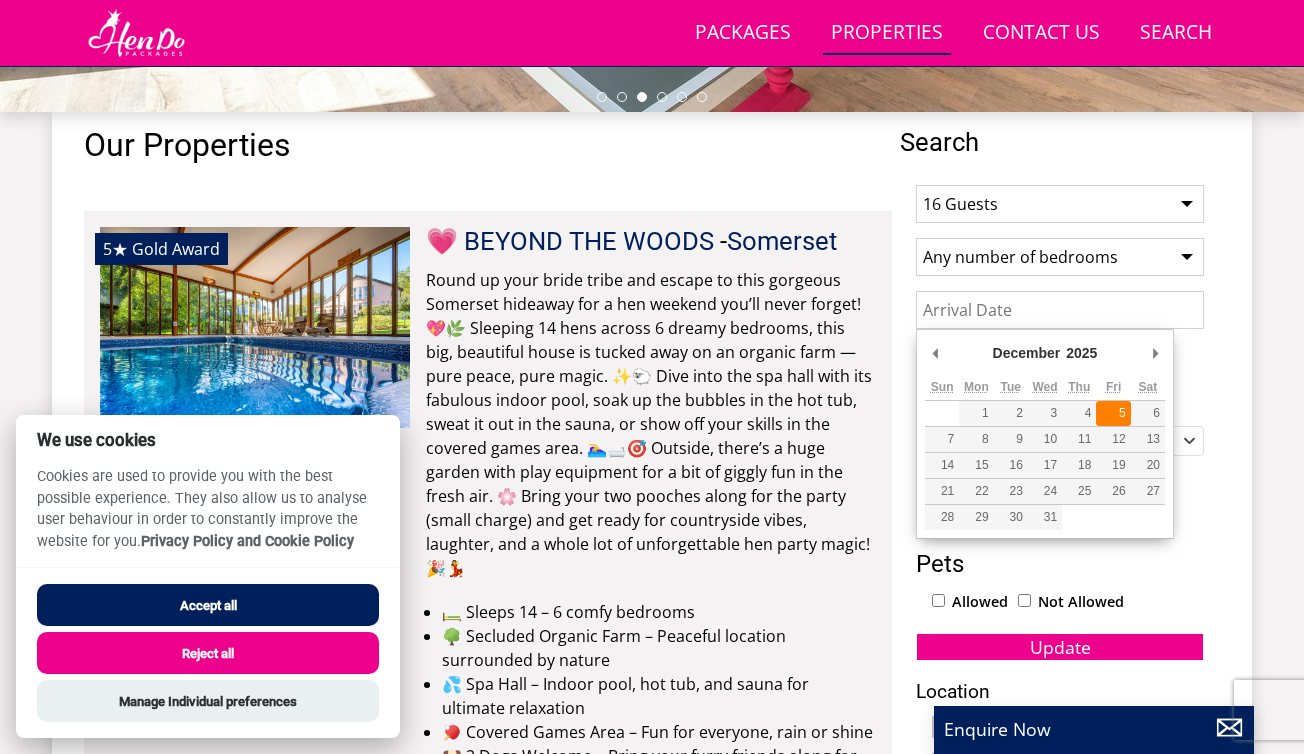type on "[DATE]" 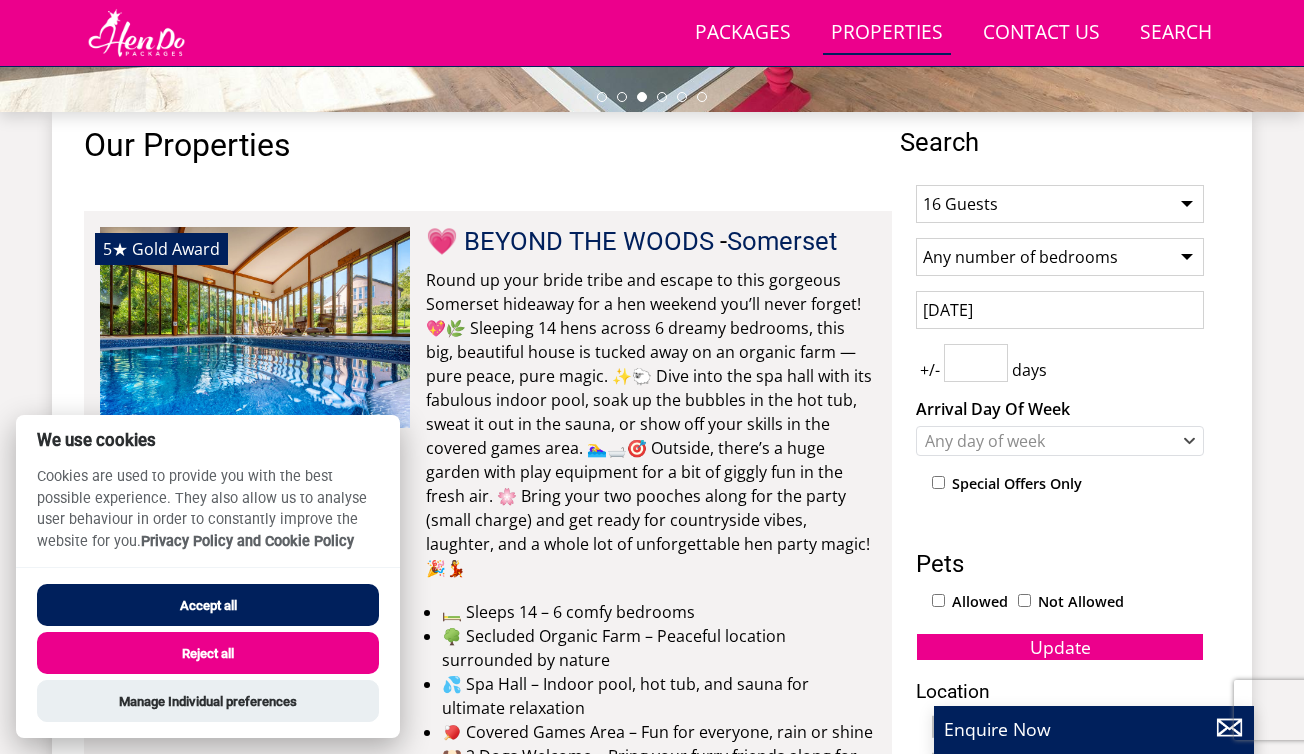 click at bounding box center [976, 363] 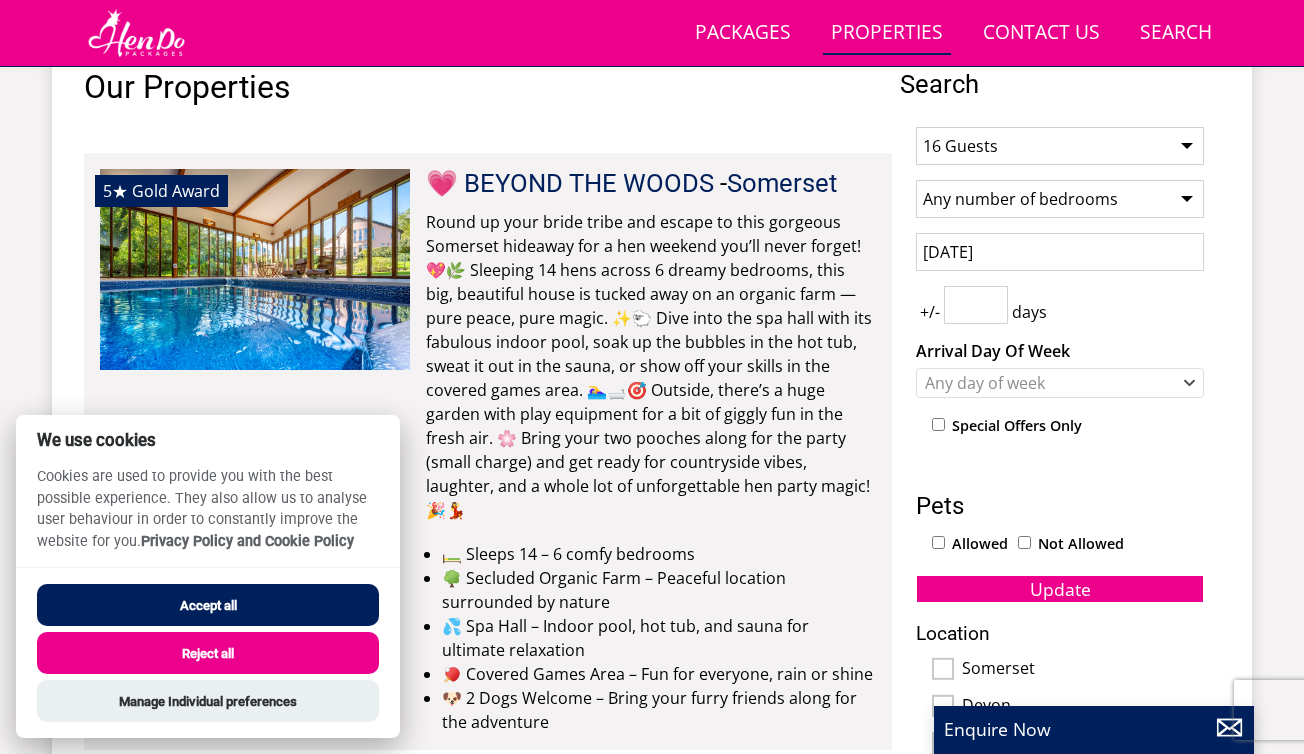 scroll, scrollTop: 760, scrollLeft: 0, axis: vertical 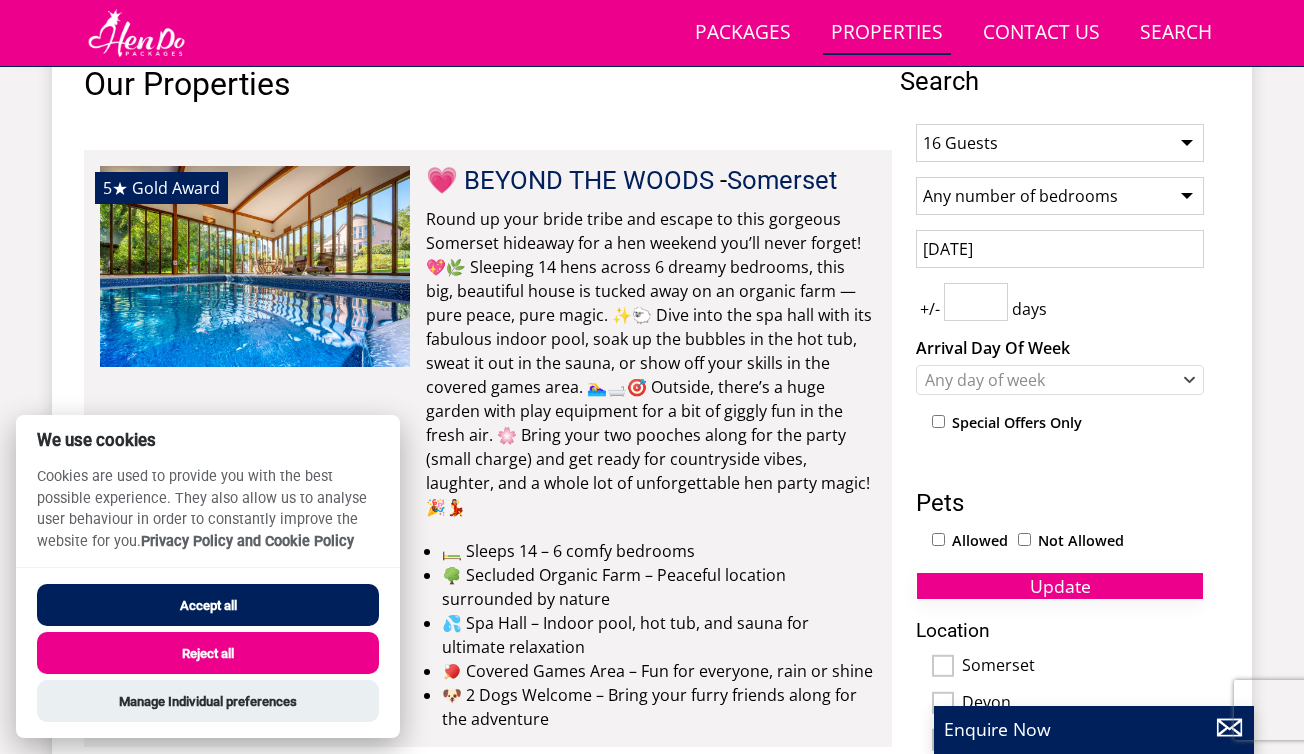 click on "Update" at bounding box center (1060, 586) 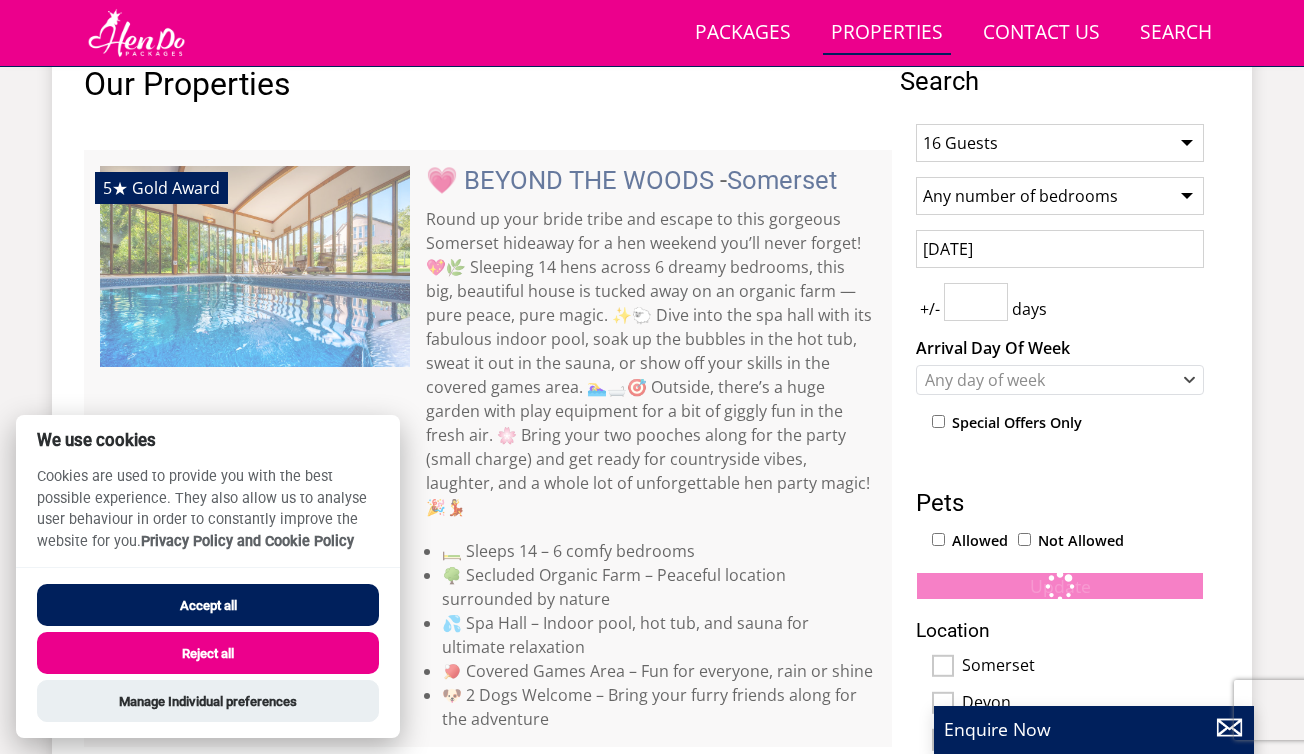 click on "Accept all" at bounding box center (208, 605) 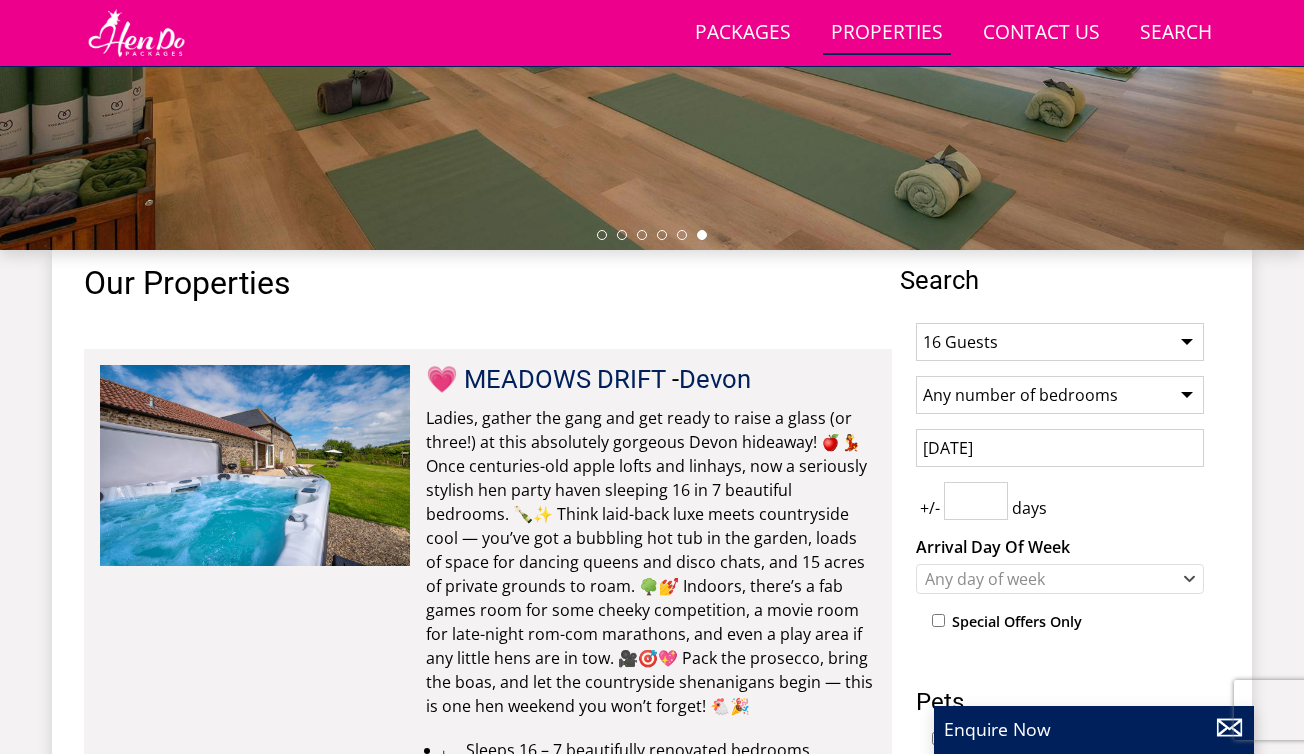 scroll, scrollTop: 495, scrollLeft: 0, axis: vertical 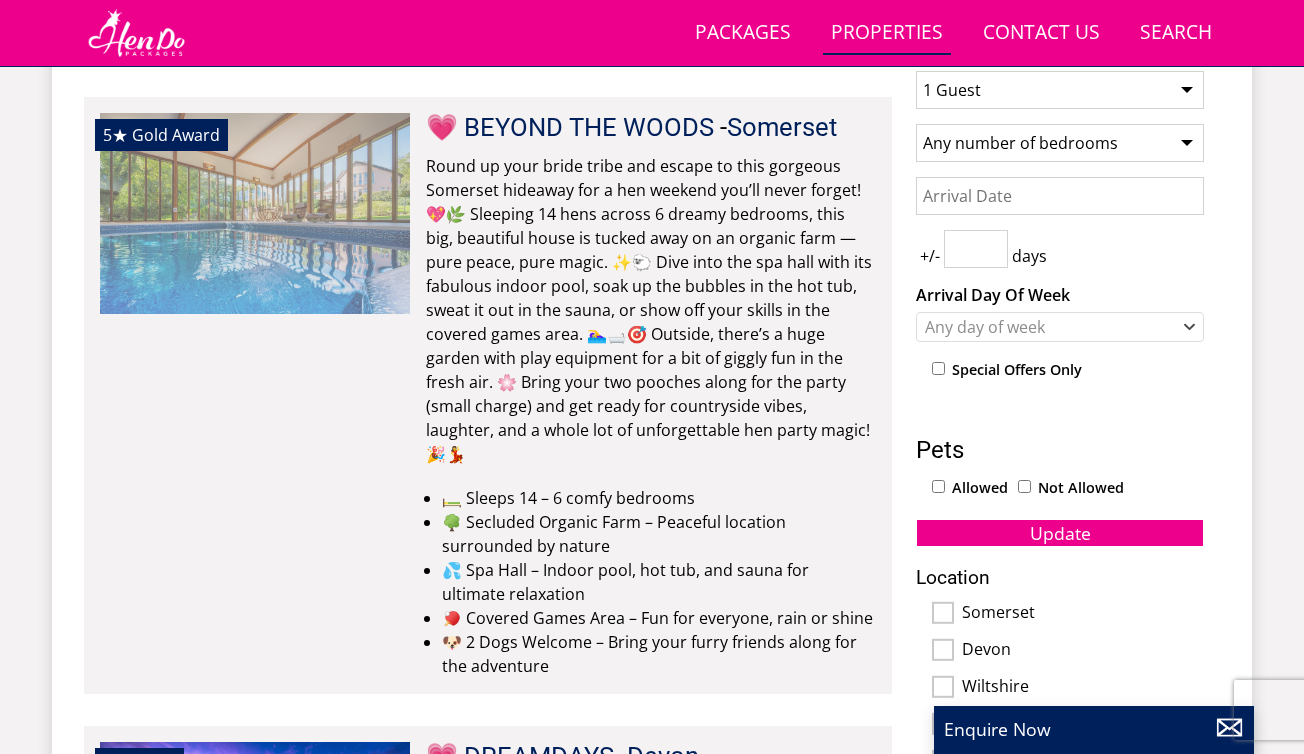 click at bounding box center [255, 213] 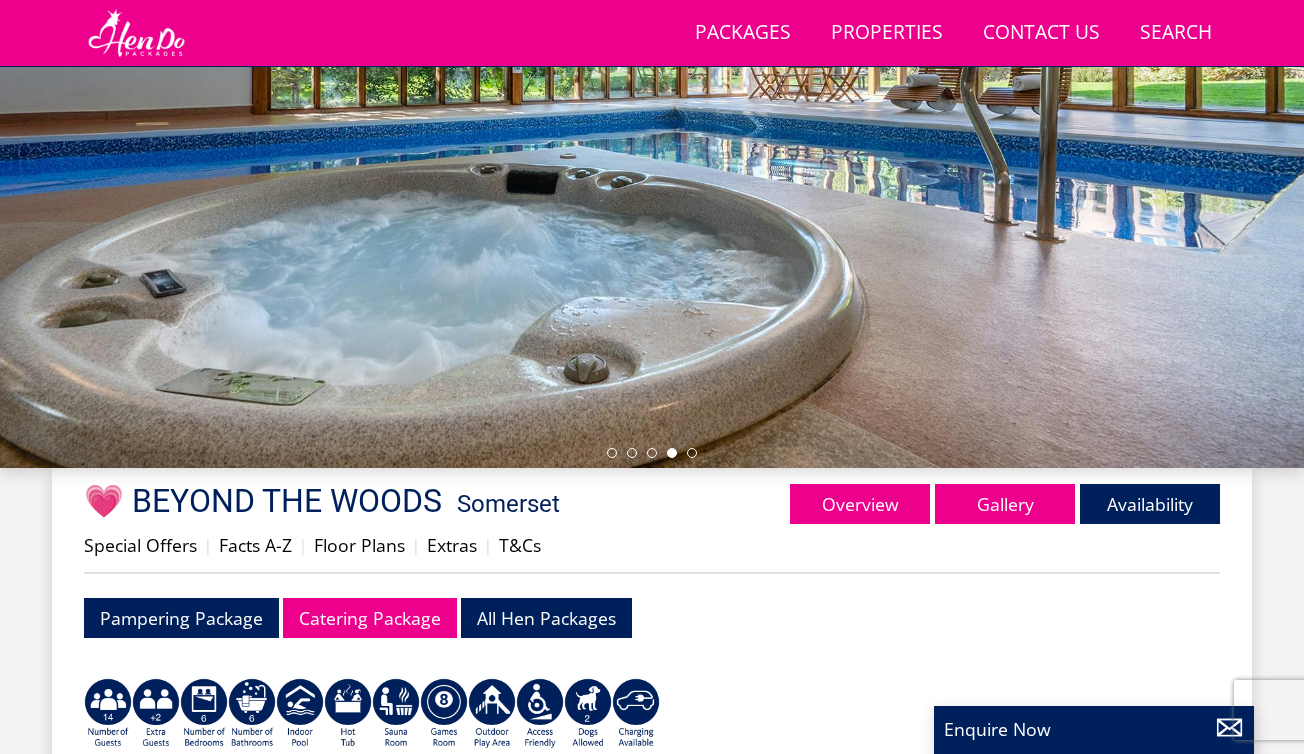scroll, scrollTop: 373, scrollLeft: 0, axis: vertical 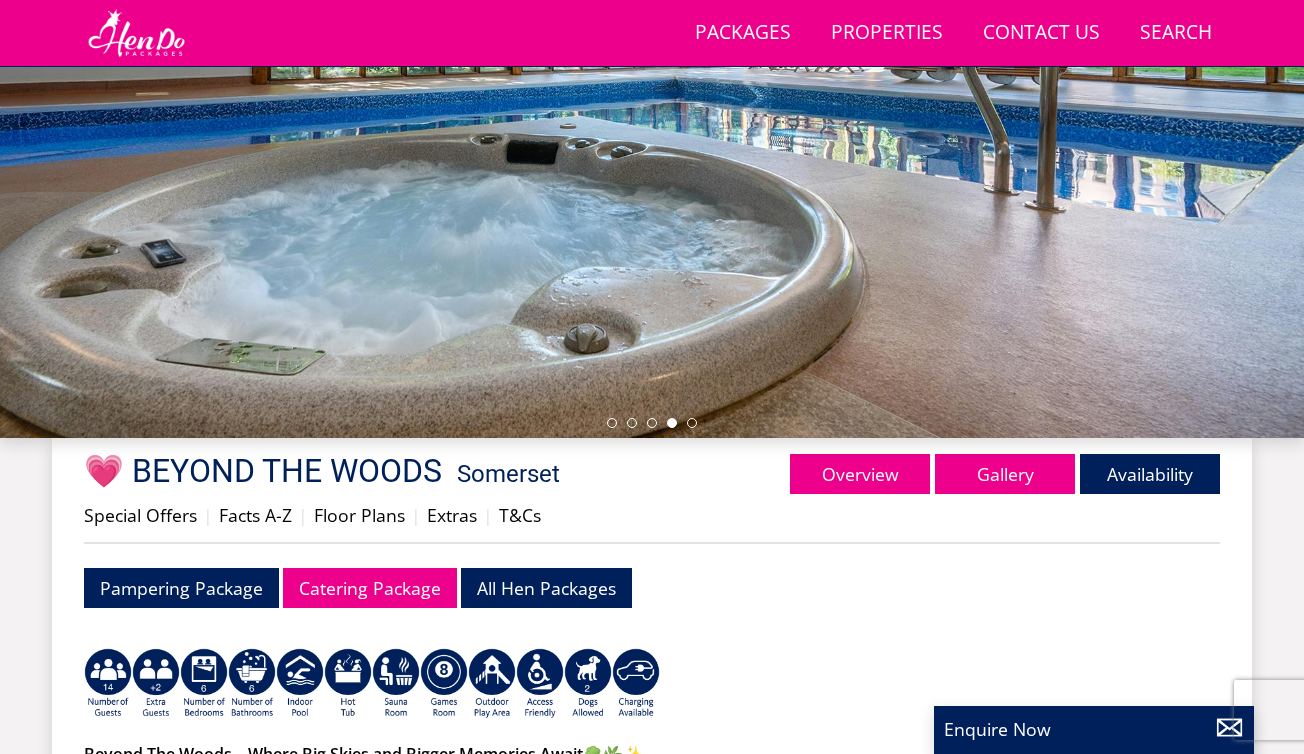 click at bounding box center [652, 88] 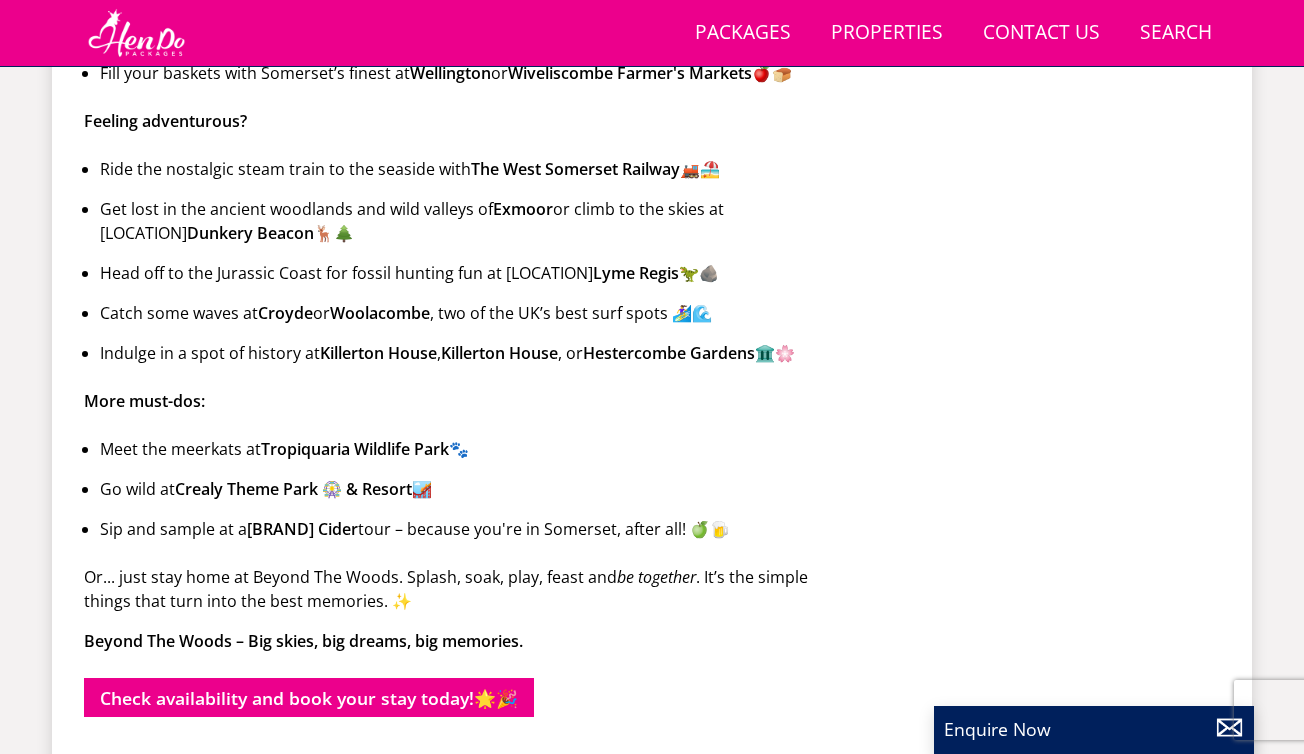 scroll, scrollTop: 2017, scrollLeft: 0, axis: vertical 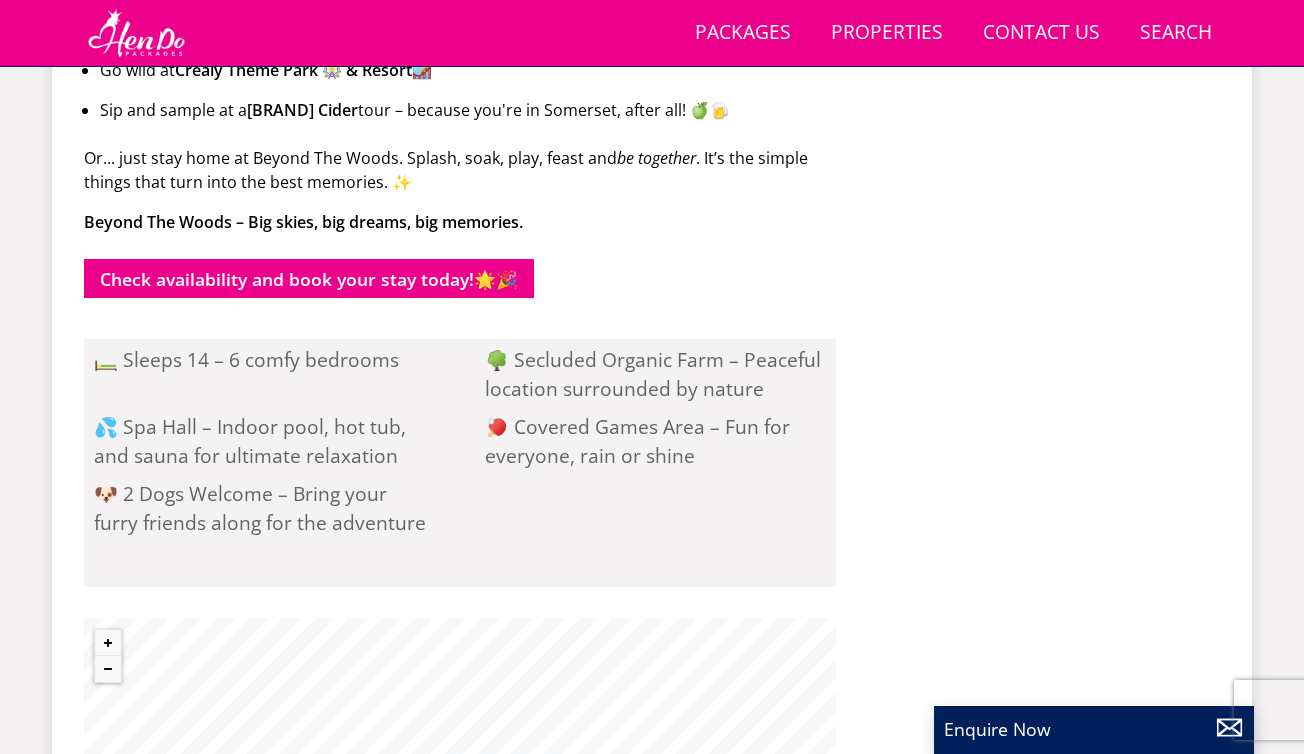 click on "Check availability and book your stay today! 🌟🎉" at bounding box center [460, 278] 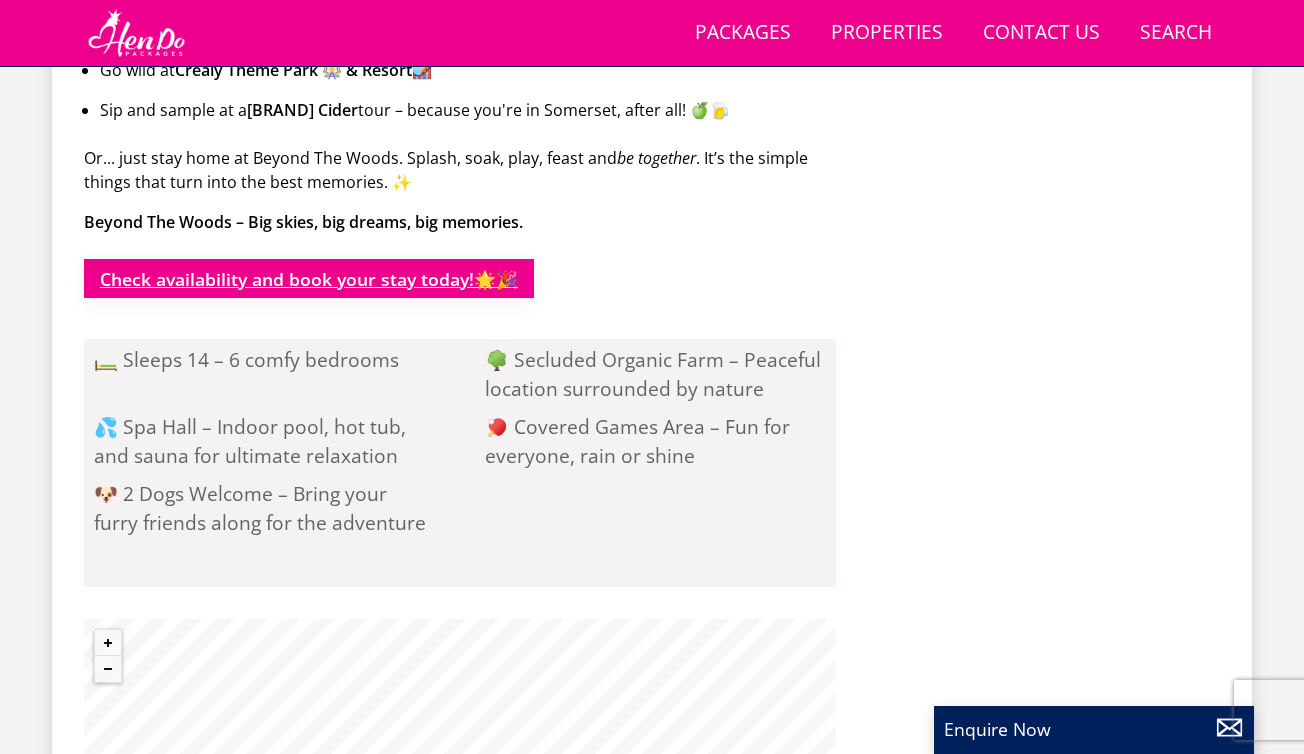 click on "Check availability and book your stay today!" at bounding box center (287, 279) 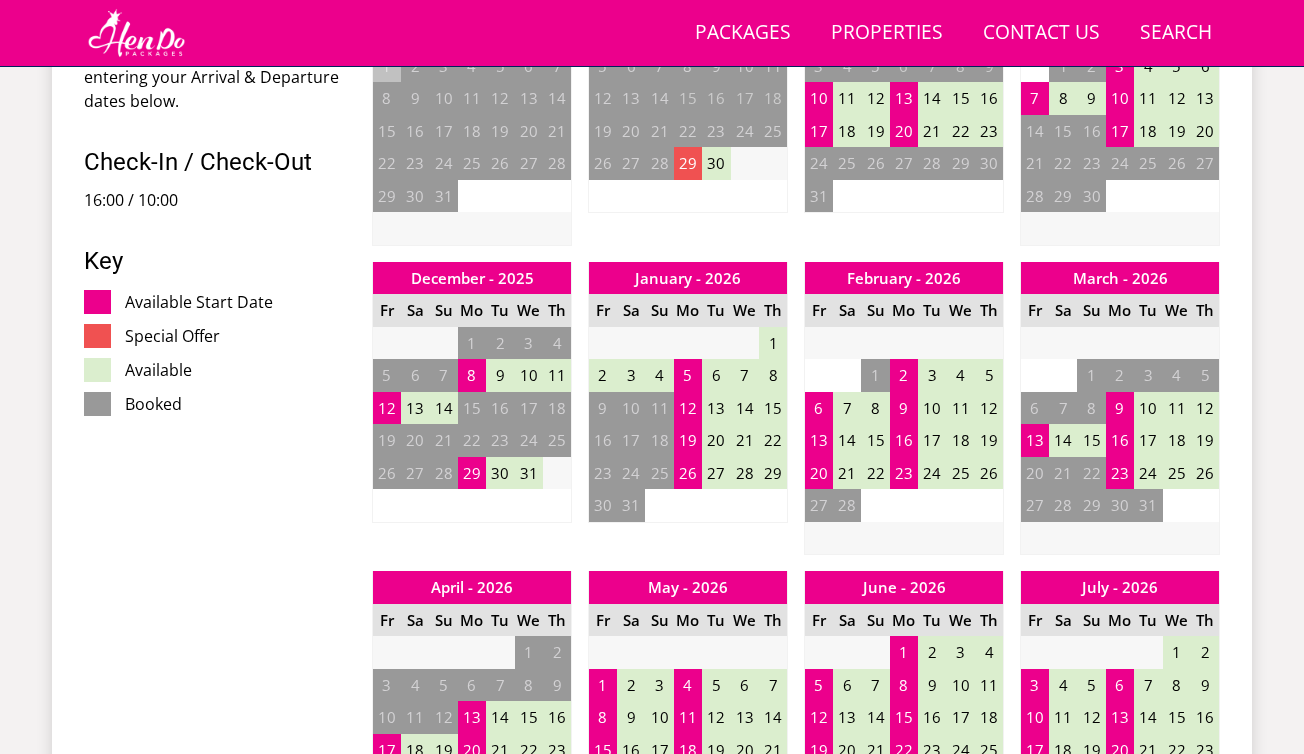 scroll, scrollTop: 1062, scrollLeft: 0, axis: vertical 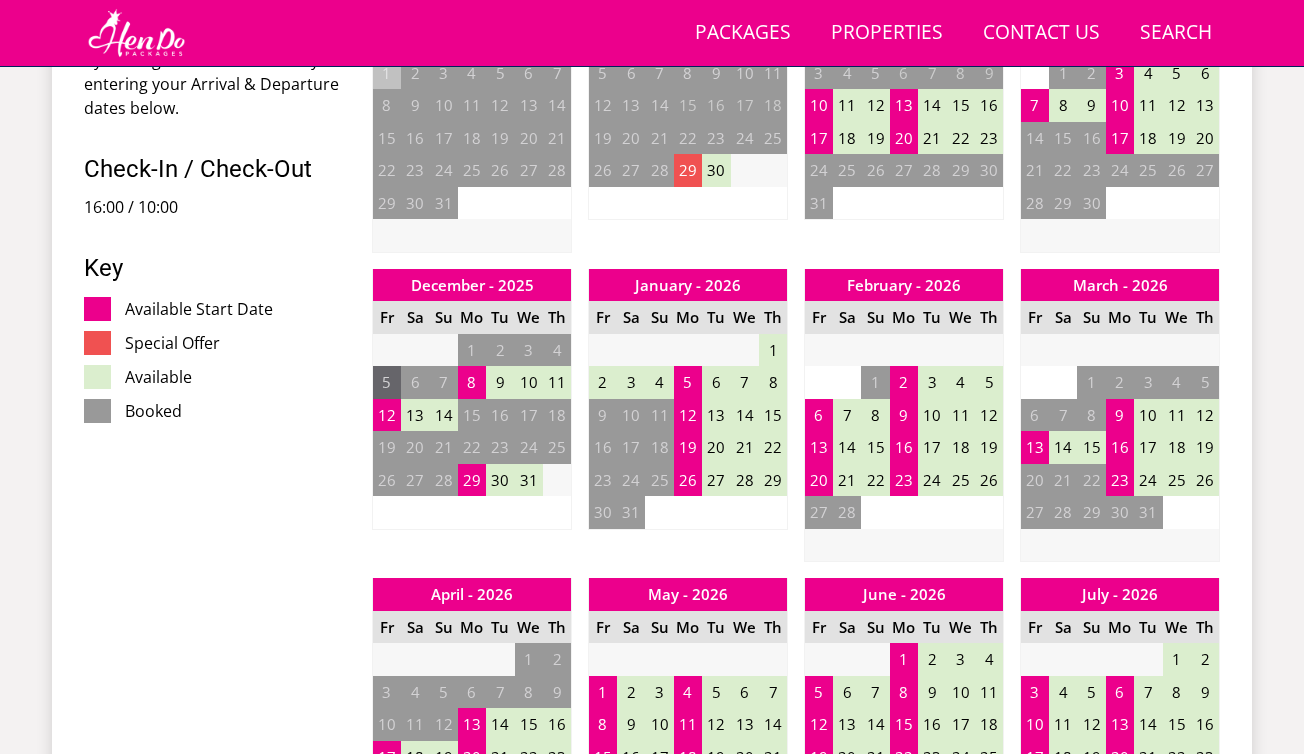 click on "5" at bounding box center [387, 382] 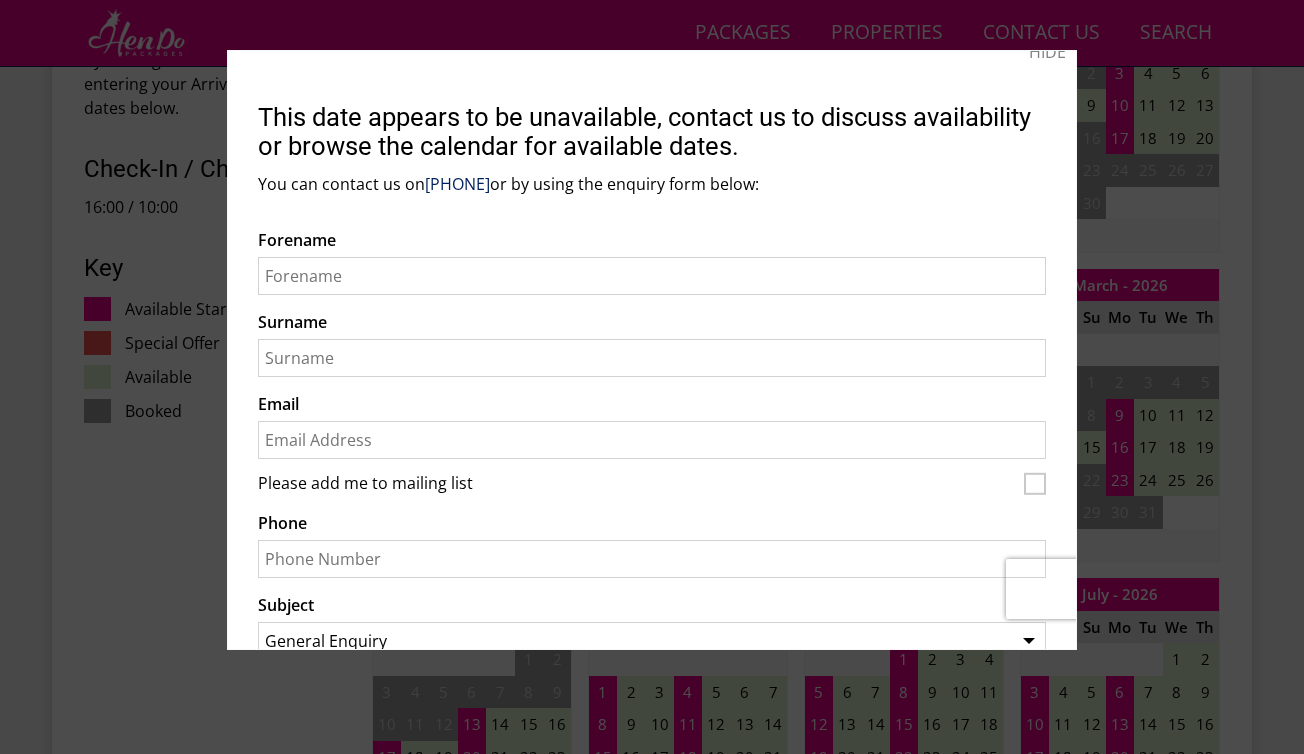 scroll, scrollTop: 0, scrollLeft: 0, axis: both 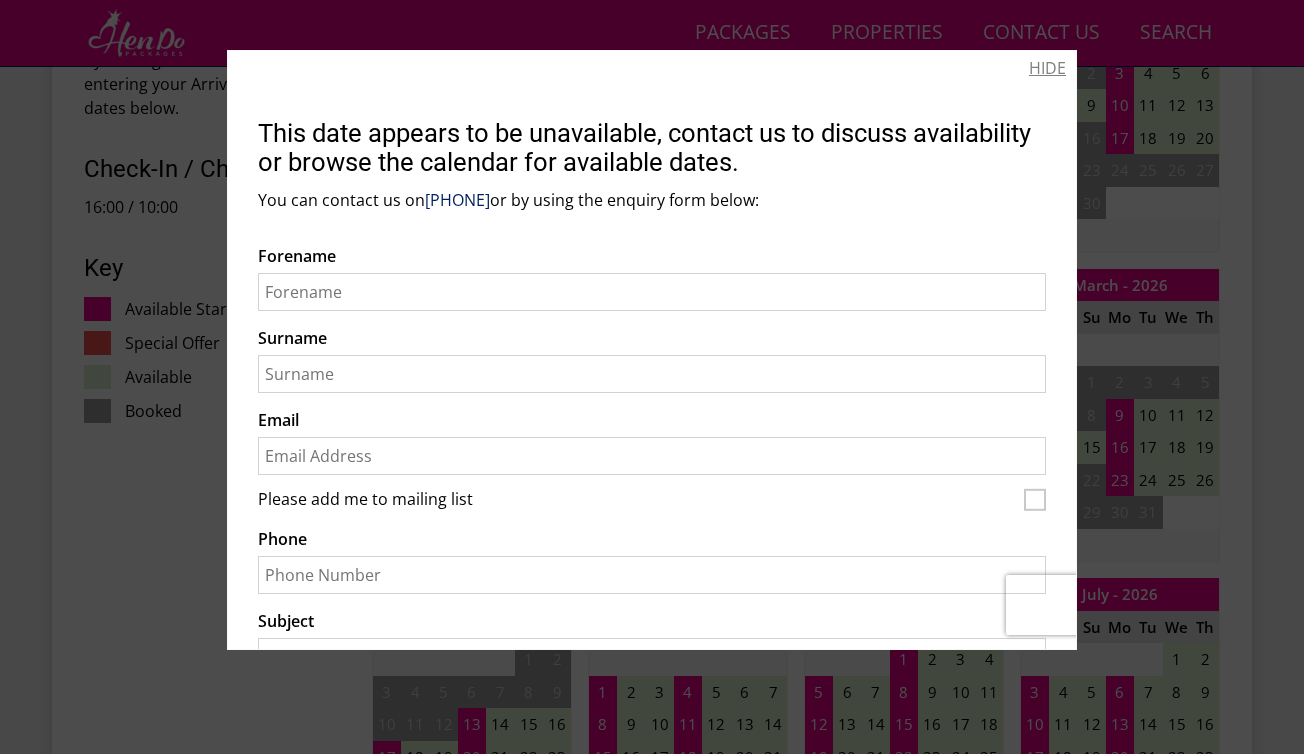 click on "HIDE" at bounding box center [1047, 68] 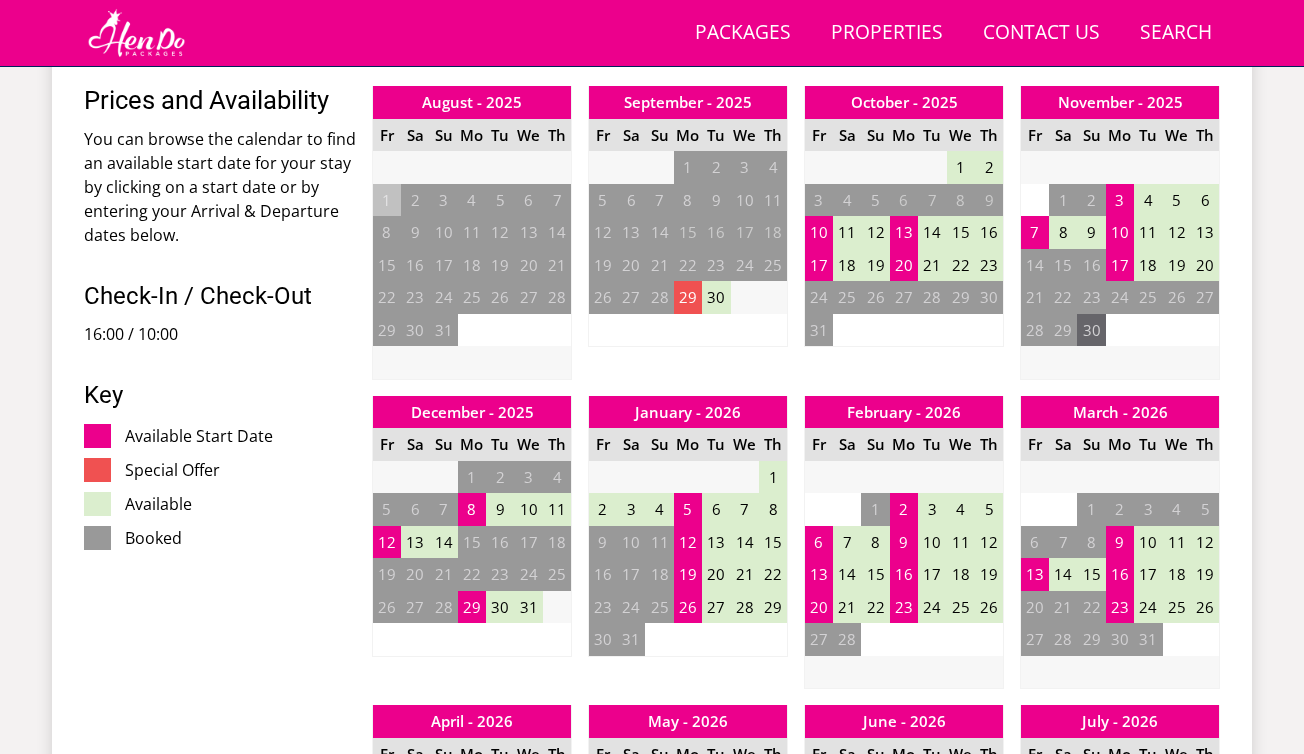 scroll, scrollTop: 932, scrollLeft: 0, axis: vertical 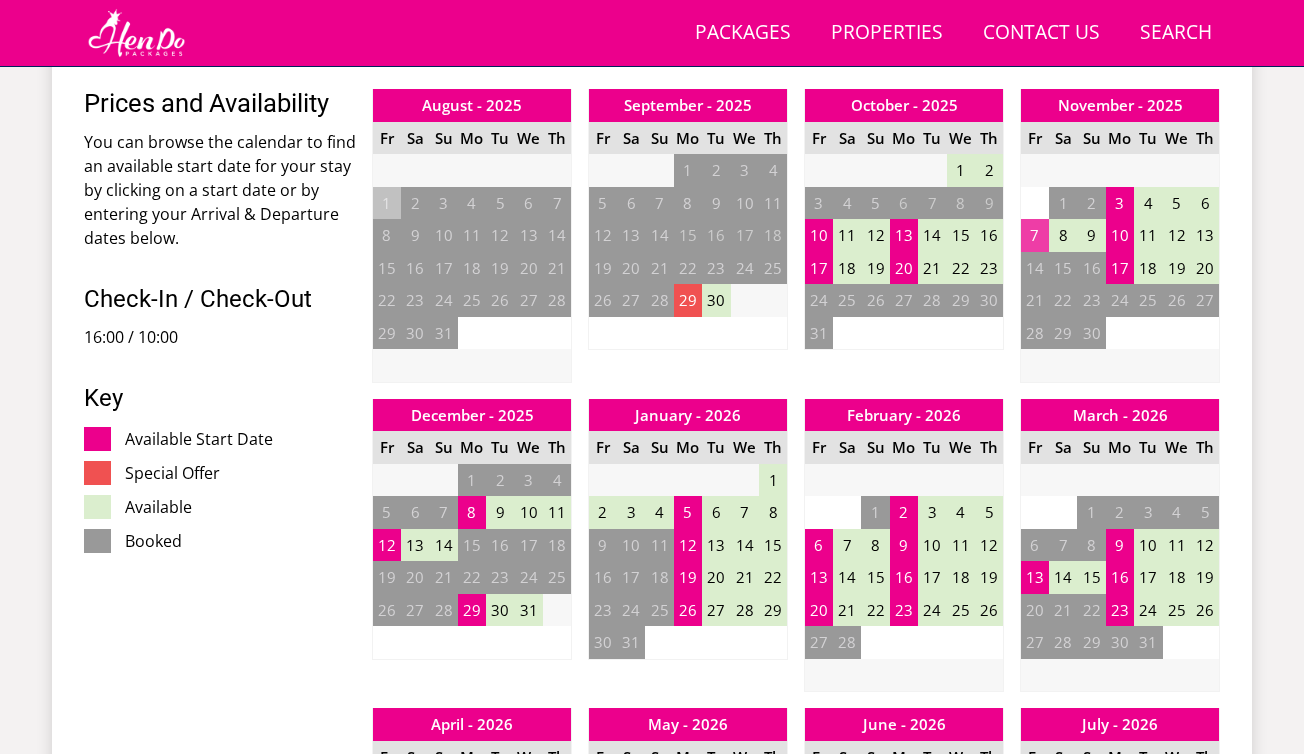 click on "7" at bounding box center (1035, 235) 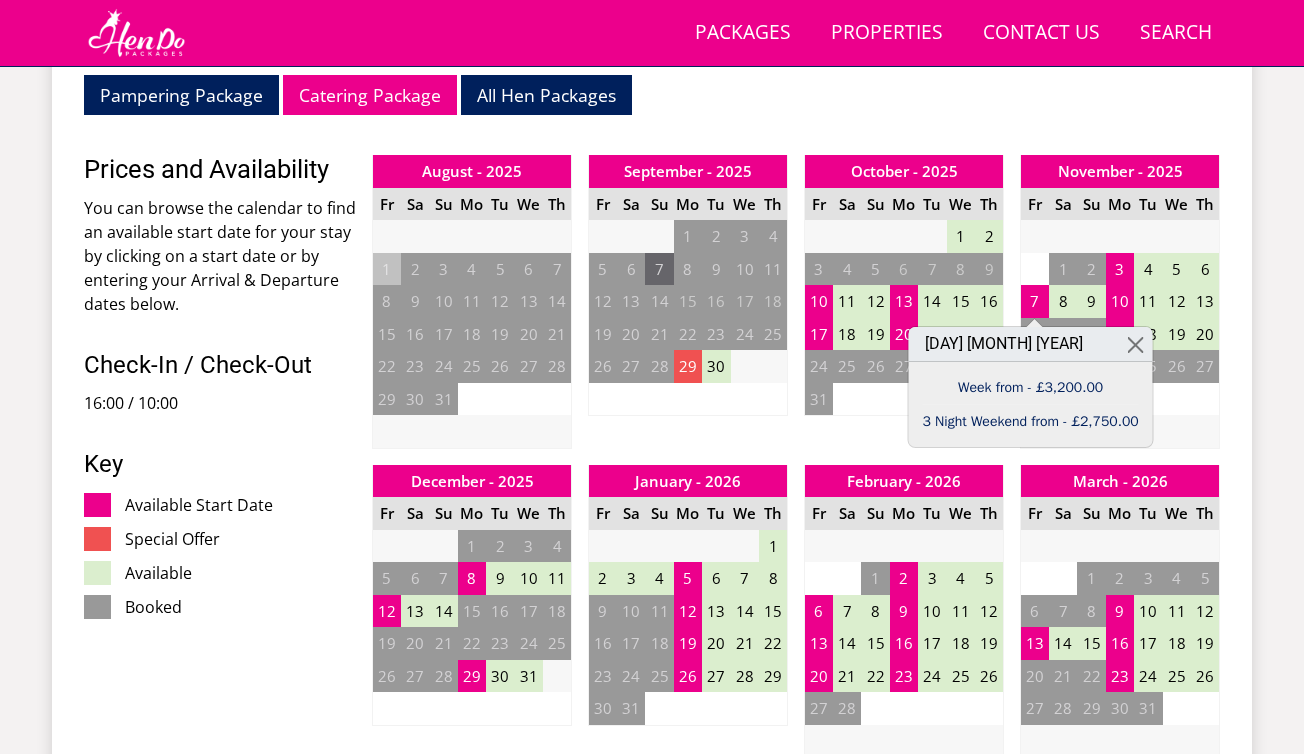 scroll, scrollTop: 801, scrollLeft: 0, axis: vertical 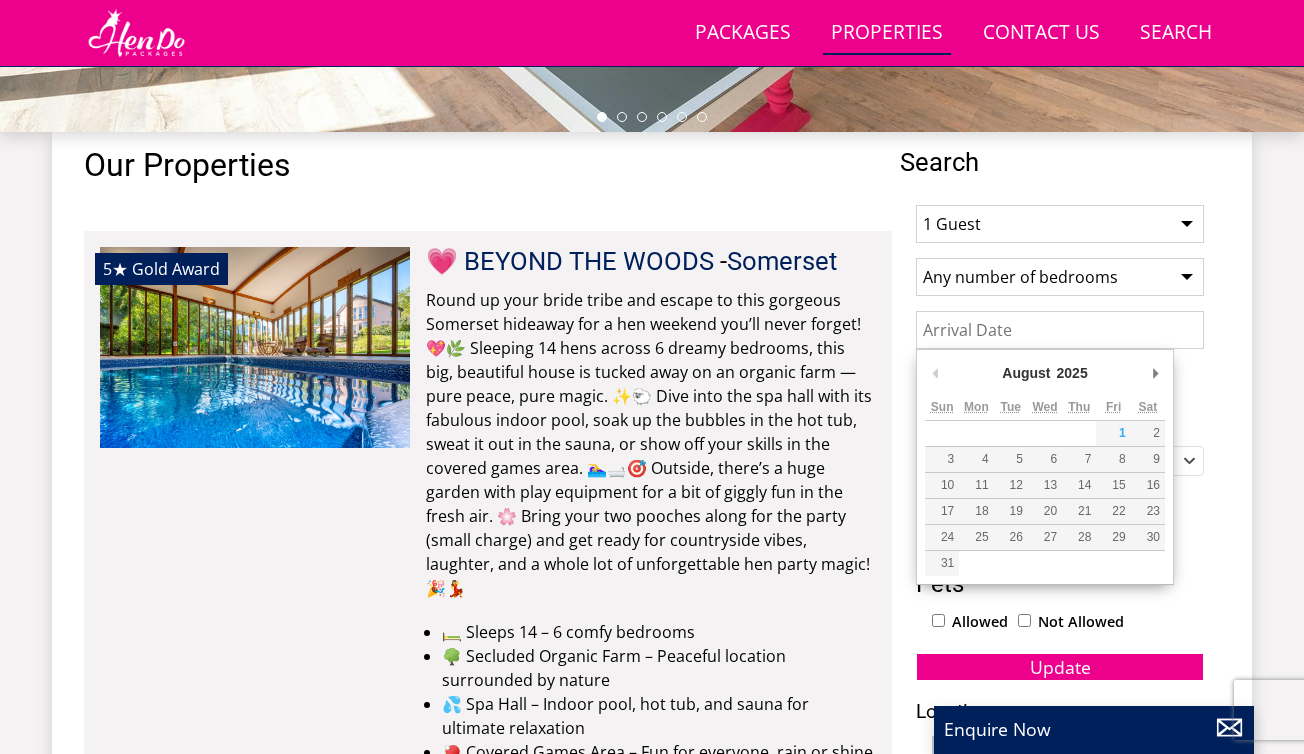 click on "Date" at bounding box center (1060, 330) 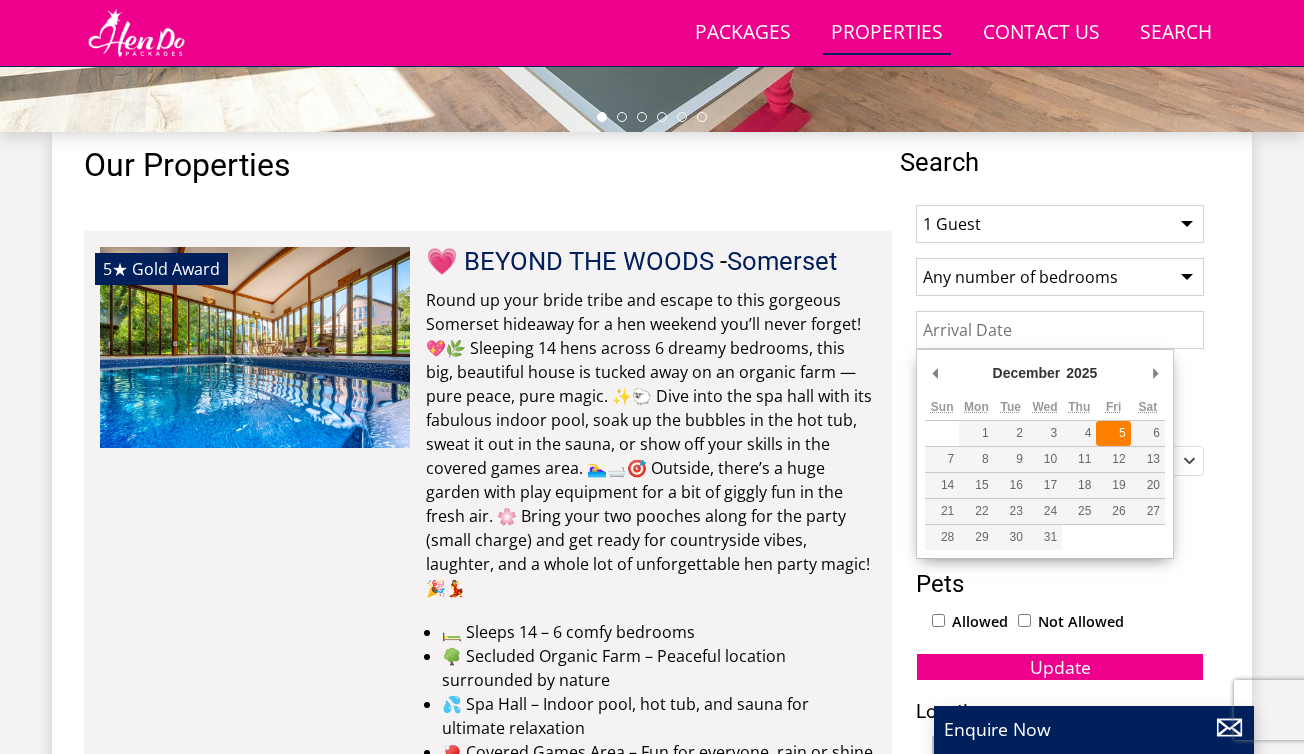 type on "[DATE]" 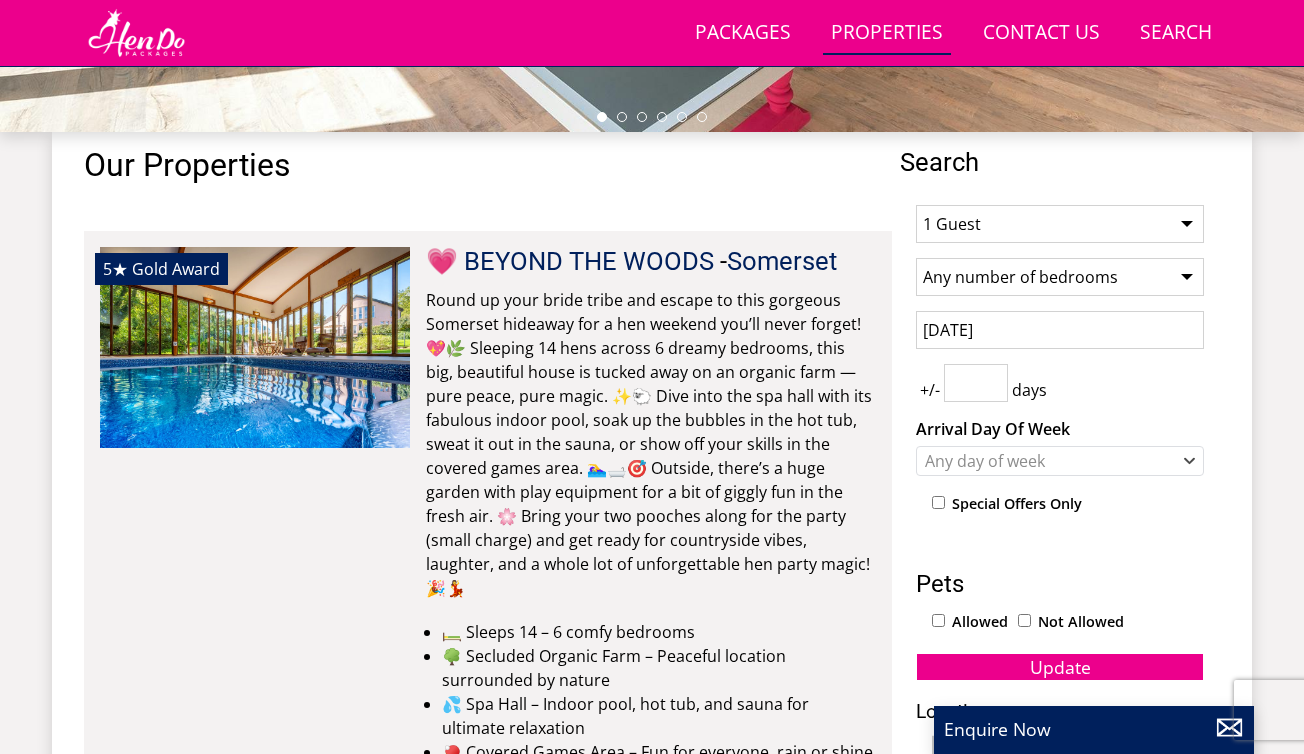 click on "Any number of bedrooms
3 Bedrooms
4 Bedrooms
5 Bedrooms
6 Bedrooms
7 Bedrooms
8 Bedrooms
9 Bedrooms
10 Bedrooms
11 Bedrooms
12 Bedrooms
13 Bedrooms
14 Bedrooms
15 Bedrooms
16 Bedrooms" at bounding box center (1060, 277) 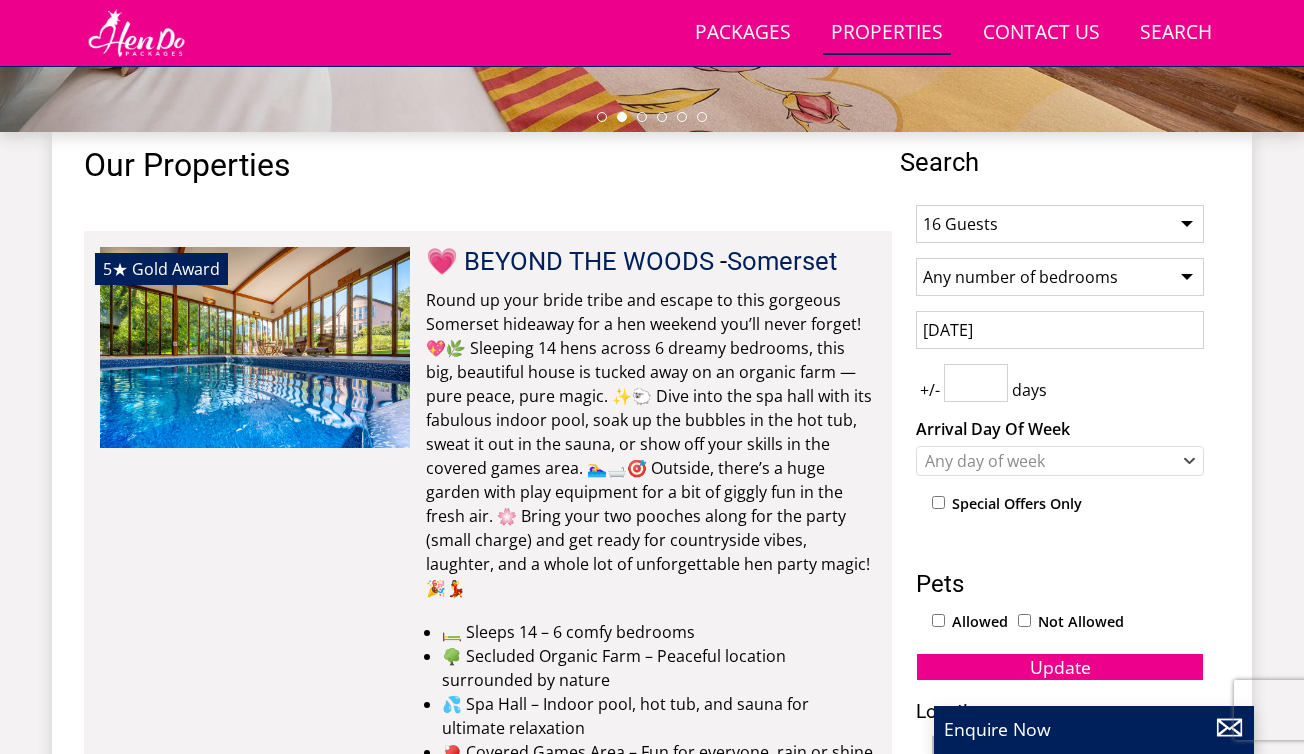 click on "1 Guest
2 Guests
3 Guests
4 Guests
5 Guests
6 Guests
7 Guests
8 Guests
9 Guests
10 Guests
11 Guests
12 Guests
13 Guests
14 Guests
15 Guests
16 Guests
17 Guests
18 Guests
19 Guests
20 Guests
21 Guests
22 Guests
23 Guests
24 Guests
25 Guests
26 Guests
27 Guests
28 Guests
29 Guests
30 Guests
31 Guests
32 Guests
33 Guests
34 Guests
35 Guests
36 Guests
37 Guests
38 Guests
39 Guests
40 Guests
41 Guests
42 Guests
43 Guests
44 Guests
45 Guests
46 Guests
47 Guests
48 Guests
49 Guests
50 Guests
Any number of bedrooms
3 Bedrooms
4 Bedrooms
5 Bedrooms
6 Bedrooms
7 Bedrooms
8 Bedrooms
9 Bedrooms
10 Bedrooms
11 Bedrooms
12 Bedrooms
13 Bedrooms
14 Bedrooms
15 Bedrooms
16 Bedrooms
05/12/2025
+/- days" at bounding box center (1060, 734) 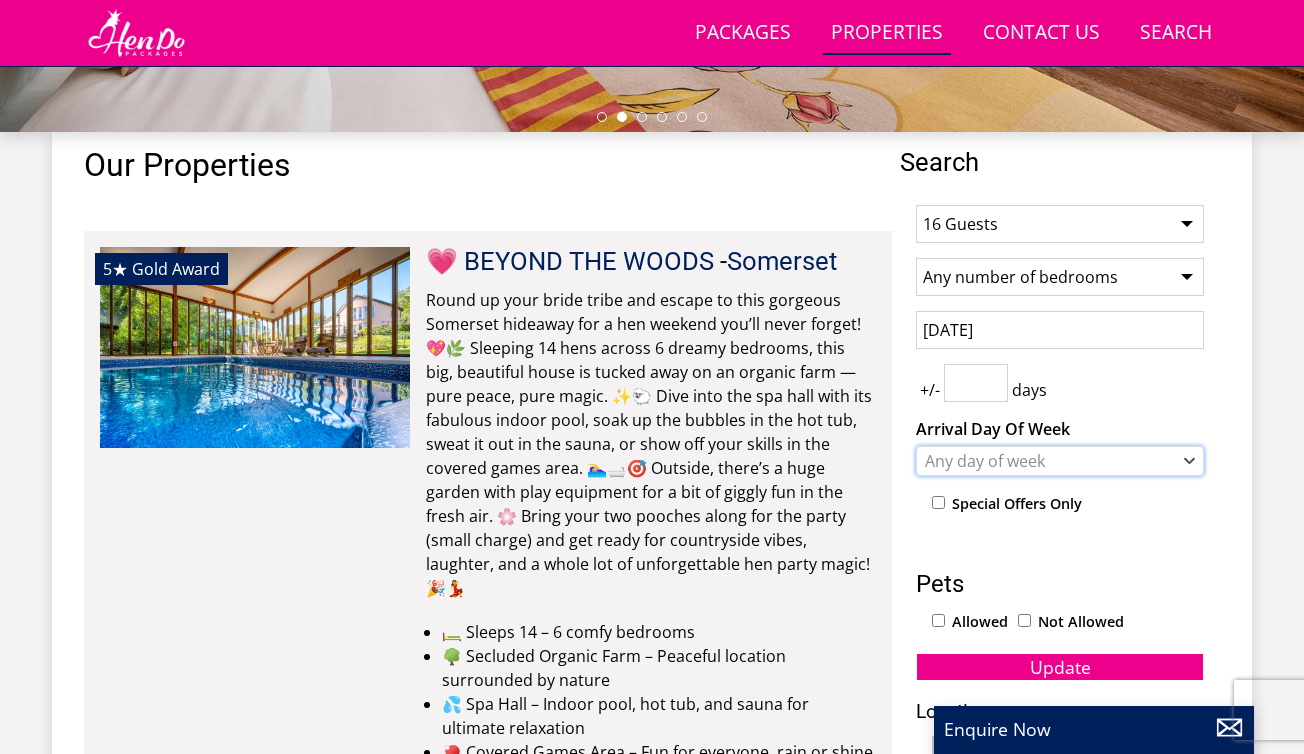 click on "Any day of week" at bounding box center (1049, 461) 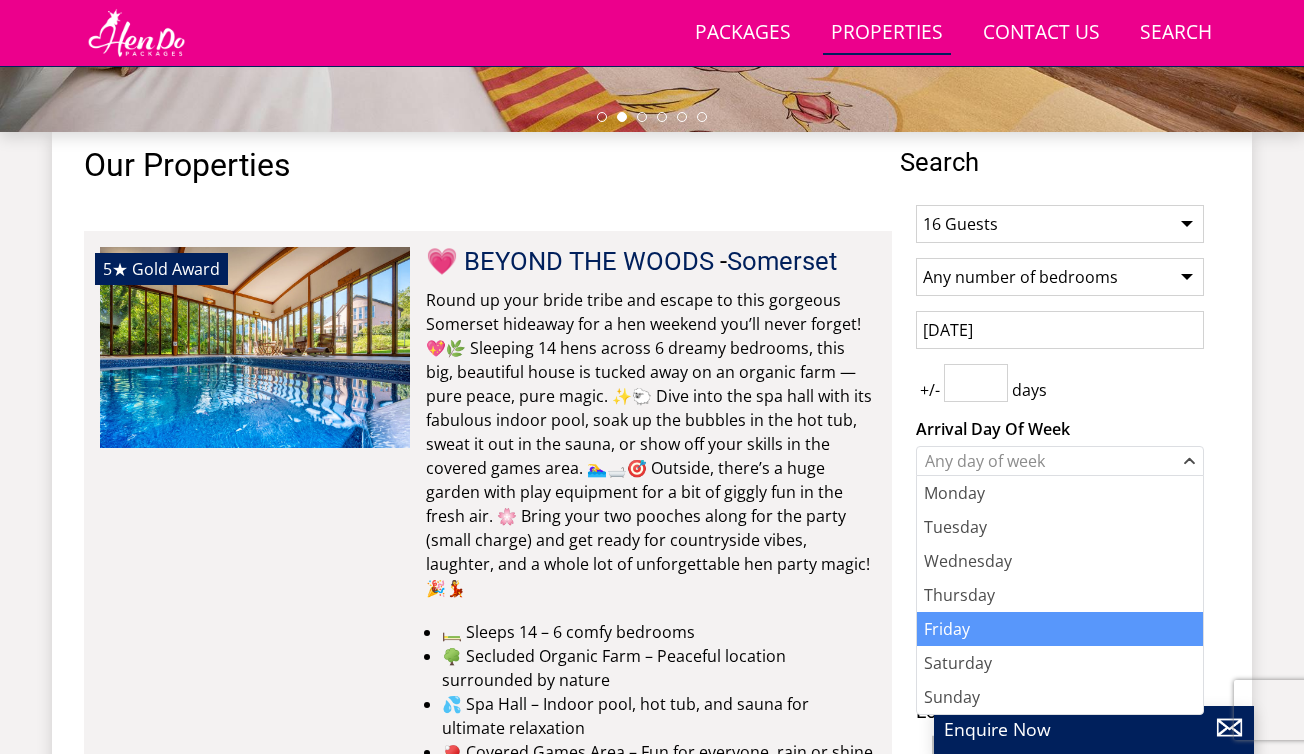 click on "Friday" at bounding box center [1060, 629] 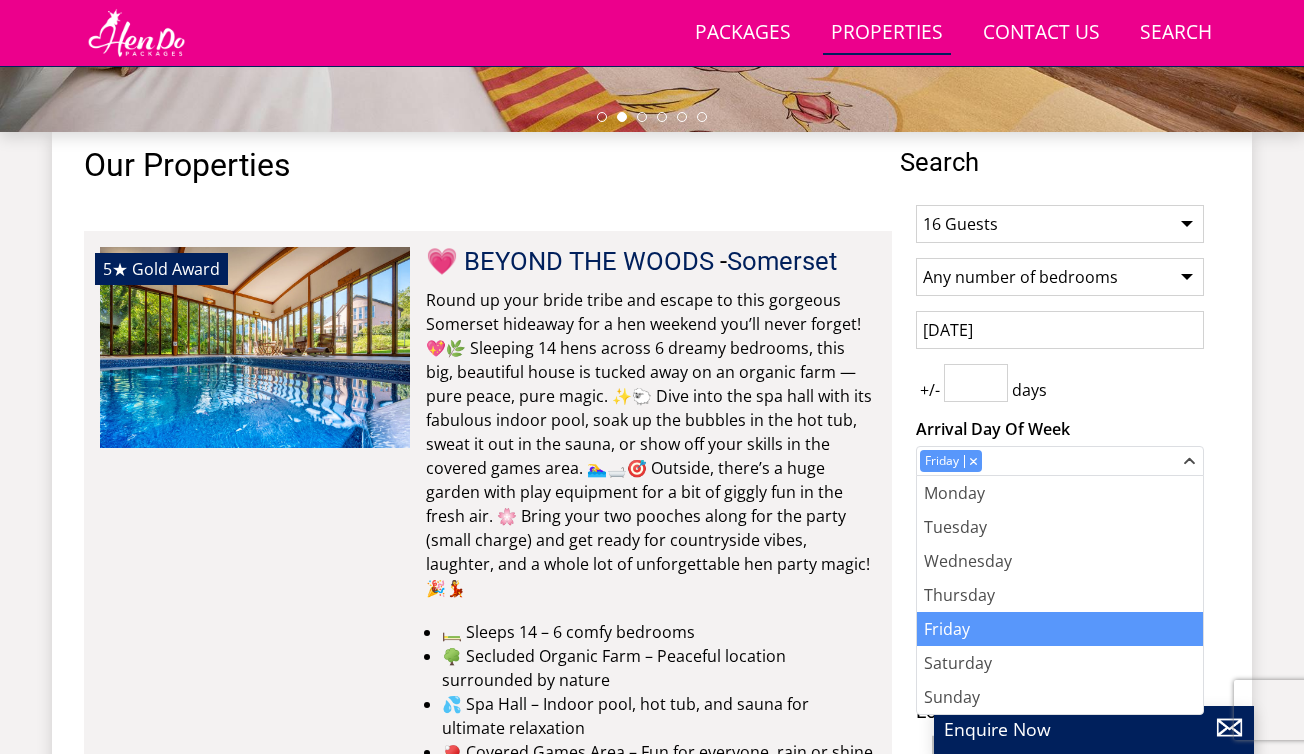 click on "Search
Menu
Packages
Properties
Contact Us  [PHONE]
Search  Check Availability
Guests
1
2
3
4
5
6
7
8
9
10
11
12
13
14
15
16
17
18
19
20
21
22
23
24
25
26
27
28
29
30
31
32
Date
01/08/2025
Search
The Ultimate Hen Party Houses
The Ultimate Hen Party Houses" at bounding box center [652, 5187] 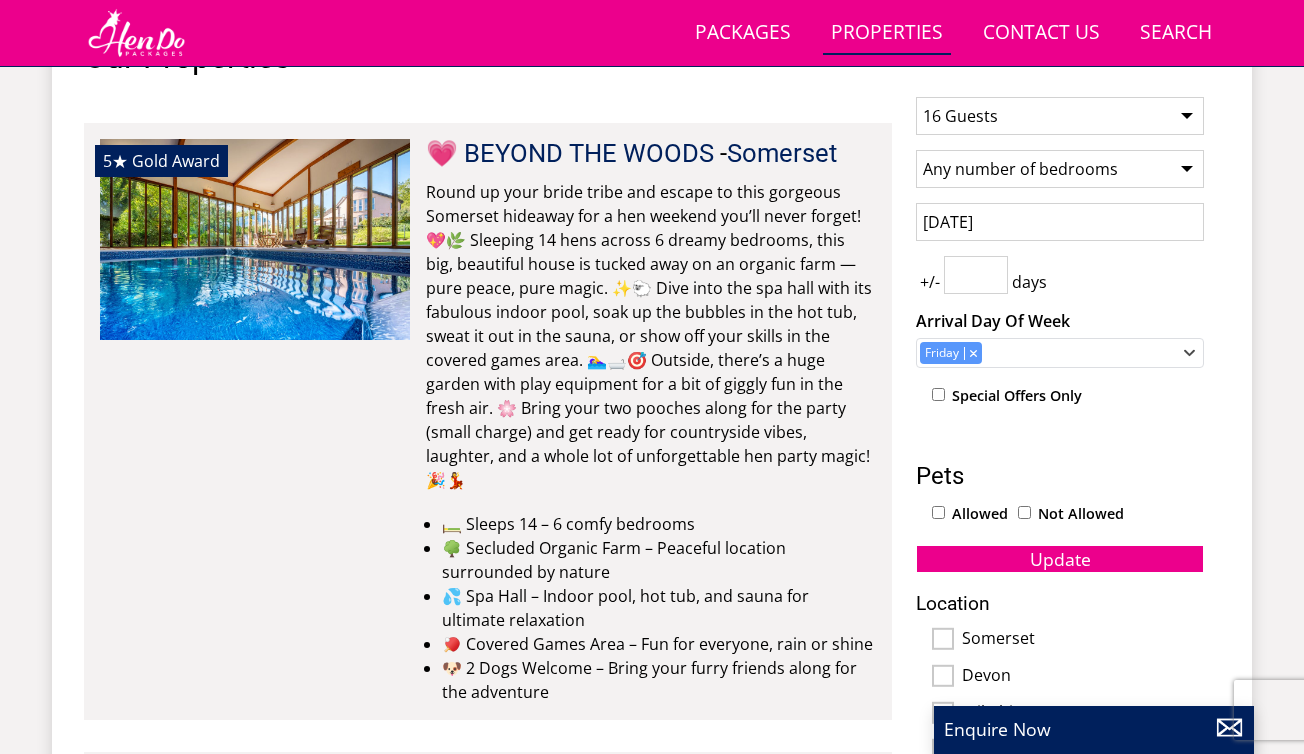 scroll, scrollTop: 784, scrollLeft: 0, axis: vertical 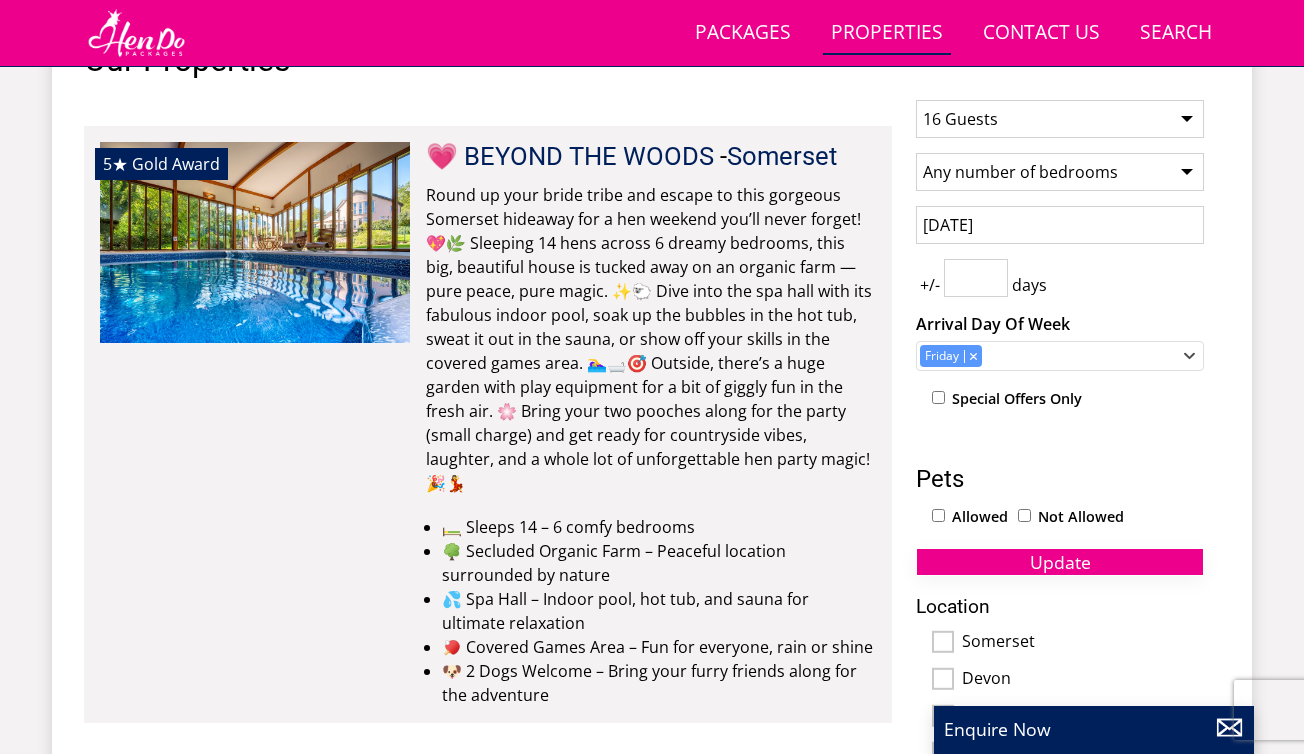 click on "Update" at bounding box center (1060, 562) 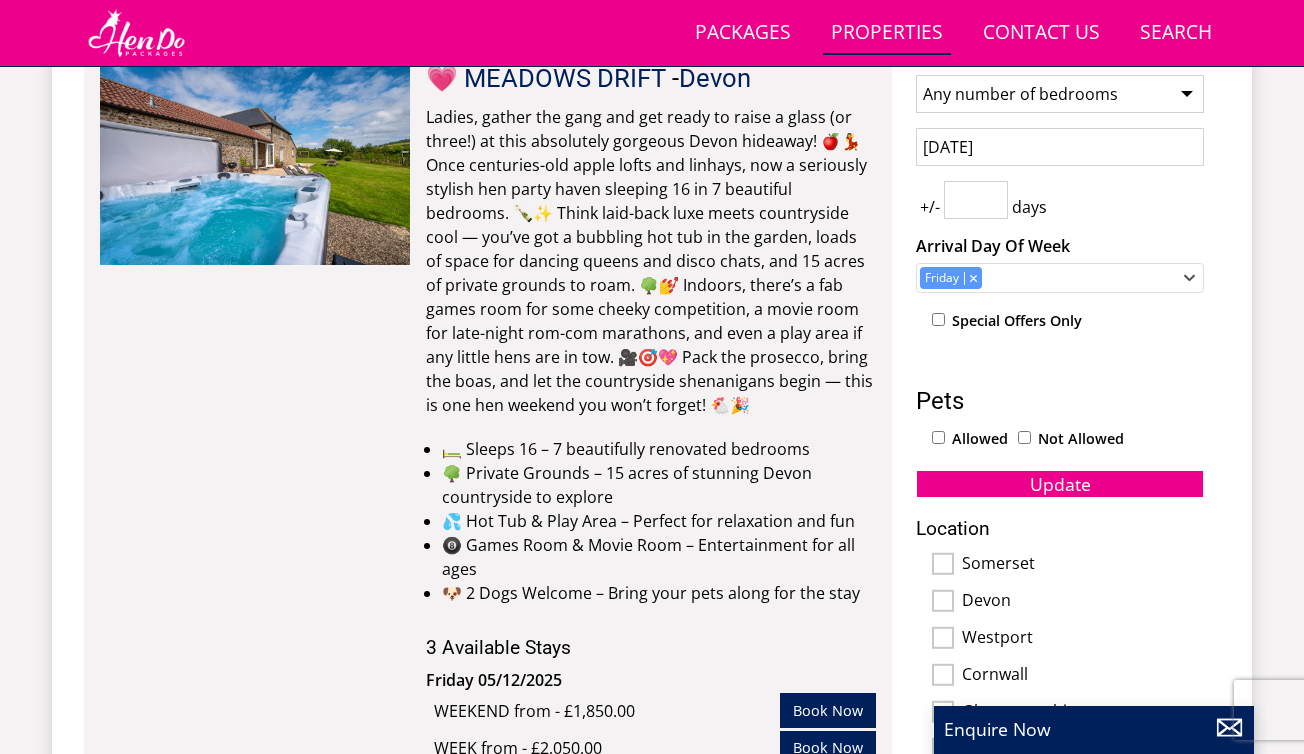 scroll, scrollTop: 766, scrollLeft: 0, axis: vertical 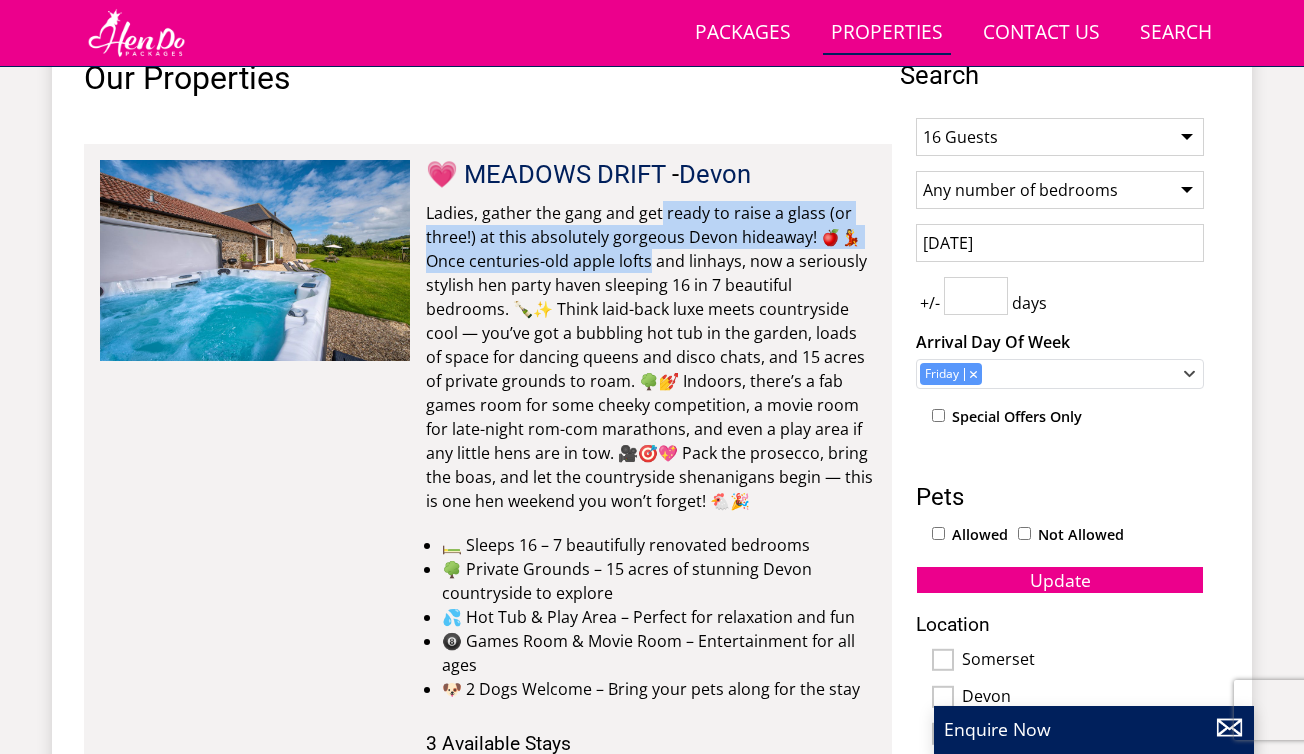 drag, startPoint x: 660, startPoint y: 209, endPoint x: 651, endPoint y: 266, distance: 57.706154 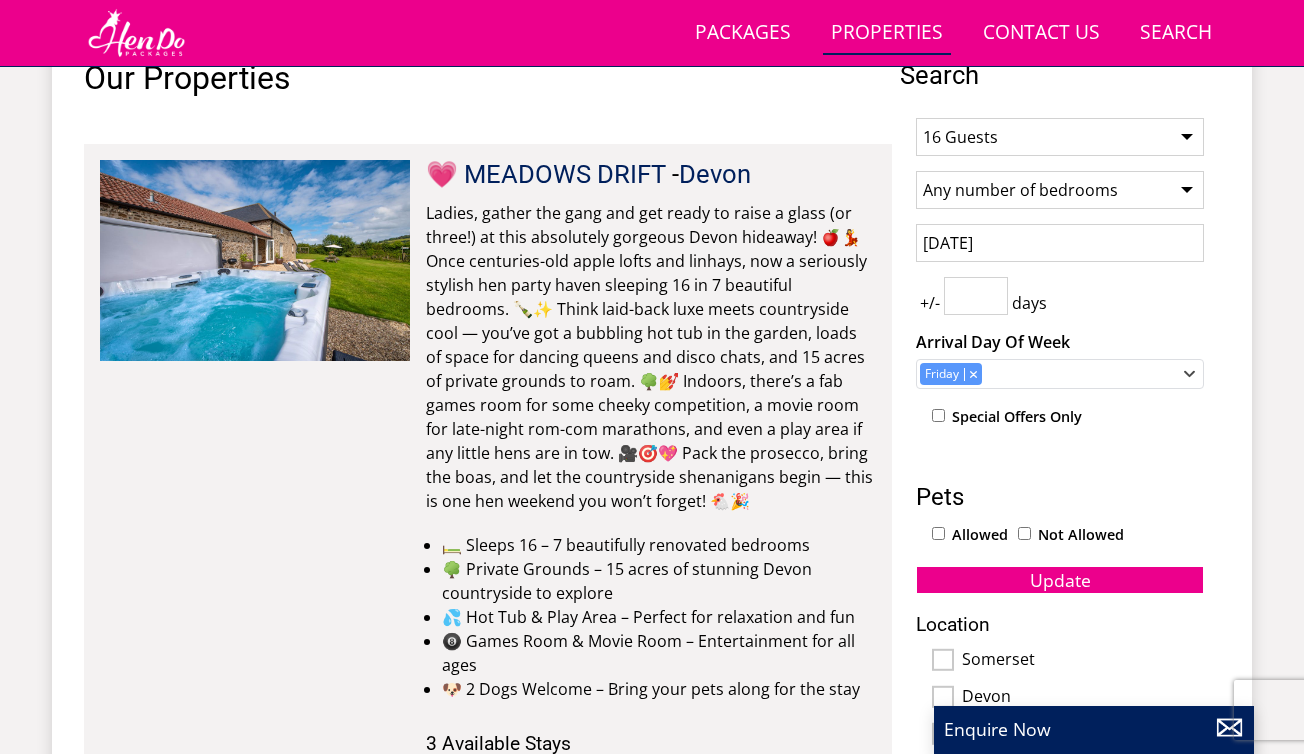 click on "Ladies, gather the gang and get ready to raise a glass (or three!) at this absolutely gorgeous Devon hideaway! 🍎💃 Once centuries-old apple lofts and linhays, now a seriously stylish hen party haven sleeping 16 in 7 beautiful bedrooms. 🍾✨
Think laid-back luxe meets countryside cool — you’ve got a bubbling hot tub in the garden, loads of space for dancing queens and disco chats, and 15 acres of private grounds to roam. 🌳💅 Indoors, there’s a fab games room for some cheeky competition, a movie room for late-night rom-com marathons, and even a play area if any little hens are in tow. 🎥🎯💖
Pack the prosecco, bring the boas, and let the countryside shenanigans begin — this is one hen weekend you won’t forget! 🐔🎉" at bounding box center (651, 357) 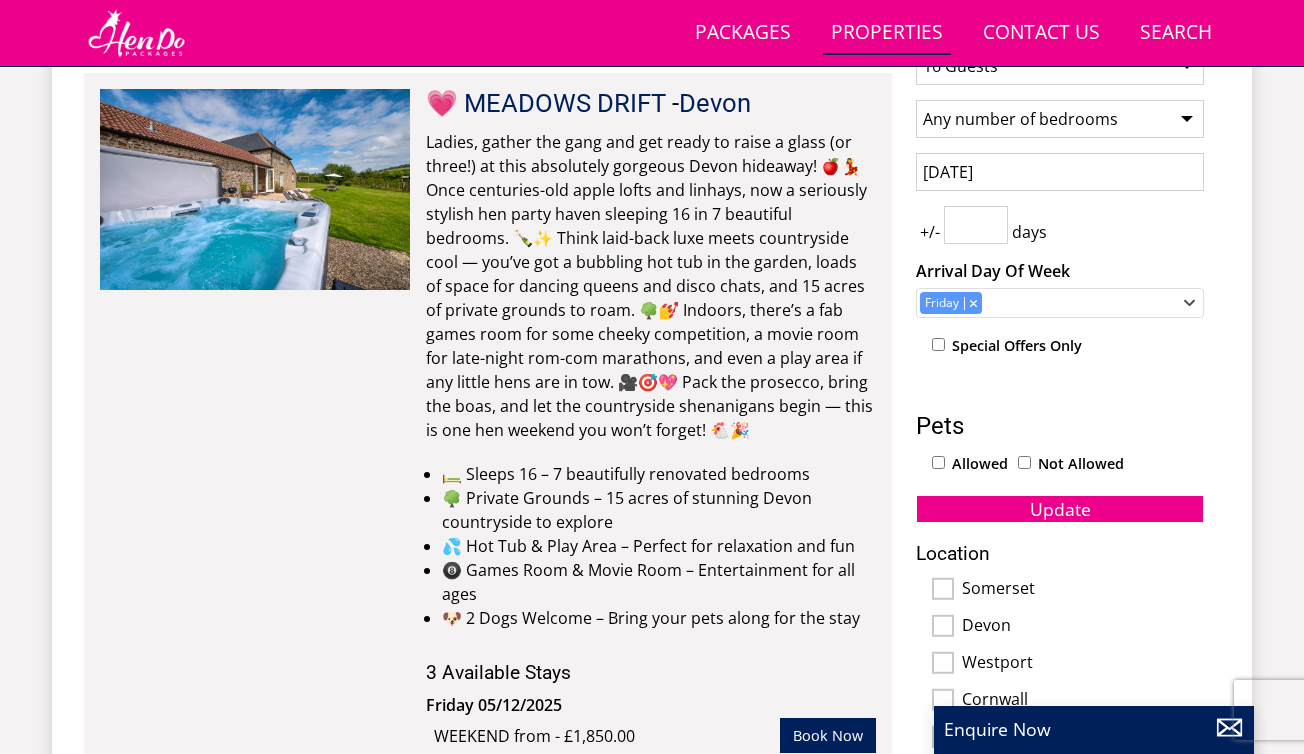 scroll, scrollTop: 694, scrollLeft: 0, axis: vertical 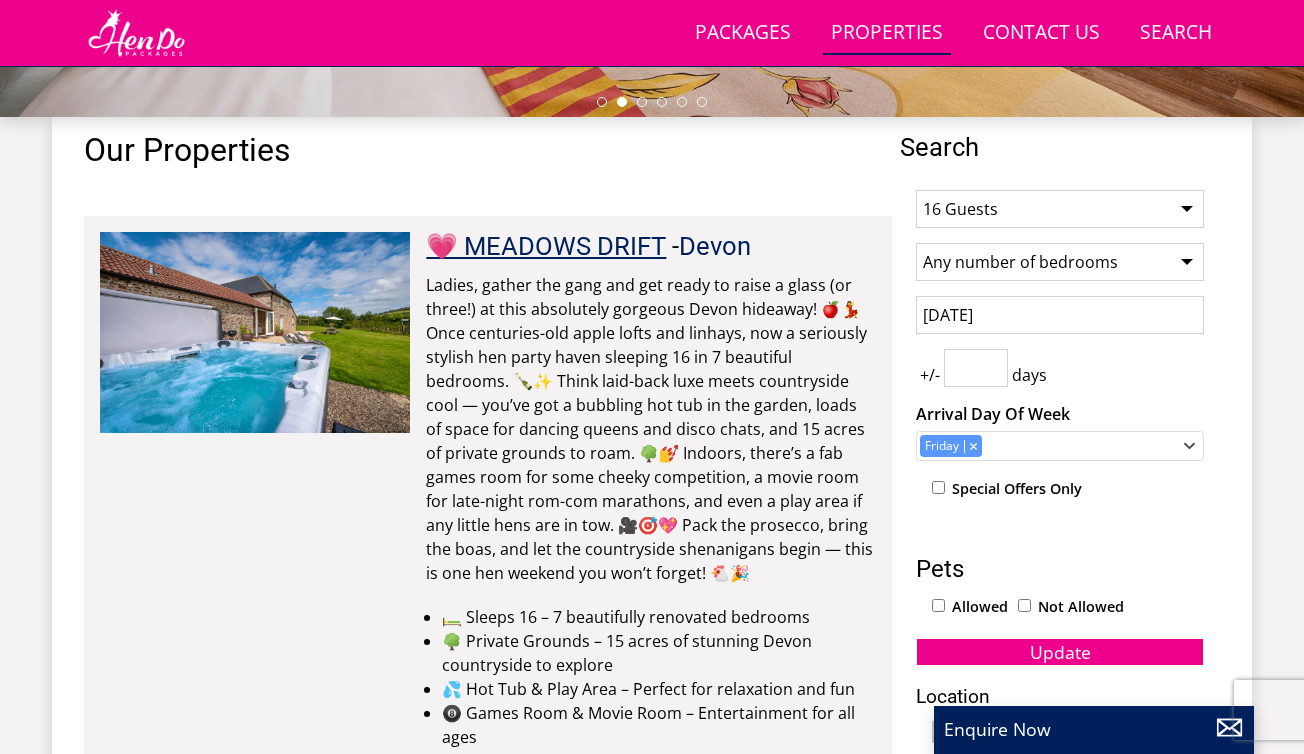 click on "💗 MEADOWS DRIFT" at bounding box center (546, 246) 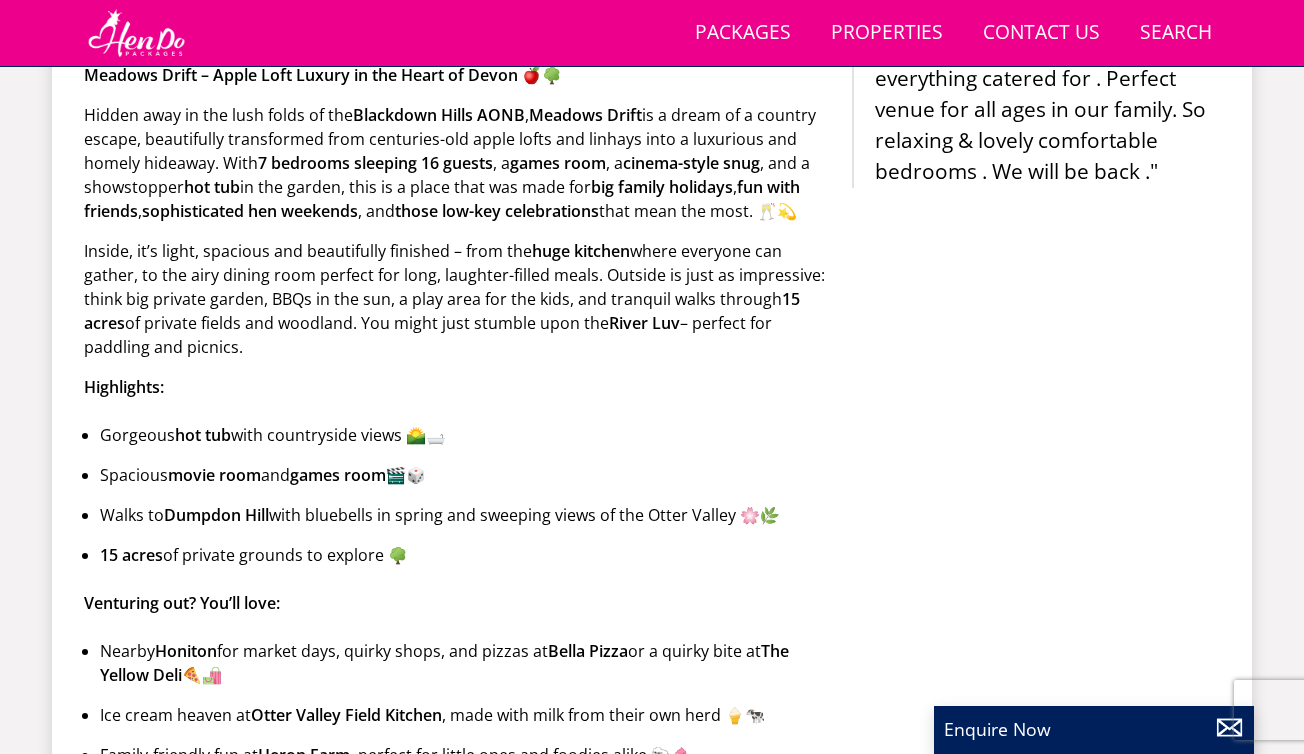 scroll, scrollTop: 1056, scrollLeft: 0, axis: vertical 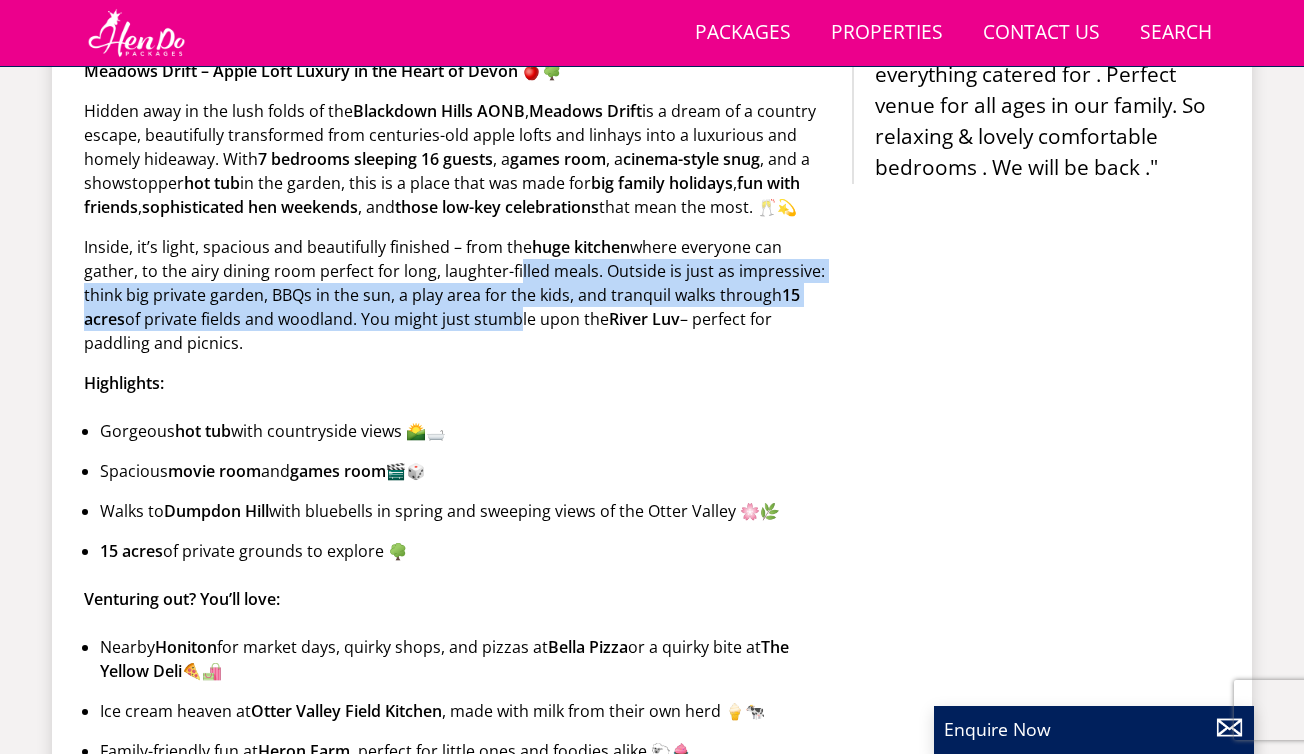 drag, startPoint x: 510, startPoint y: 278, endPoint x: 512, endPoint y: 321, distance: 43.046486 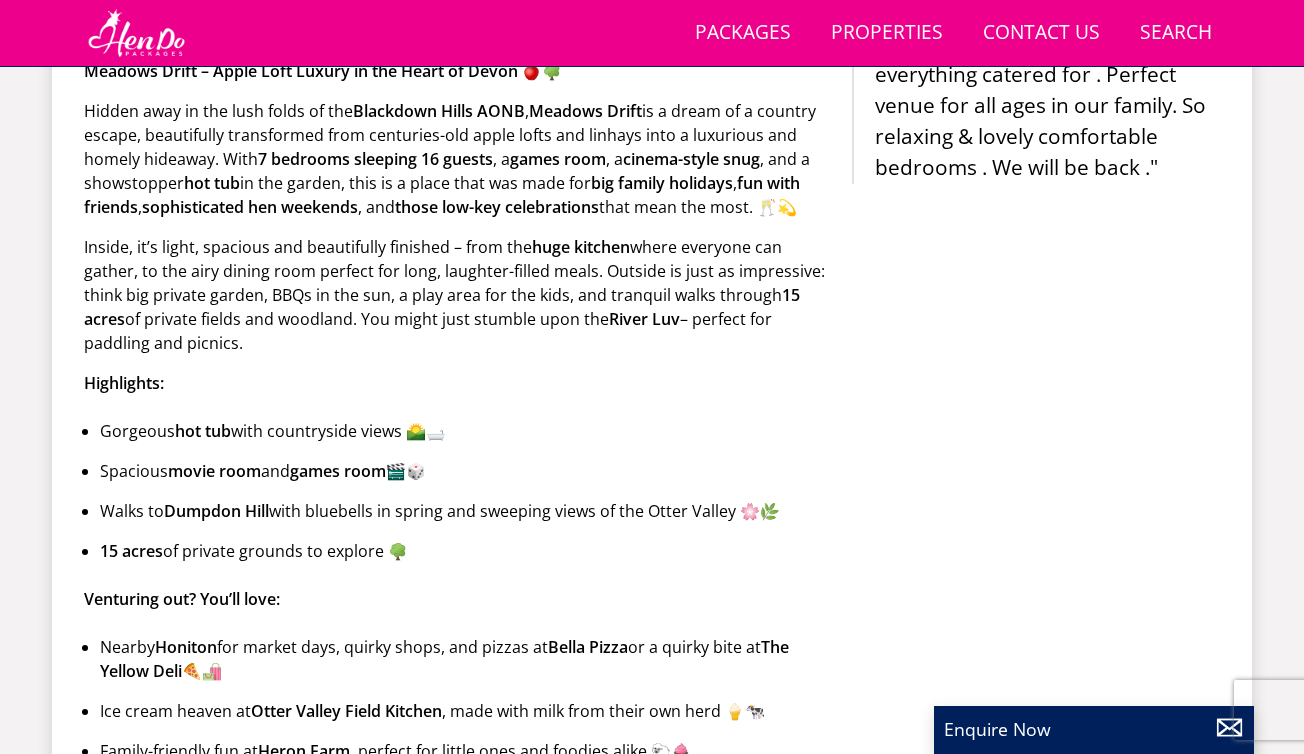 click on "Inside, it’s light, spacious and beautifully finished – from the  huge kitchen  where everyone can gather, to the airy dining room perfect for long, laughter-filled meals. Outside is just as impressive: think big private garden, BBQs in the sun, a play area for the kids, and tranquil walks through  15 acres  of private fields and woodland. You might just stumble upon the  River Luv  – perfect for paddling and picnics." at bounding box center [460, 295] 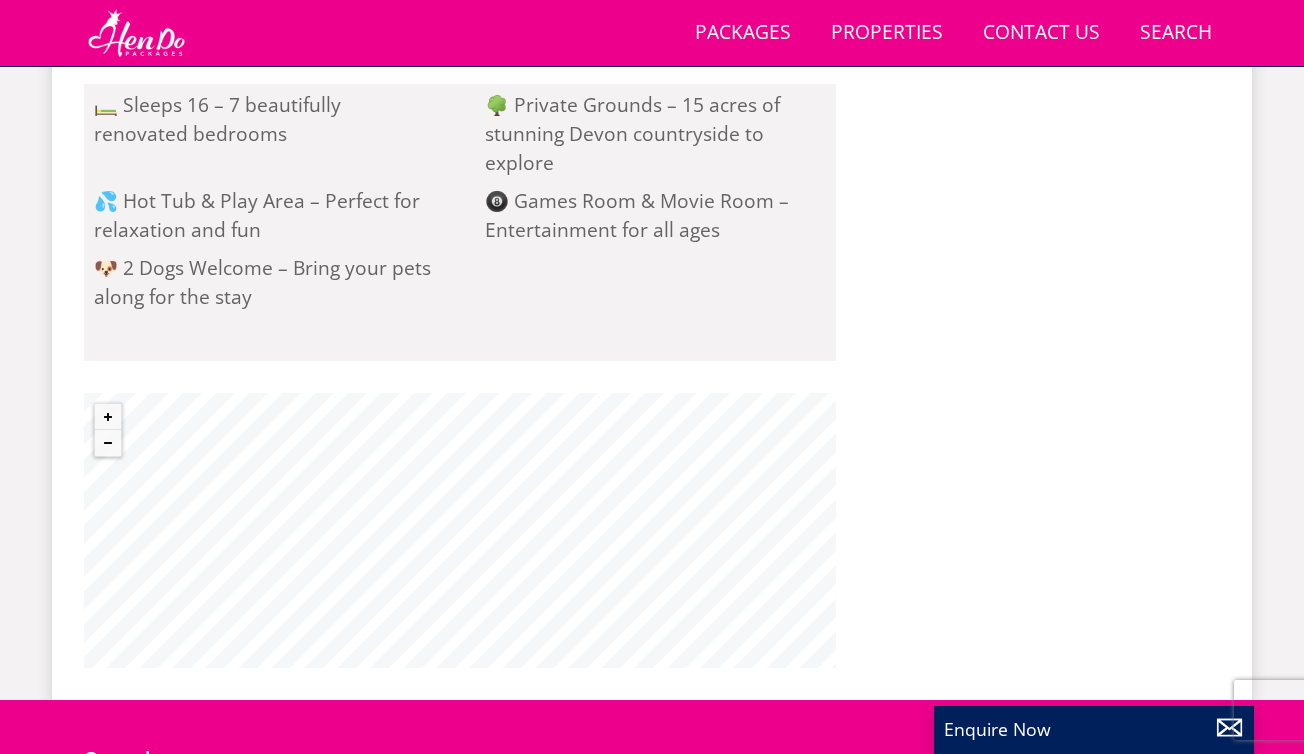 scroll, scrollTop: 2396, scrollLeft: 0, axis: vertical 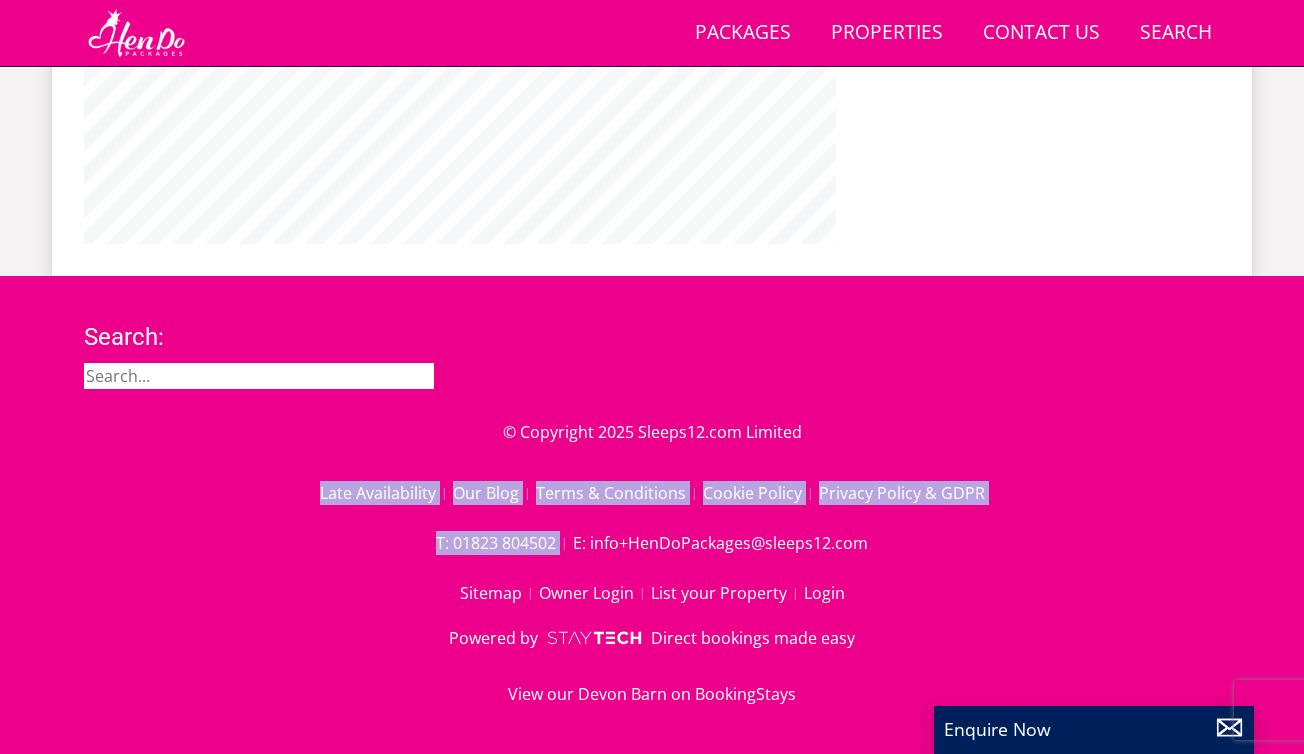 drag, startPoint x: 910, startPoint y: 423, endPoint x: 898, endPoint y: 548, distance: 125.57468 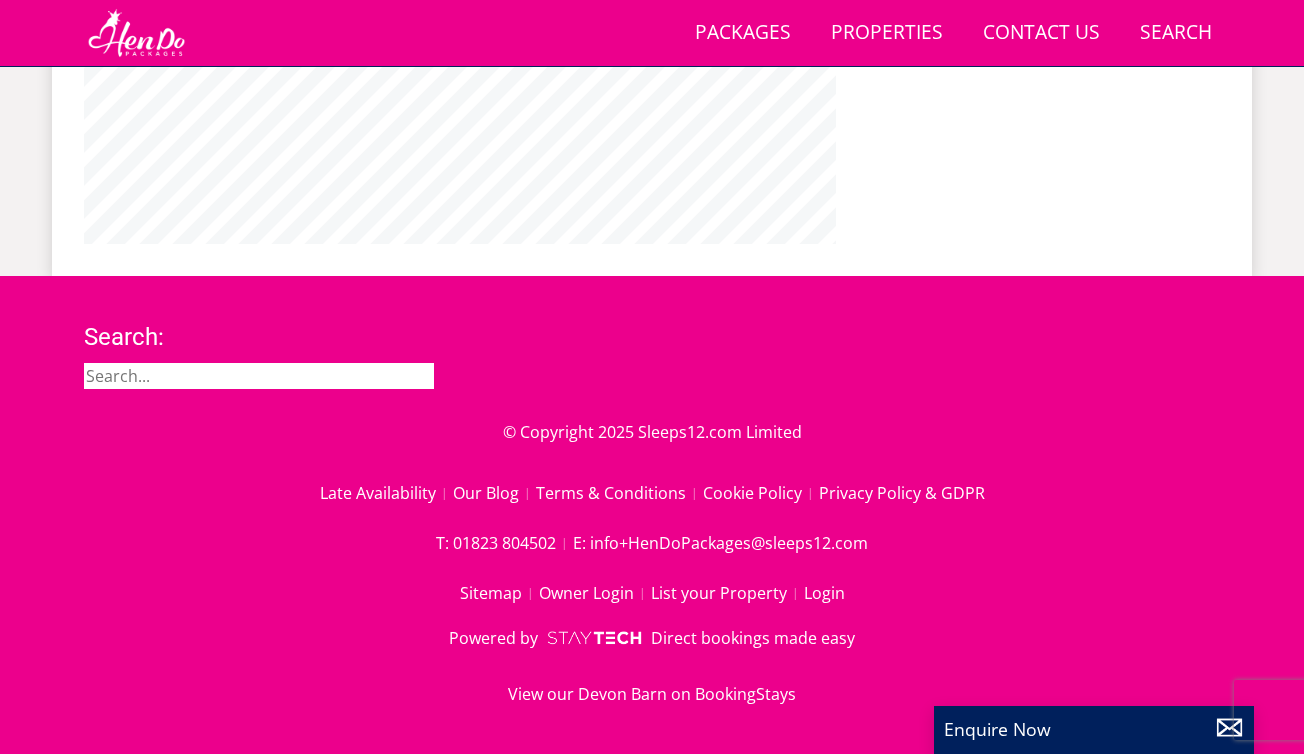 click on ""⭐⭐⭐⭐⭐ It was really nice to meet the owner on arrival & departure. Beautiful house , everything catered for . Perfect venue for all ages in our family. So relaxing & lovely comfortable bedrooms . We will be back ."" at bounding box center (1036, -700) 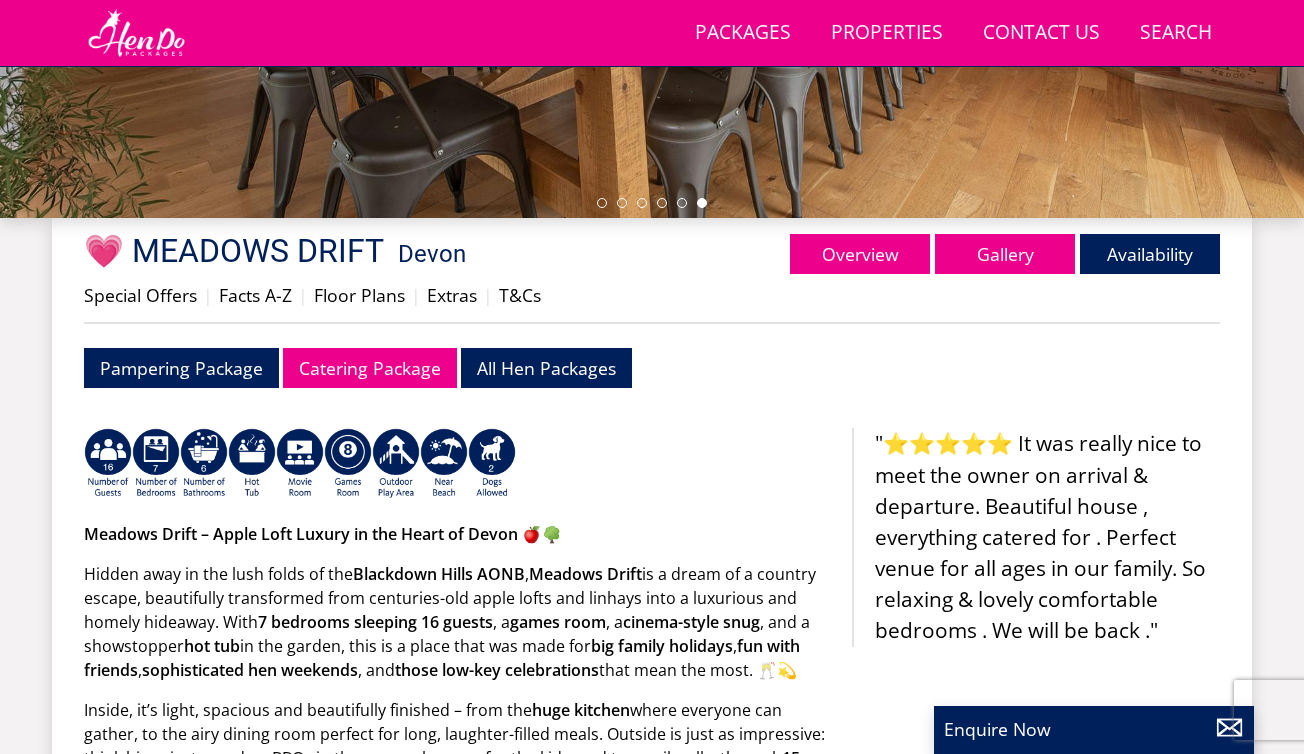 scroll, scrollTop: 617, scrollLeft: 0, axis: vertical 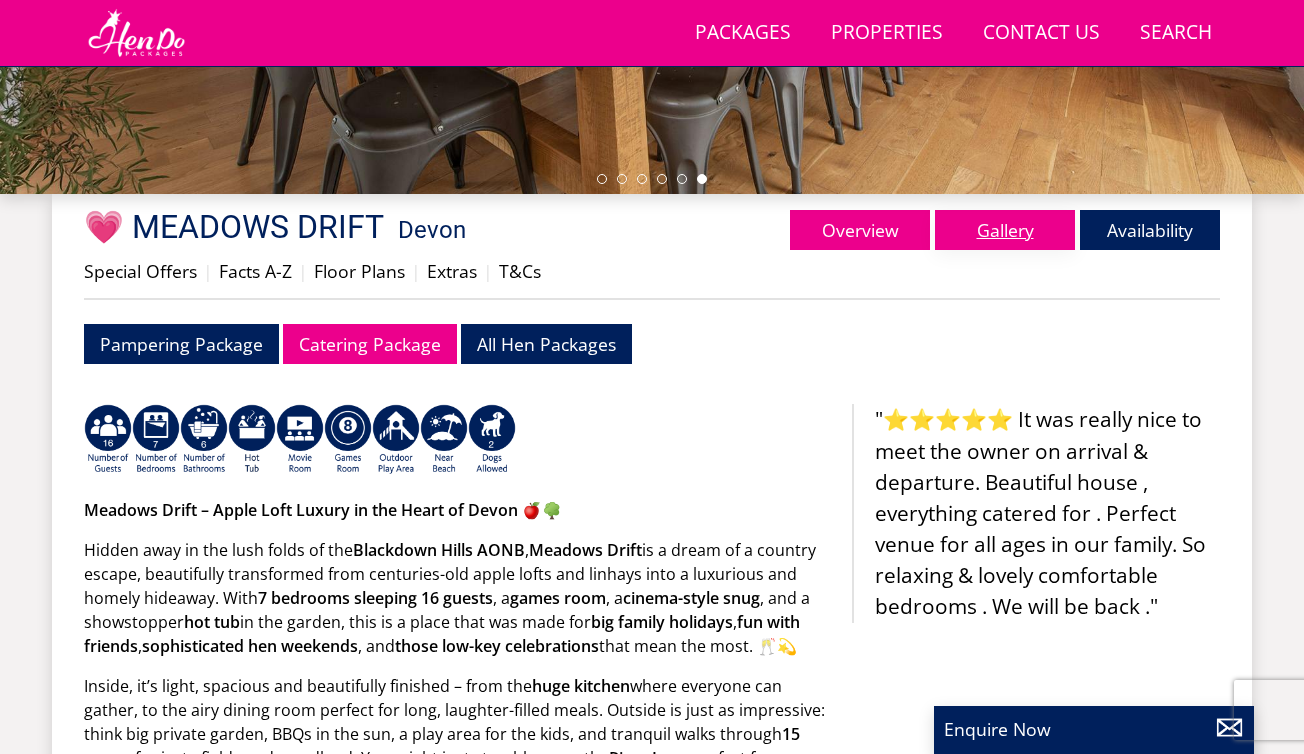 click on "Gallery" at bounding box center (1005, 230) 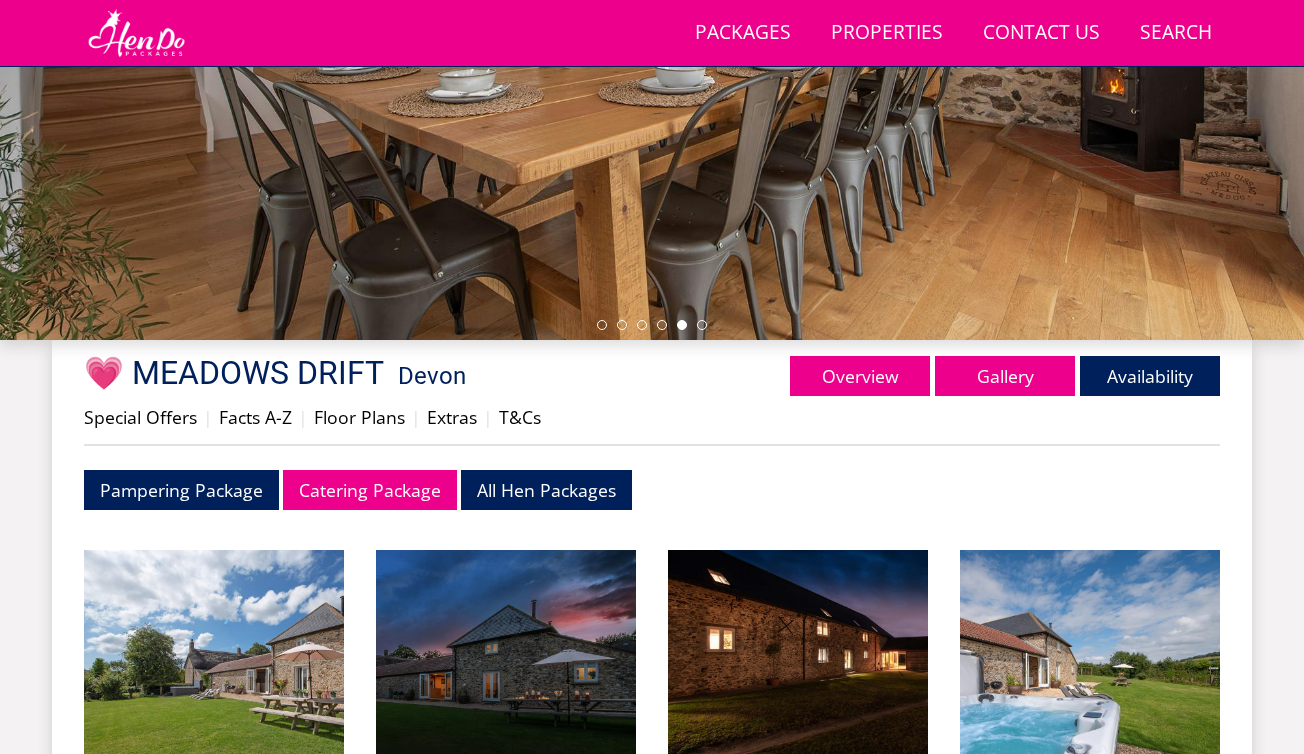 scroll, scrollTop: 487, scrollLeft: 0, axis: vertical 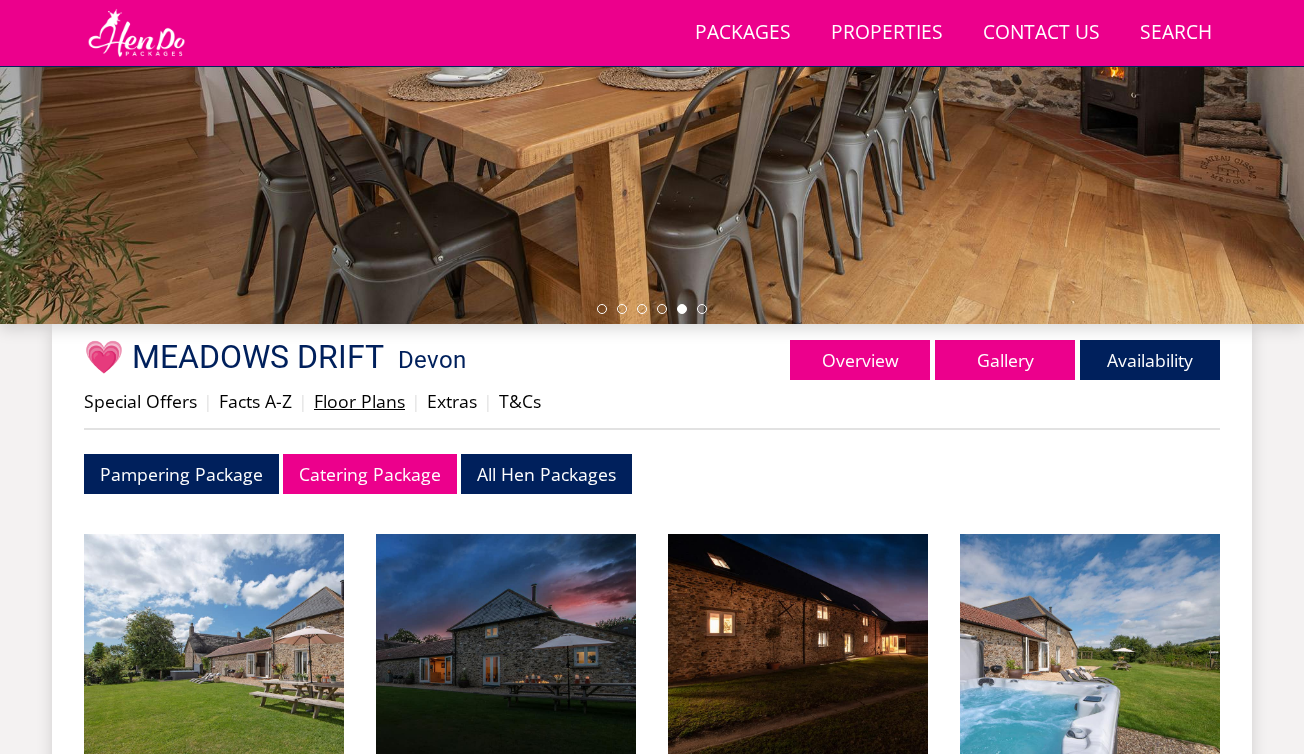 click on "Floor Plans" at bounding box center (359, 401) 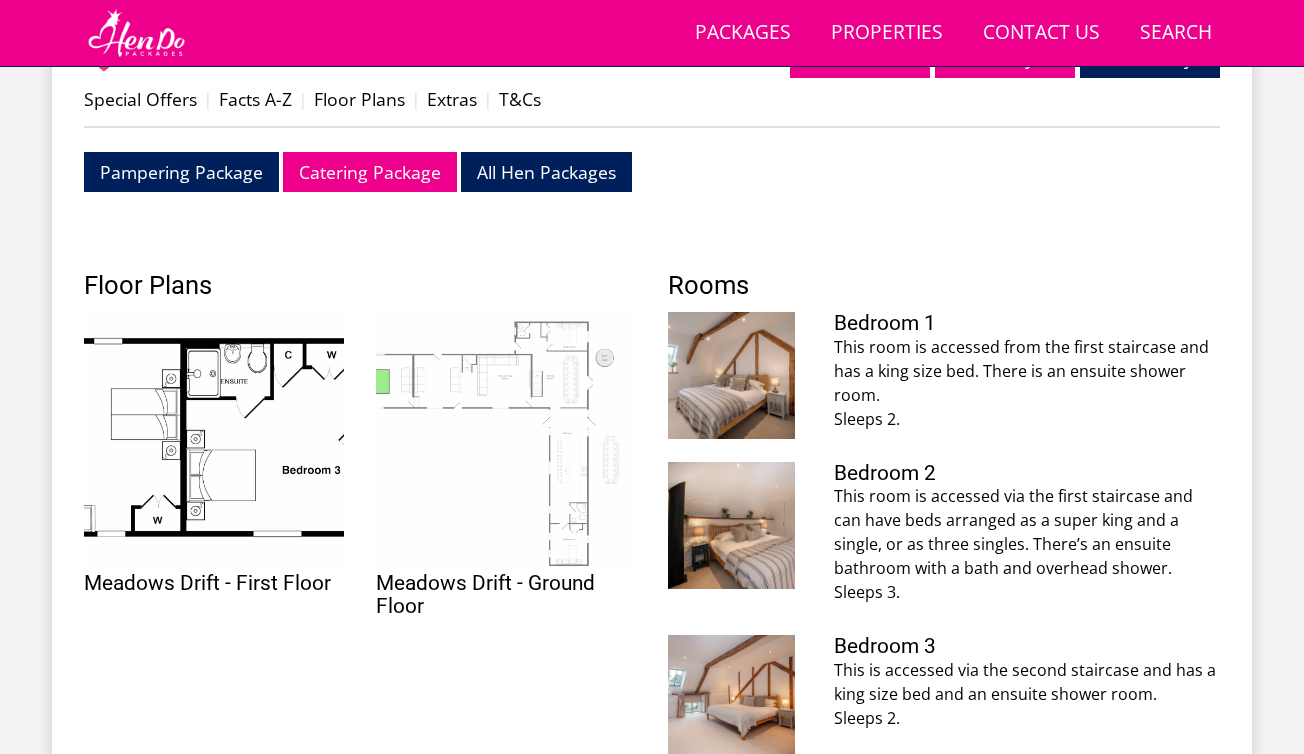 scroll, scrollTop: 786, scrollLeft: 0, axis: vertical 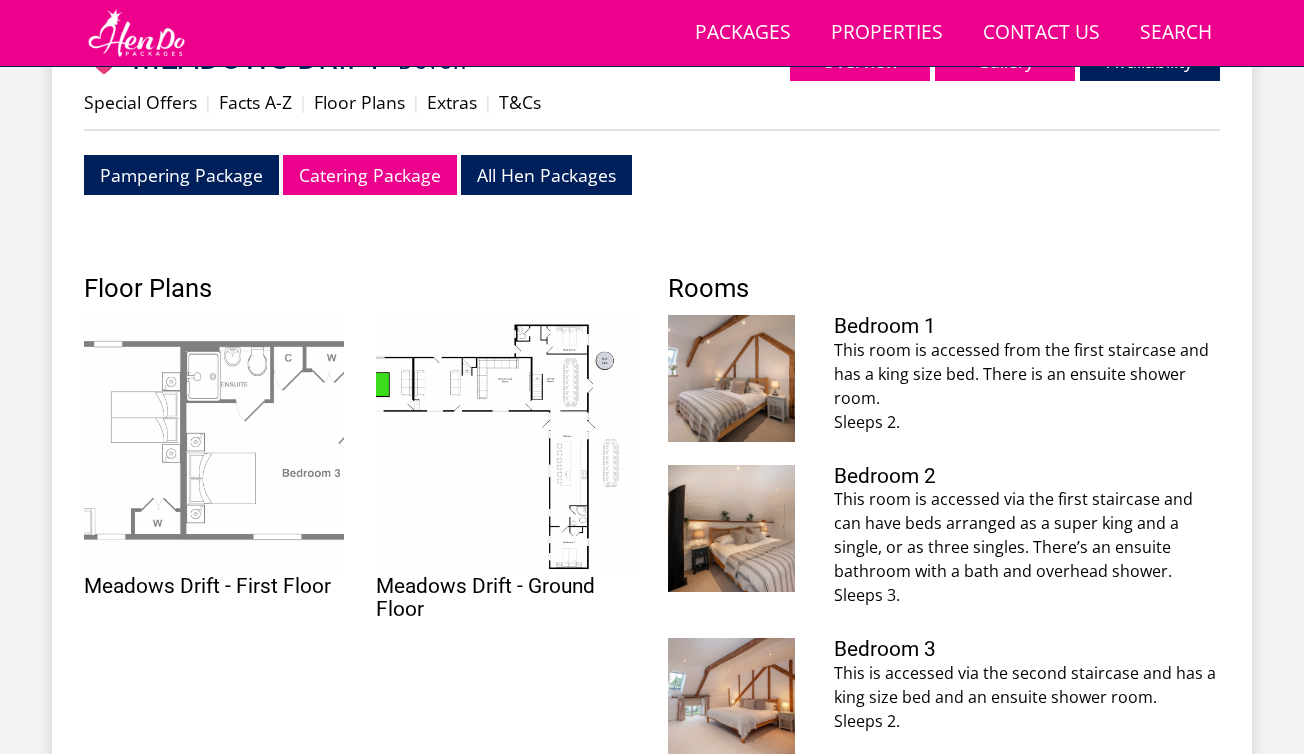 click at bounding box center (214, 445) 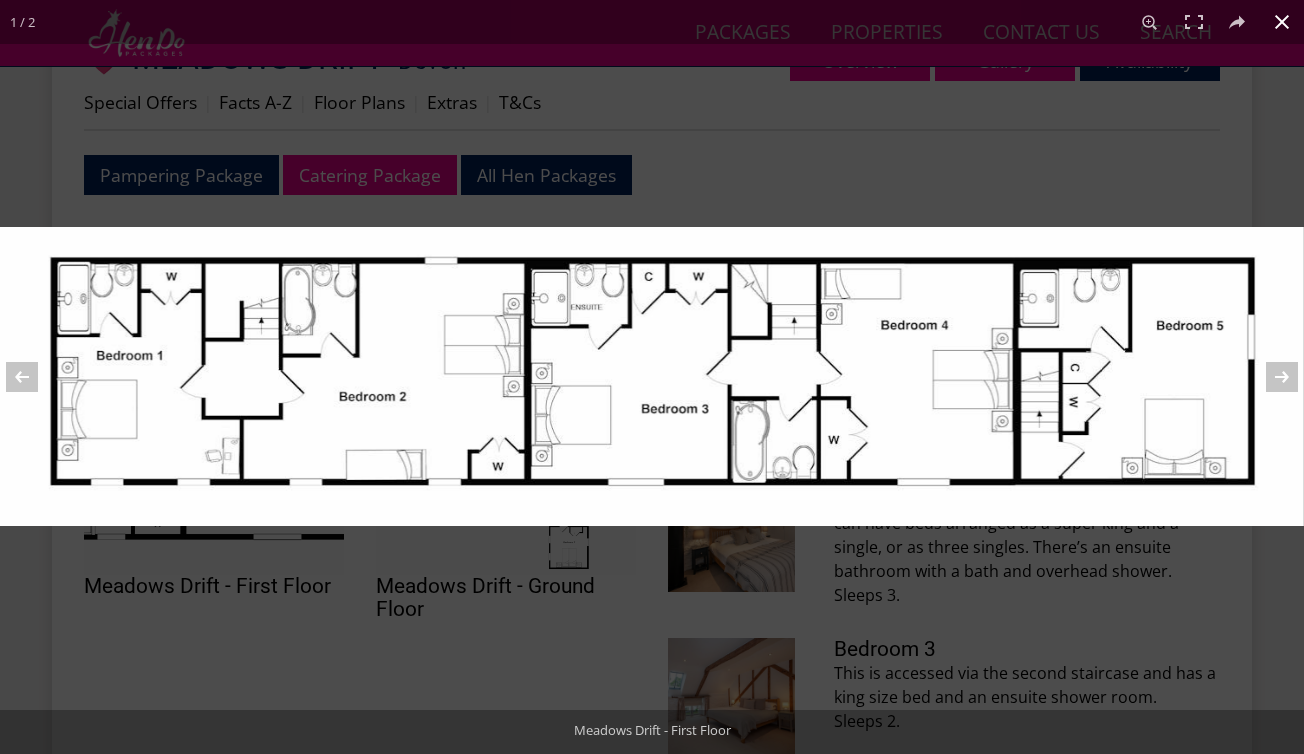 click at bounding box center [652, 604] 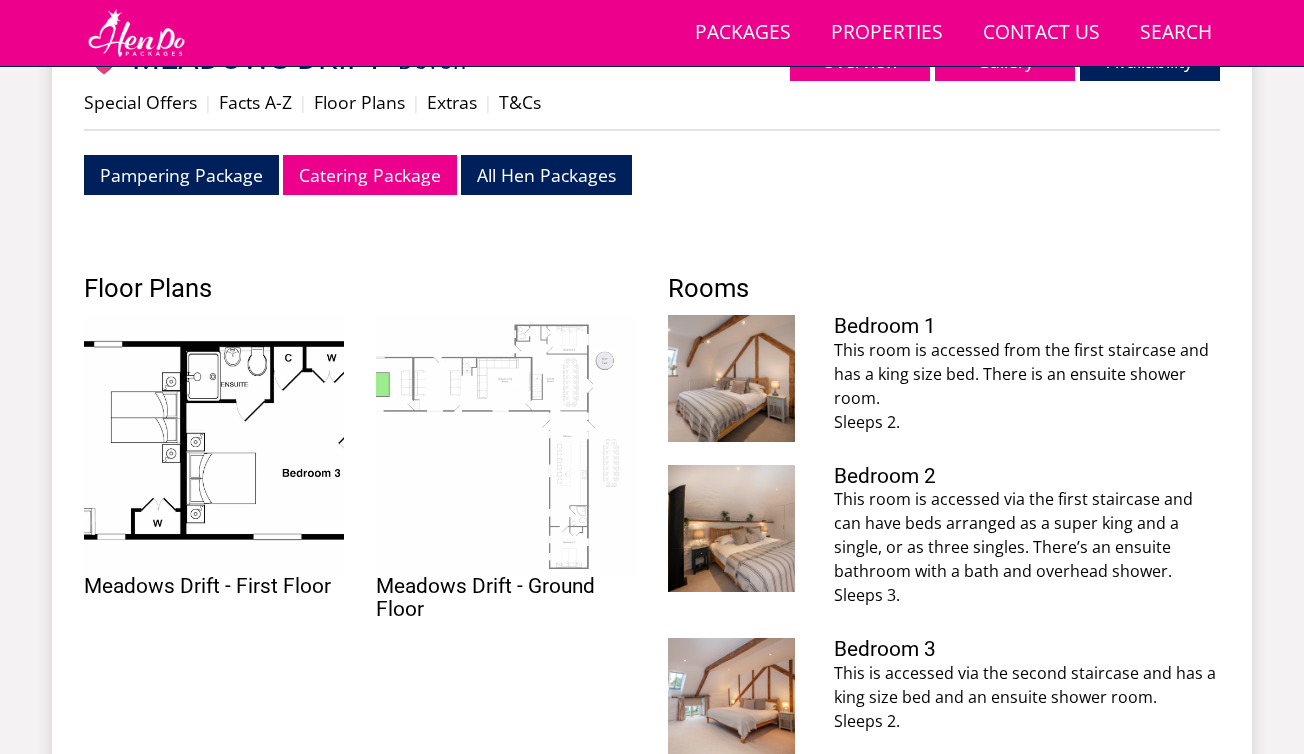 click at bounding box center (506, 445) 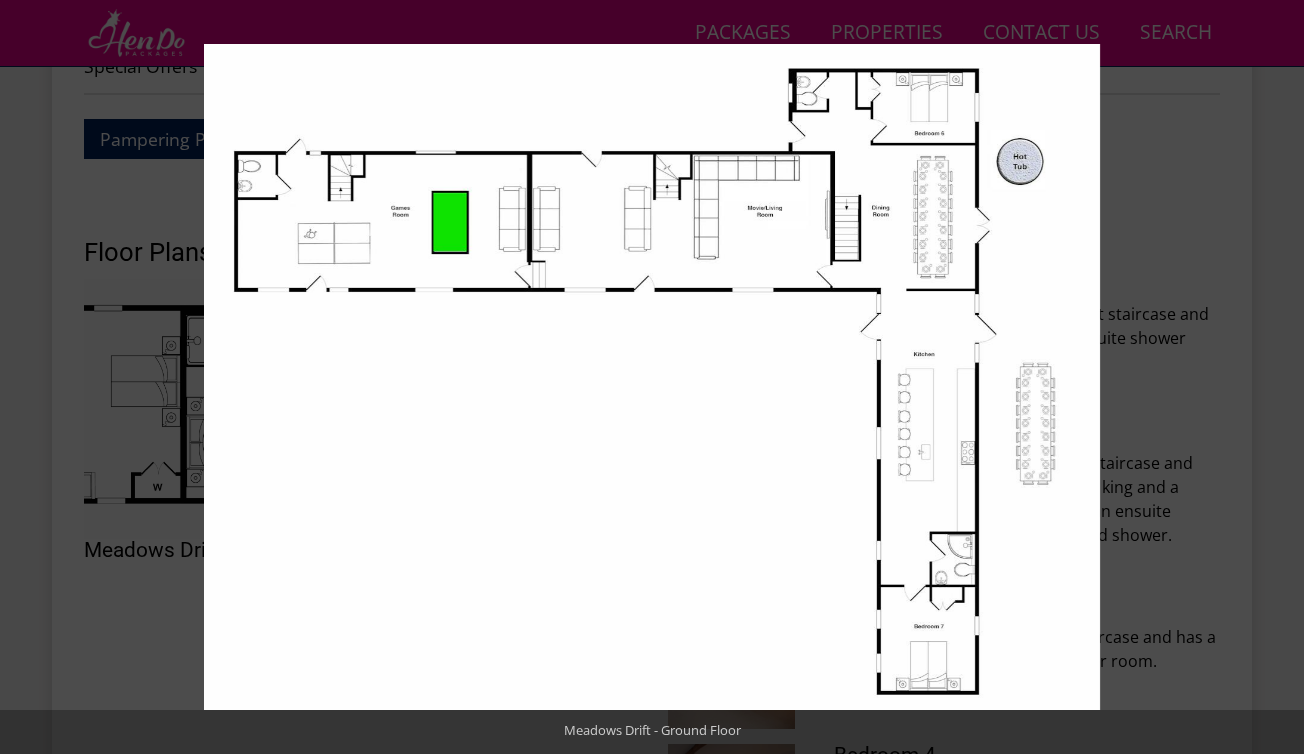 scroll, scrollTop: 826, scrollLeft: 0, axis: vertical 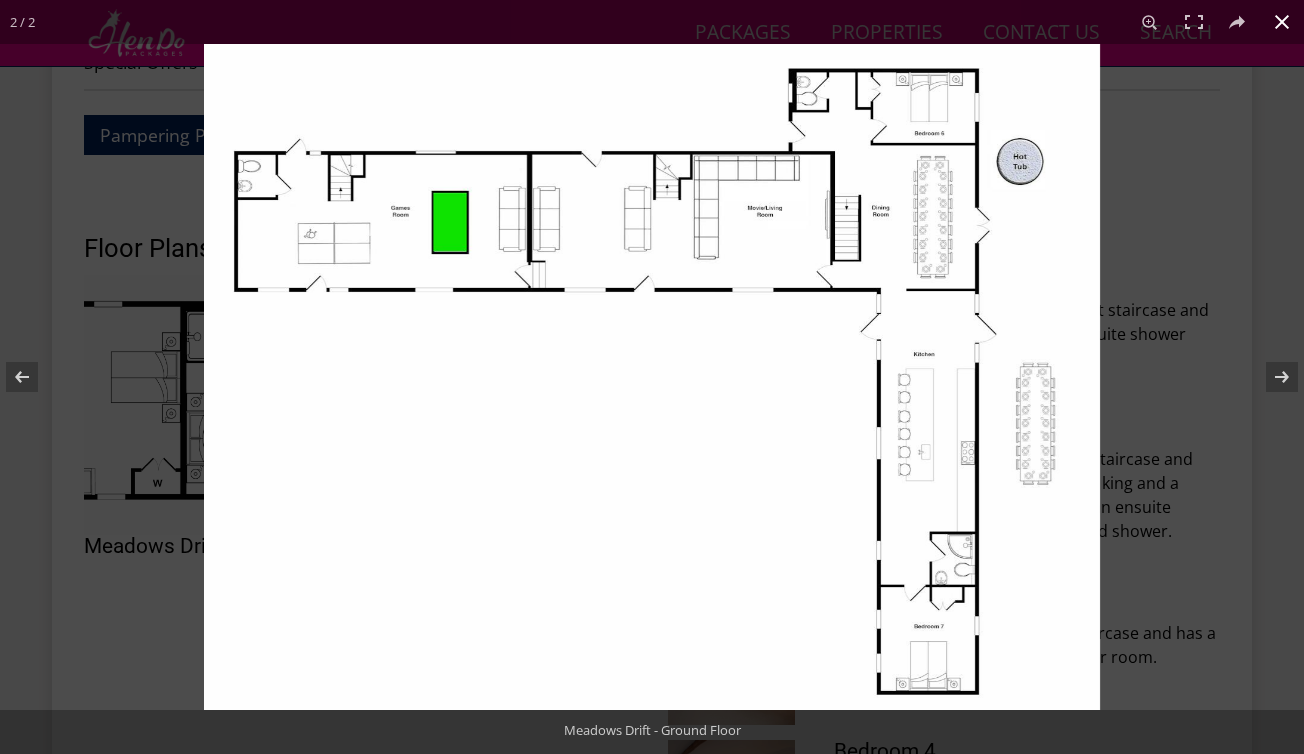 click at bounding box center [856, 421] 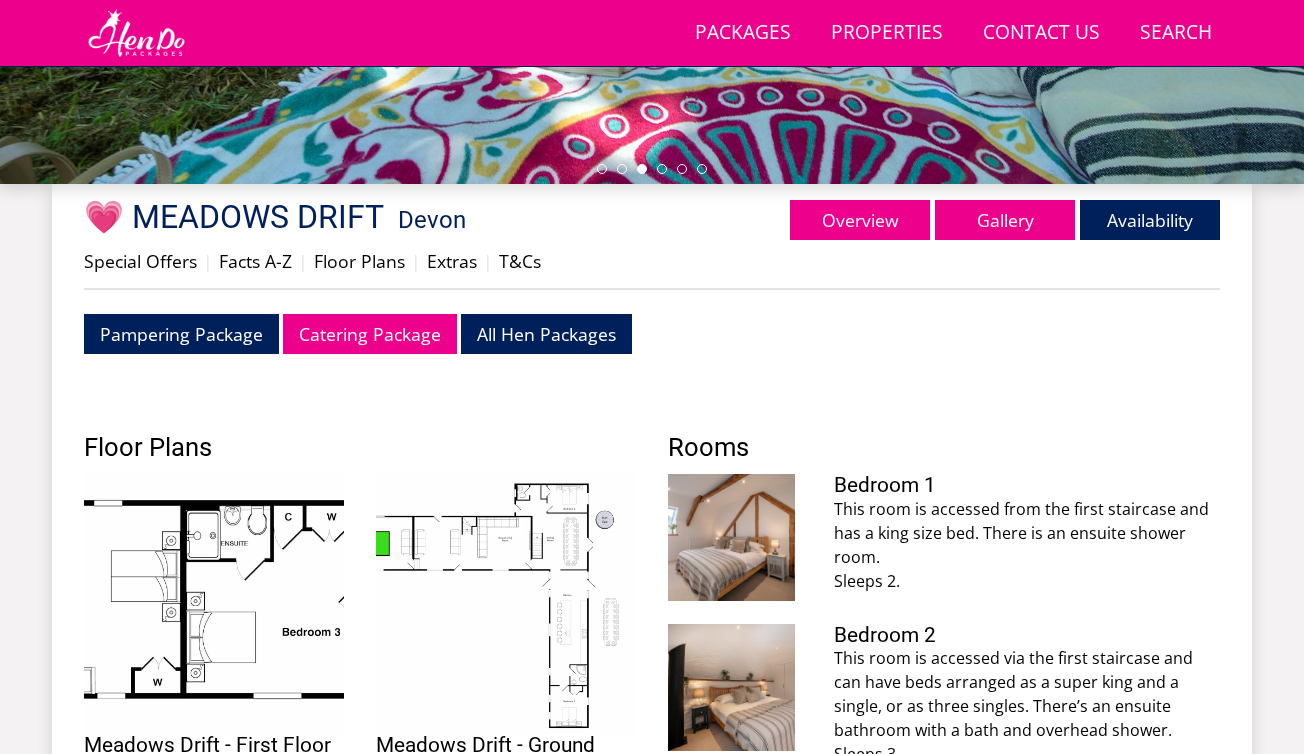 scroll, scrollTop: 569, scrollLeft: 0, axis: vertical 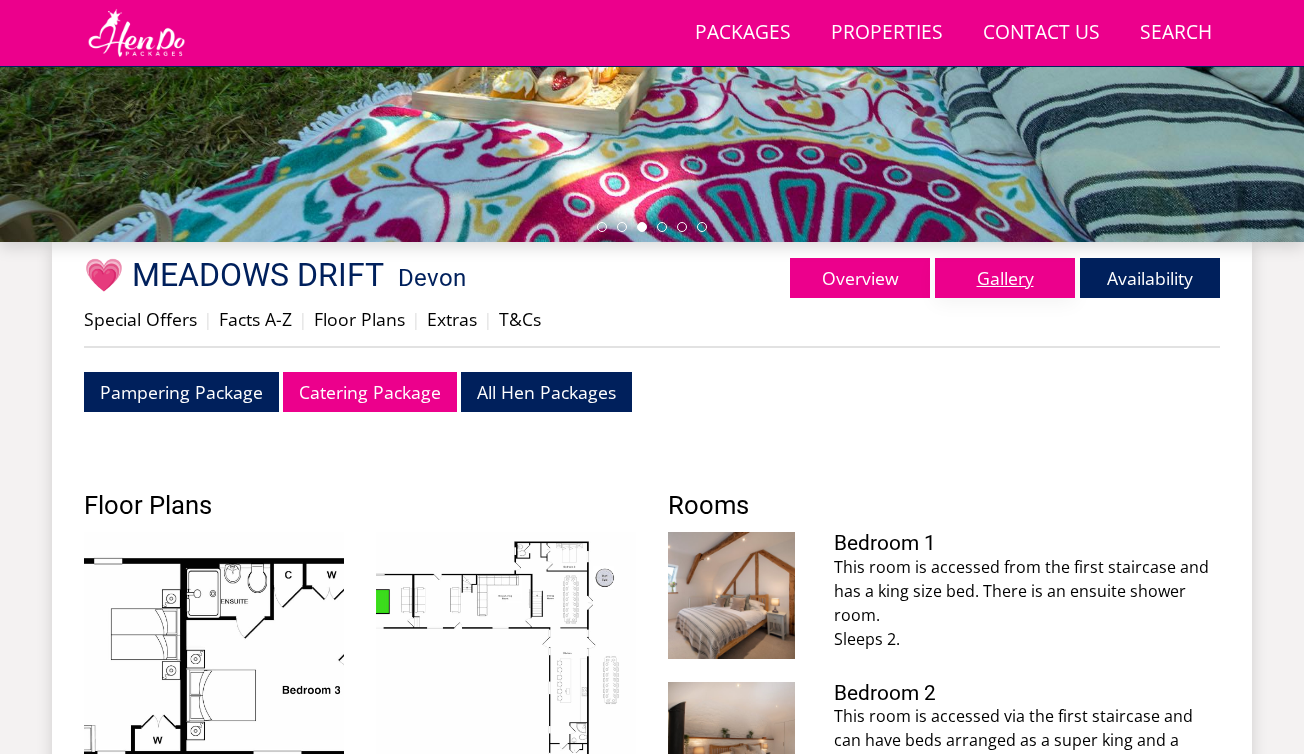 click on "Gallery" at bounding box center (1005, 278) 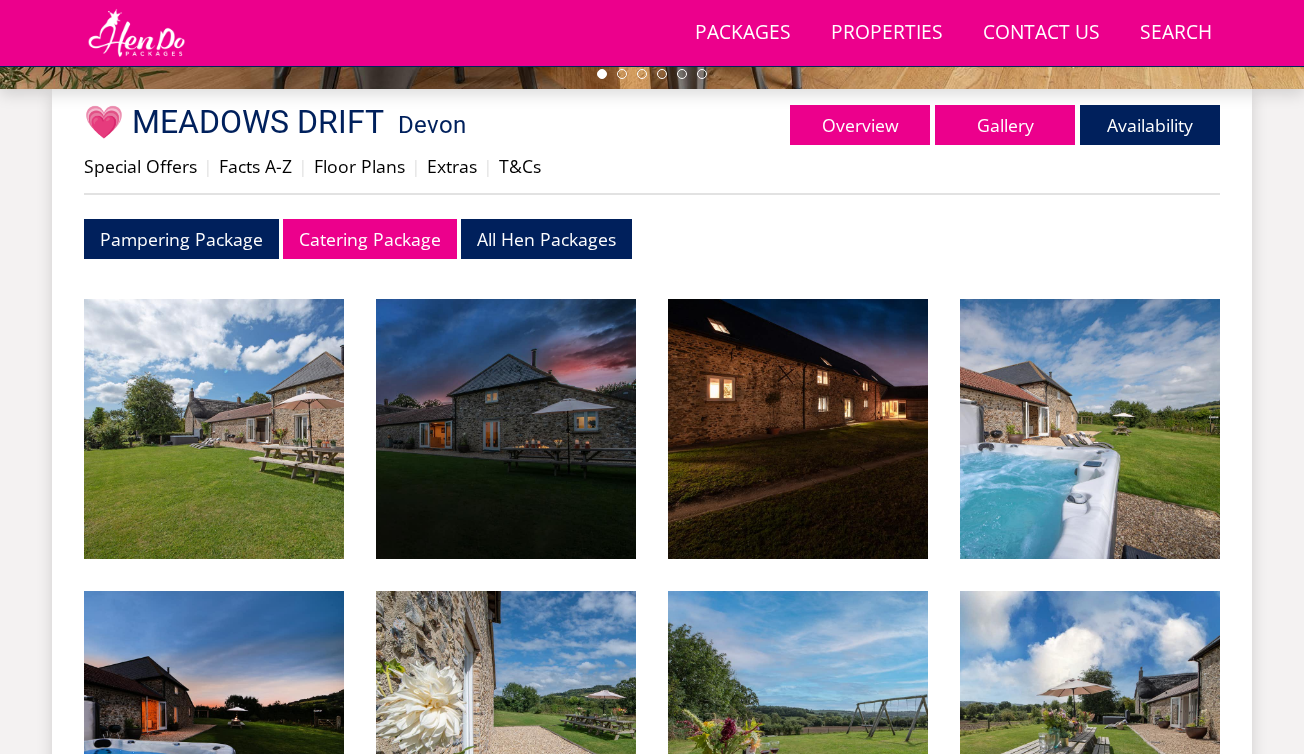 scroll, scrollTop: 359, scrollLeft: 0, axis: vertical 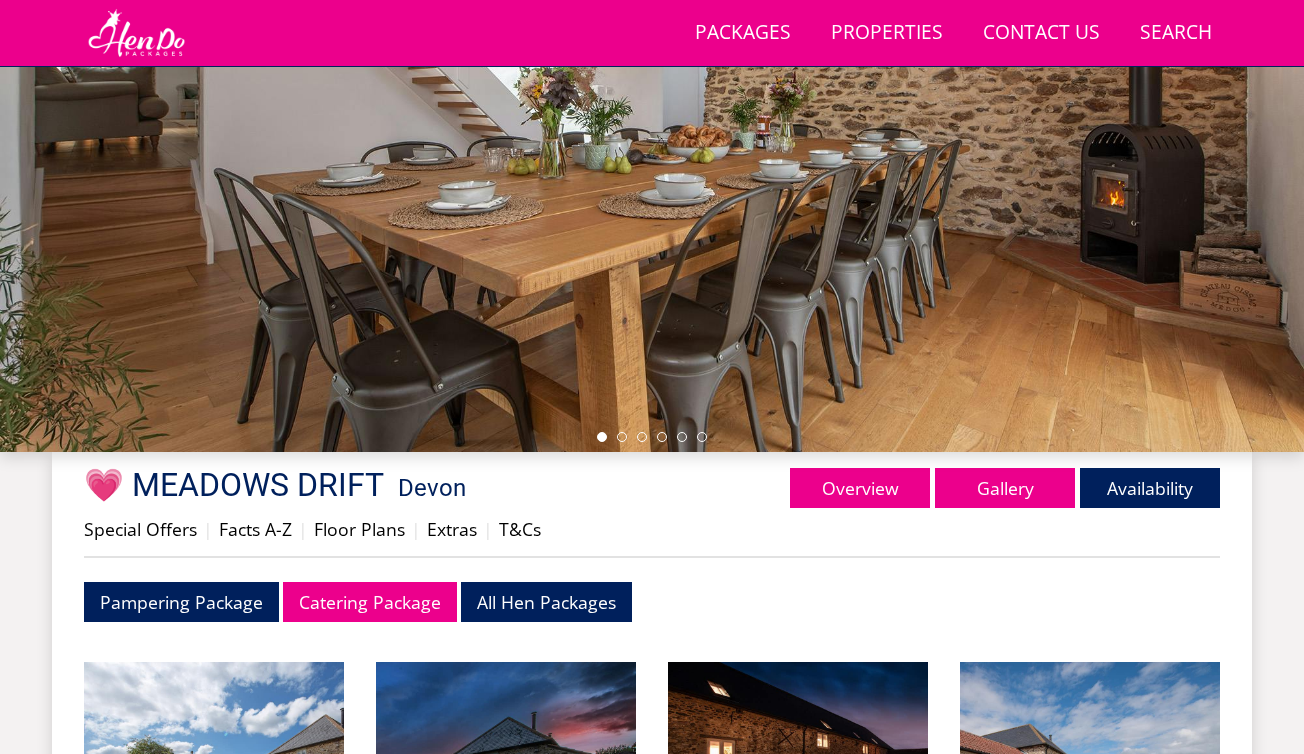 click at bounding box center (652, 102) 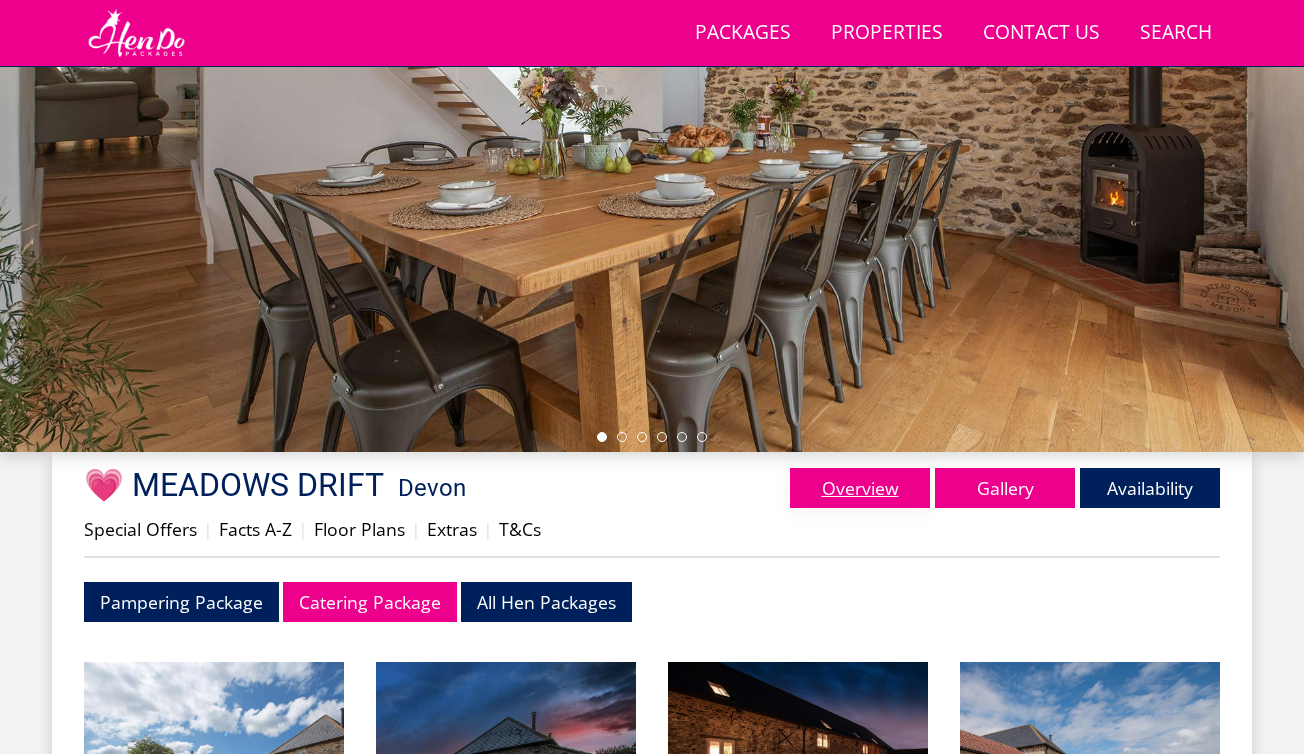 click on "Overview" at bounding box center (860, 488) 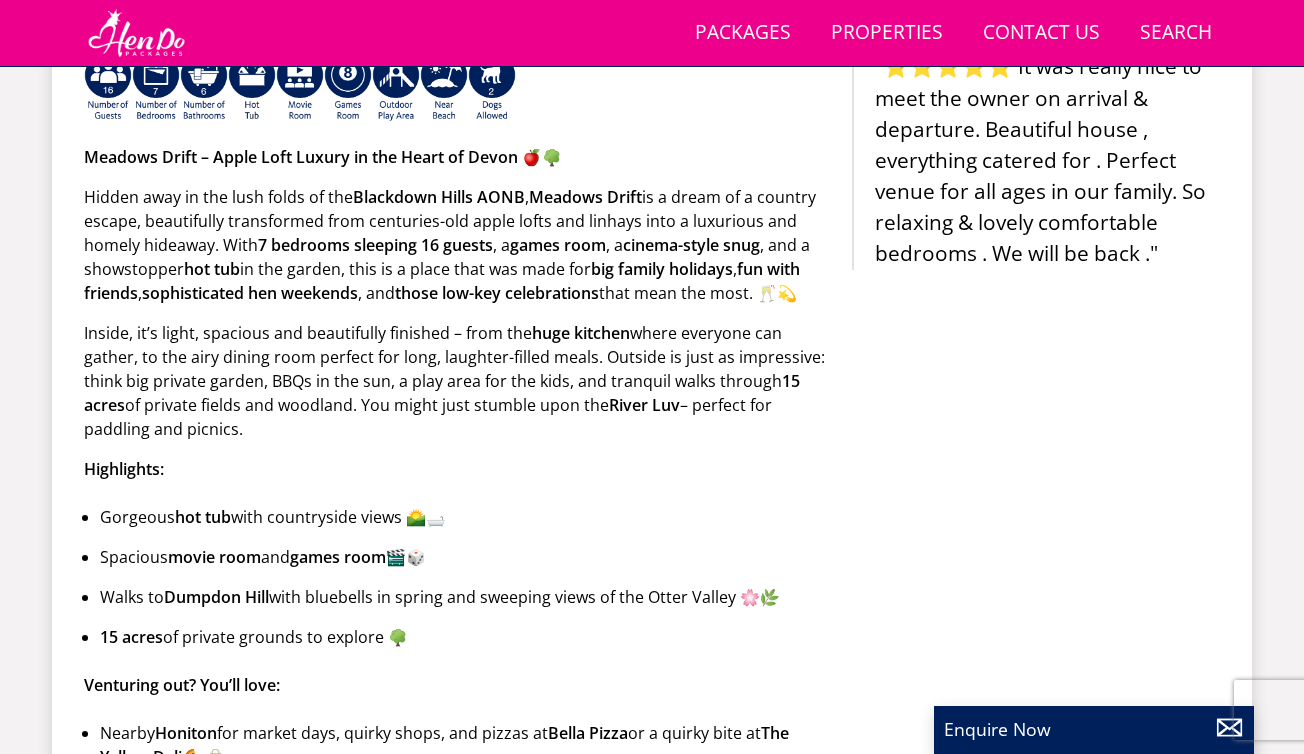 scroll, scrollTop: 984, scrollLeft: 0, axis: vertical 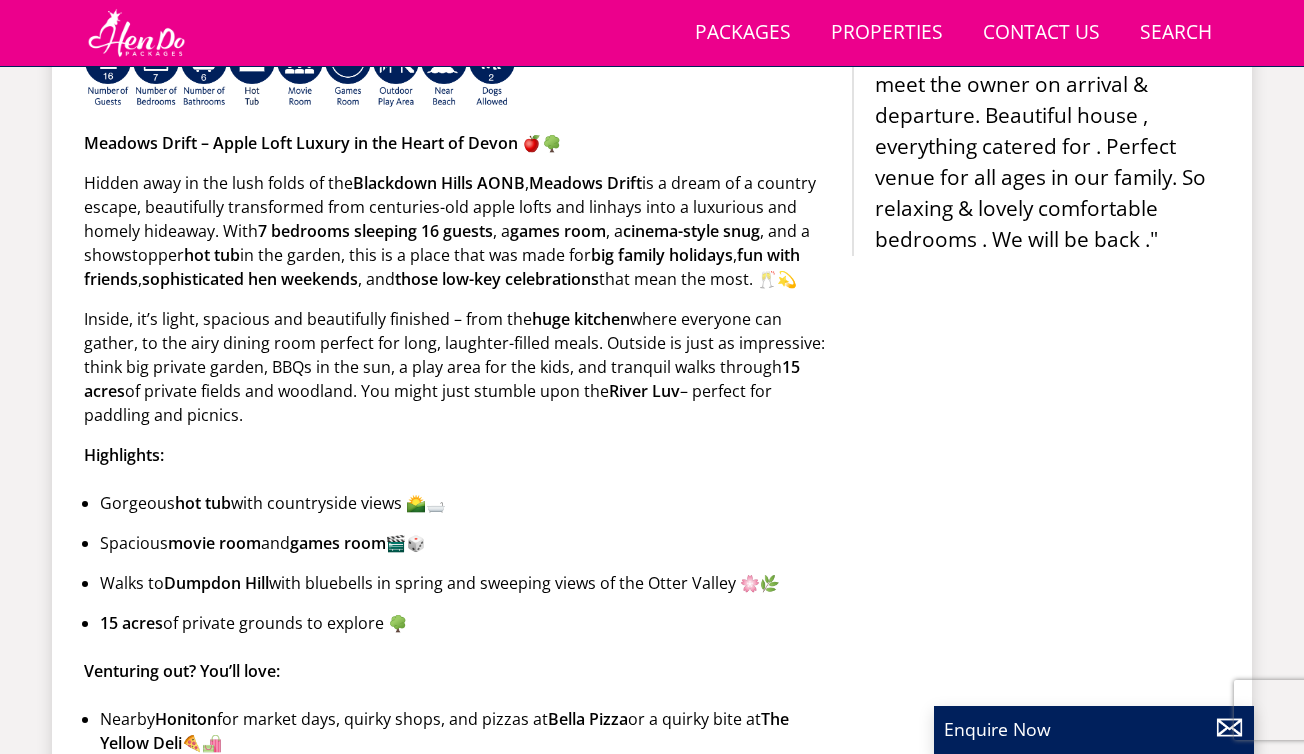 click on "Hidden away in the lush folds of the  Blackdown Hills AONB ,  Meadows Drift  is a dream of a country escape, beautifully transformed from centuries-old apple lofts and linhays into a luxurious and homely hideaway. With  7 bedrooms sleeping 16 guests , a  games room , a  cinema-style snug , and a showstopper  hot tub  in the garden, this is a place that was made for  big family holidays ,  fun with friends ,  sophisticated hen weekends , and  those low-key celebrations  that mean the most. 🥂💫" at bounding box center (460, 231) 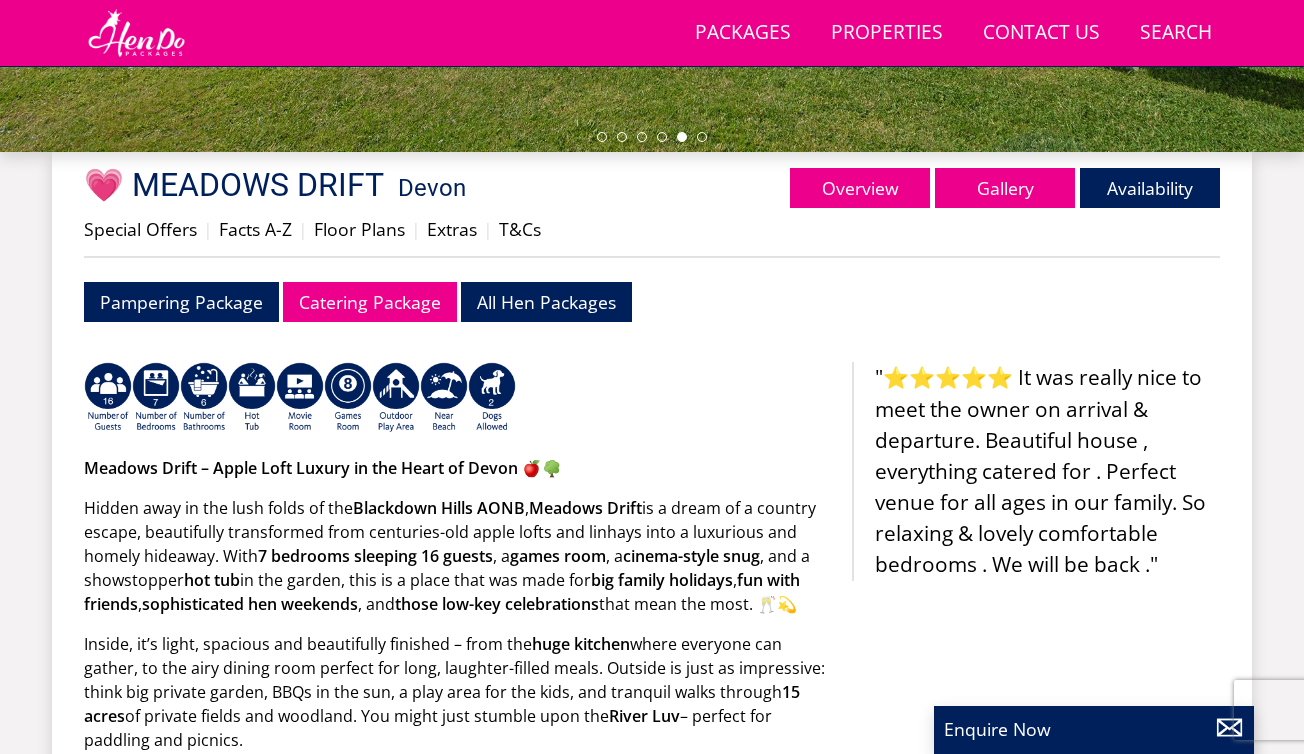 scroll, scrollTop: 640, scrollLeft: 0, axis: vertical 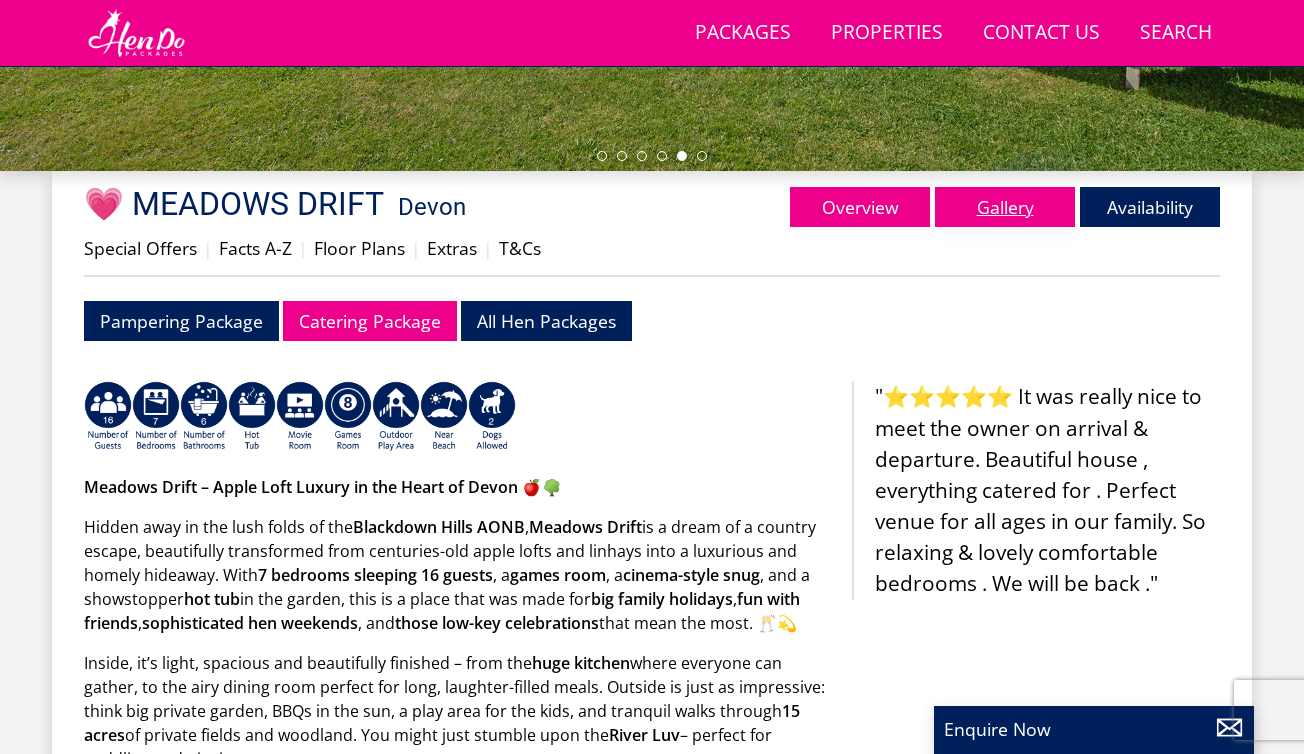 click on "Gallery" at bounding box center [1005, 207] 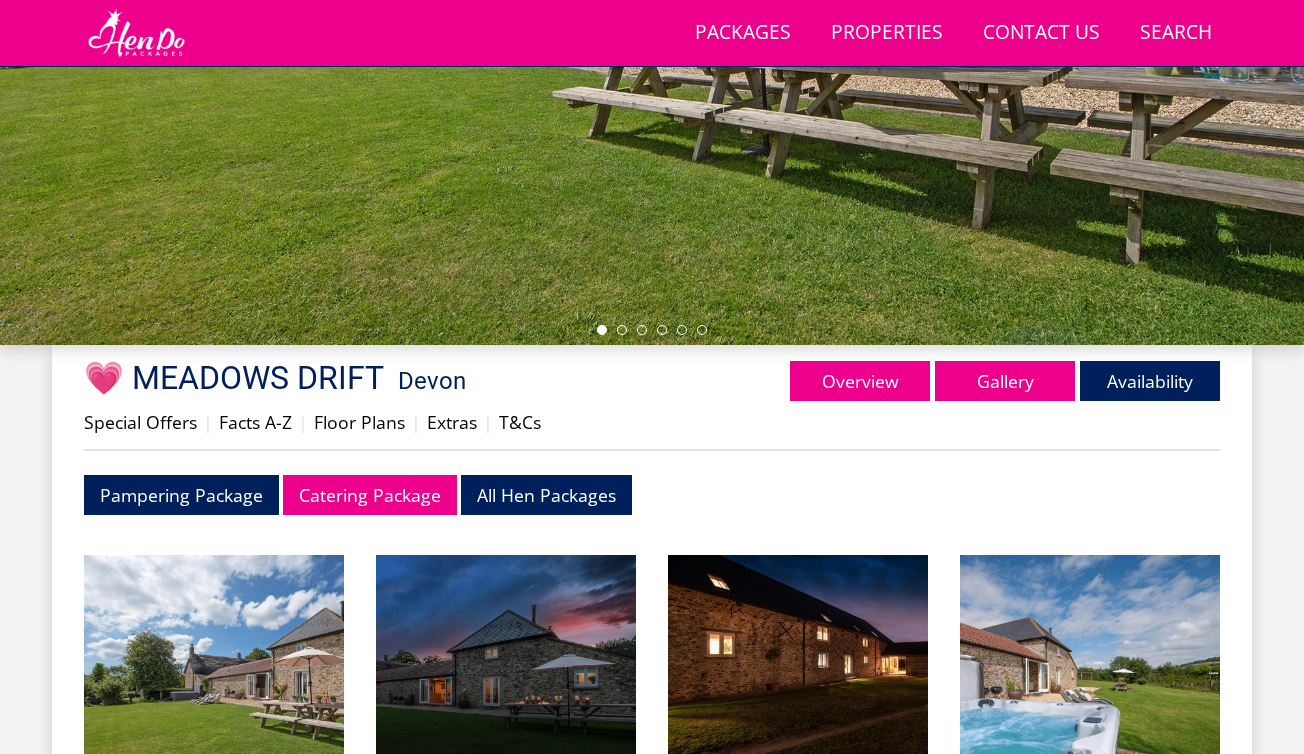 scroll, scrollTop: 471, scrollLeft: 0, axis: vertical 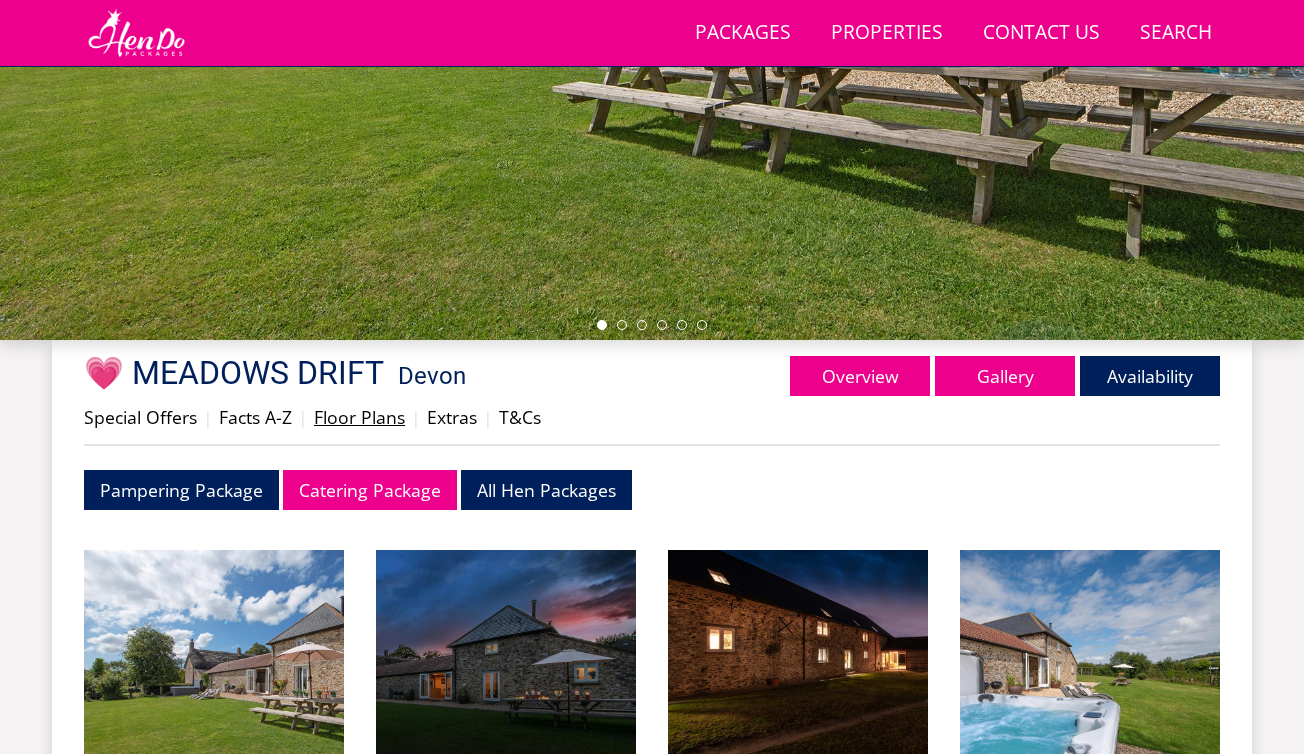 click on "Floor Plans" at bounding box center (359, 417) 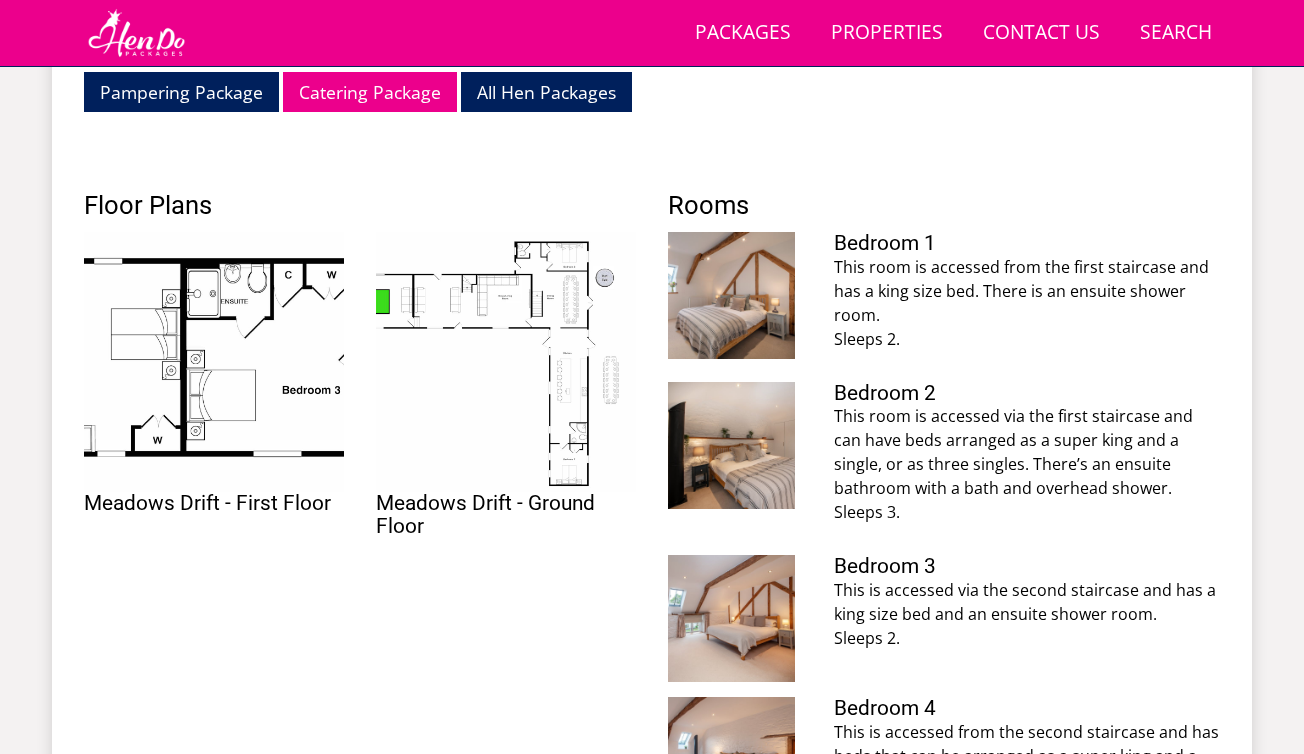 scroll, scrollTop: 895, scrollLeft: 0, axis: vertical 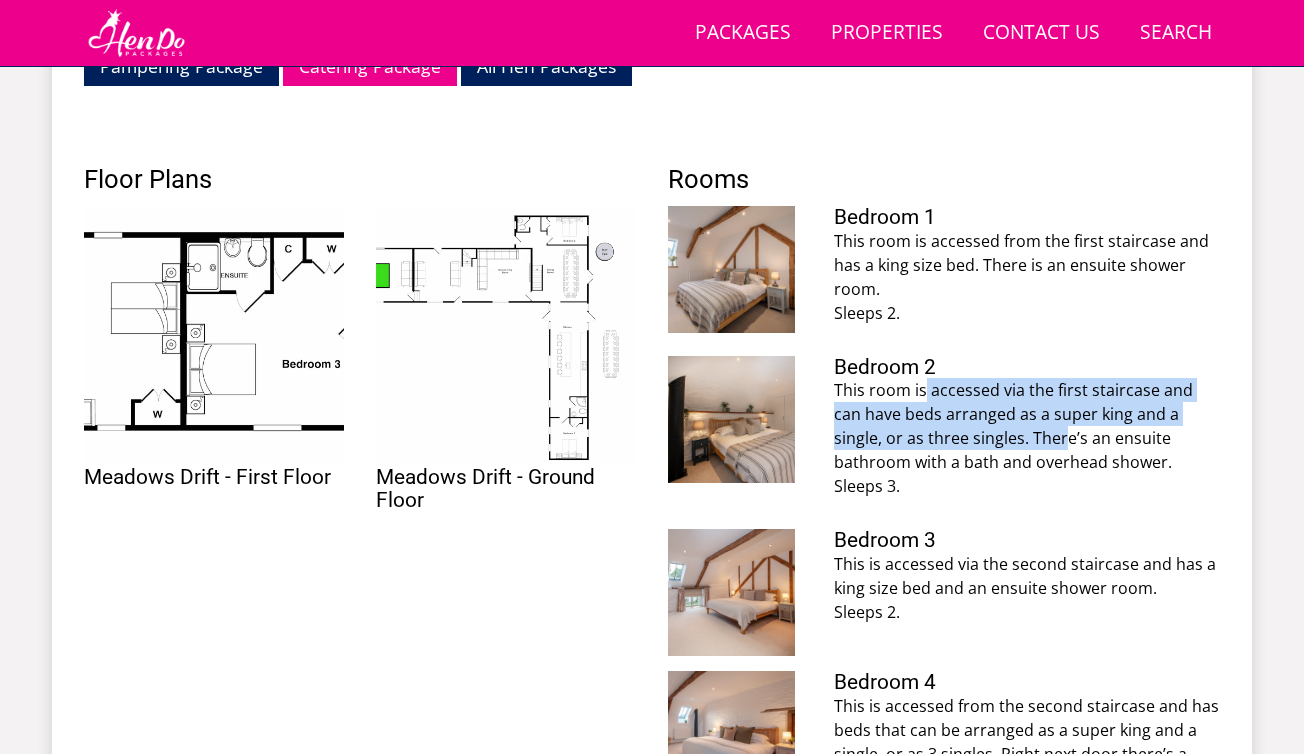 drag, startPoint x: 926, startPoint y: 381, endPoint x: 990, endPoint y: 426, distance: 78.23682 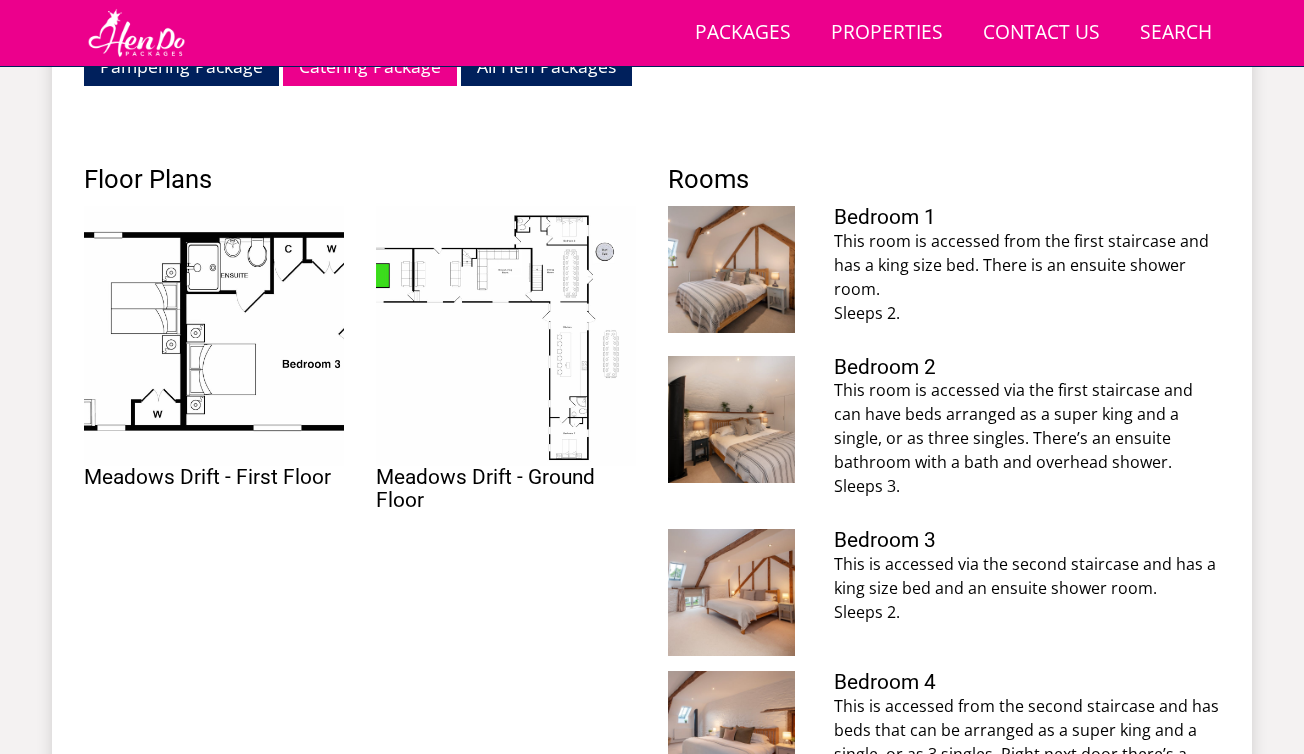click on "This room is accessed via the first staircase and can have beds arranged as a super king and a single, or as three singles. There’s an ensuite bathroom with a bath and overhead shower.
Sleeps 3." at bounding box center (1027, 438) 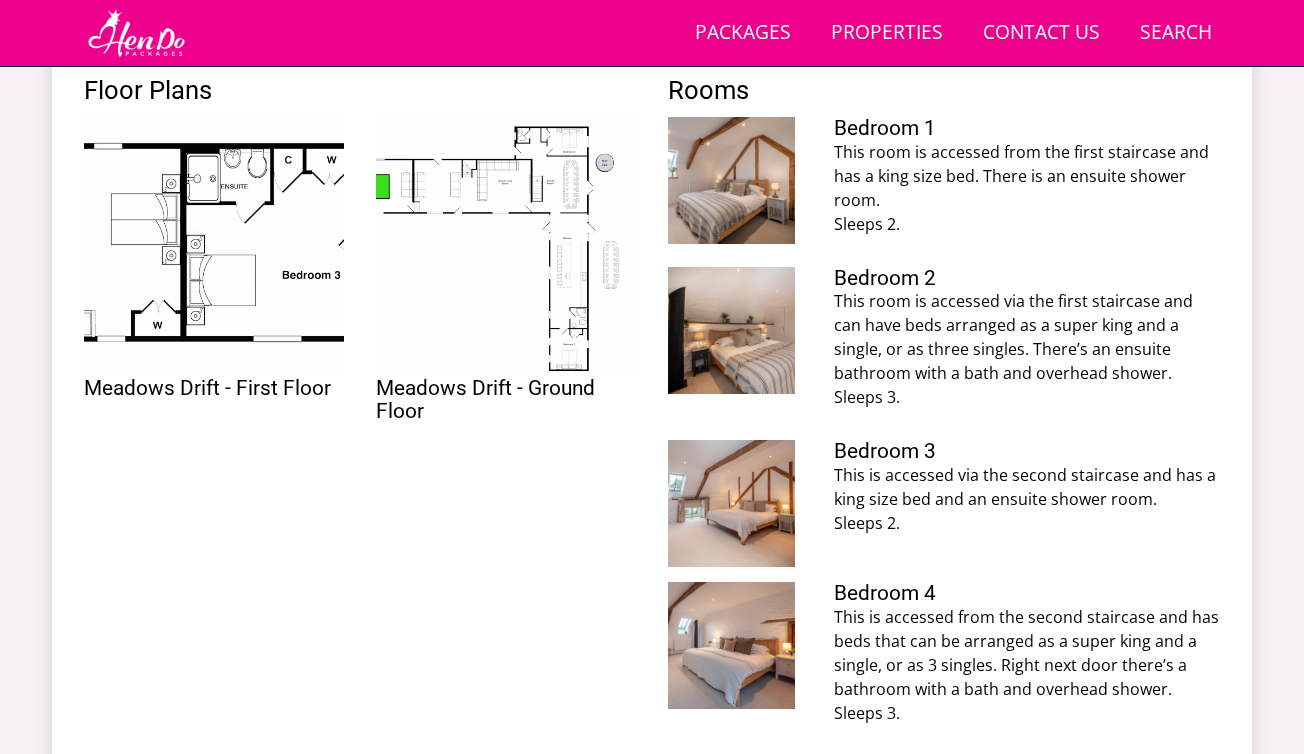 scroll, scrollTop: 981, scrollLeft: 0, axis: vertical 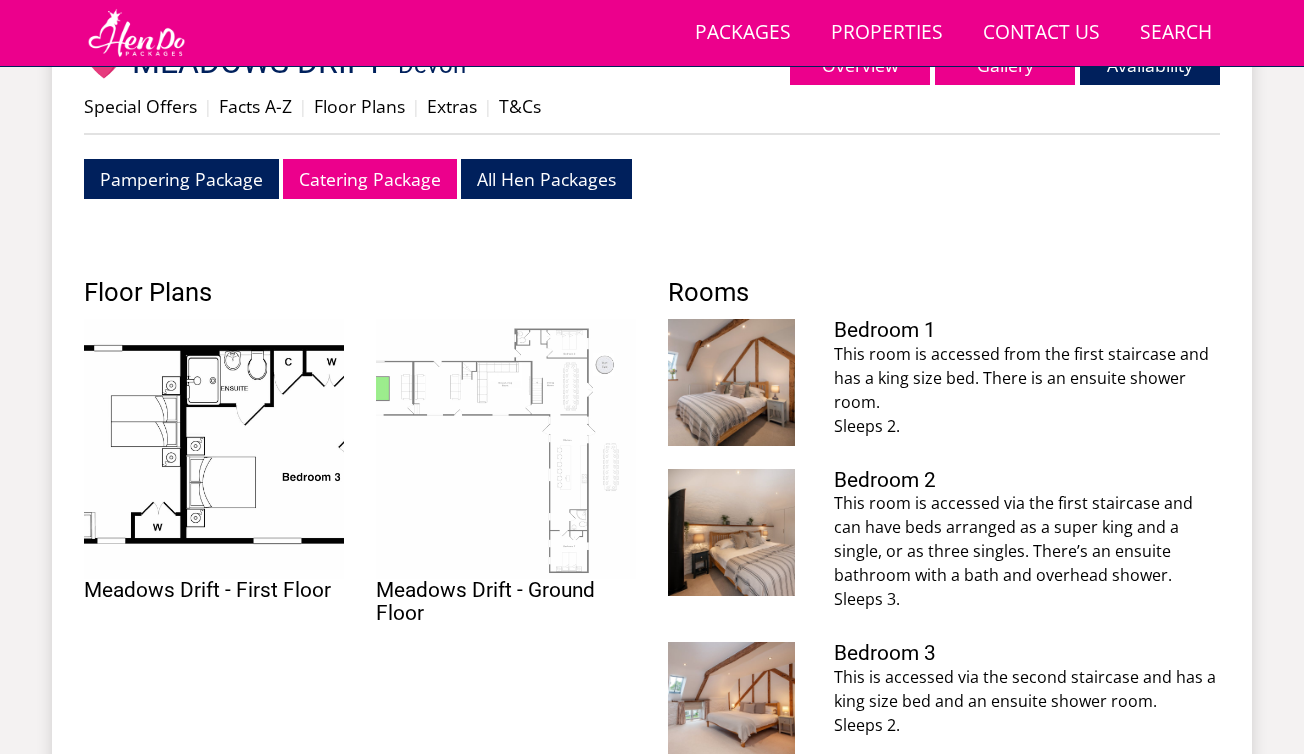 click at bounding box center (506, 449) 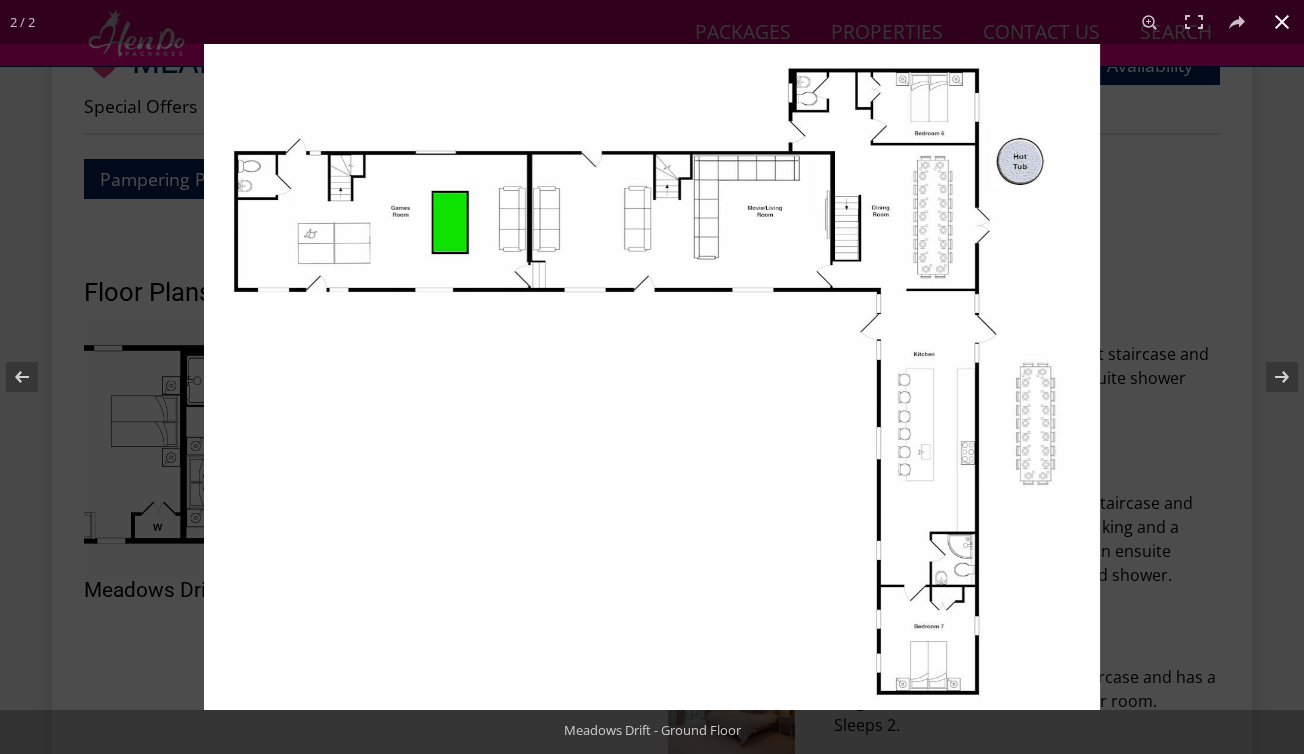 click at bounding box center (652, 377) 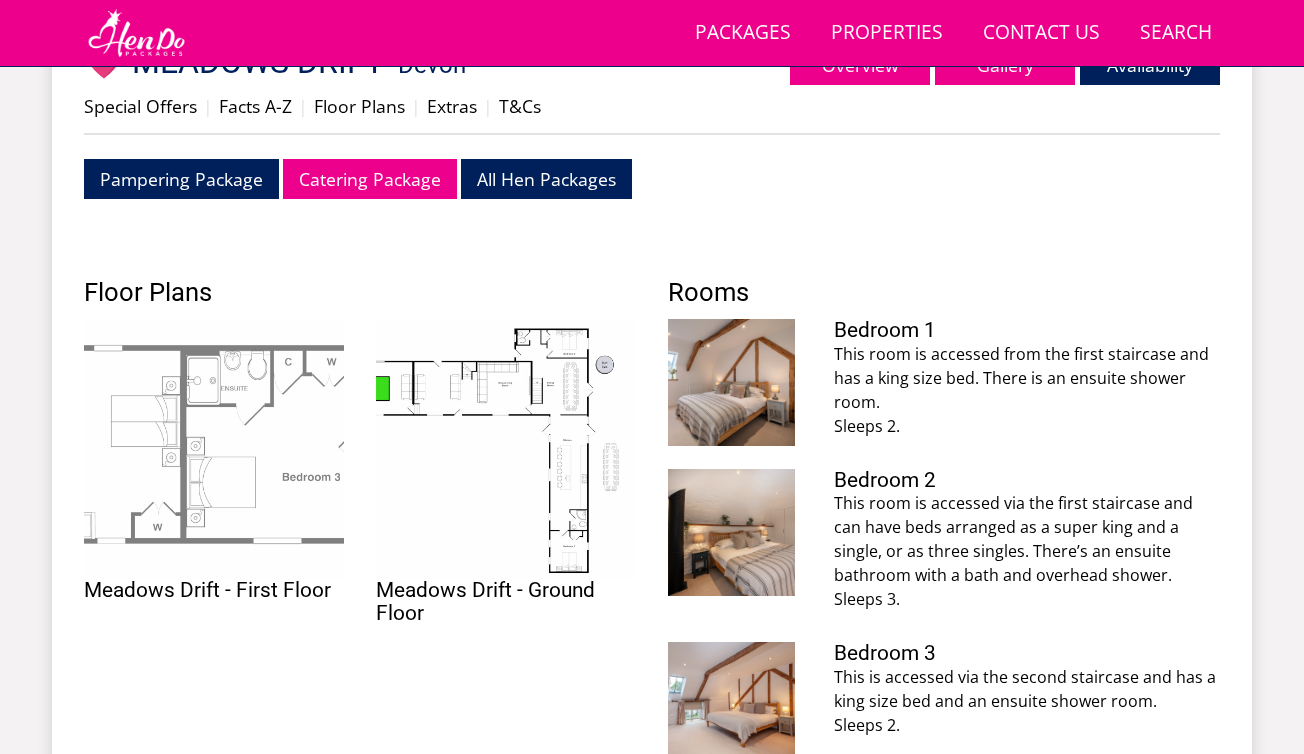 click at bounding box center (214, 449) 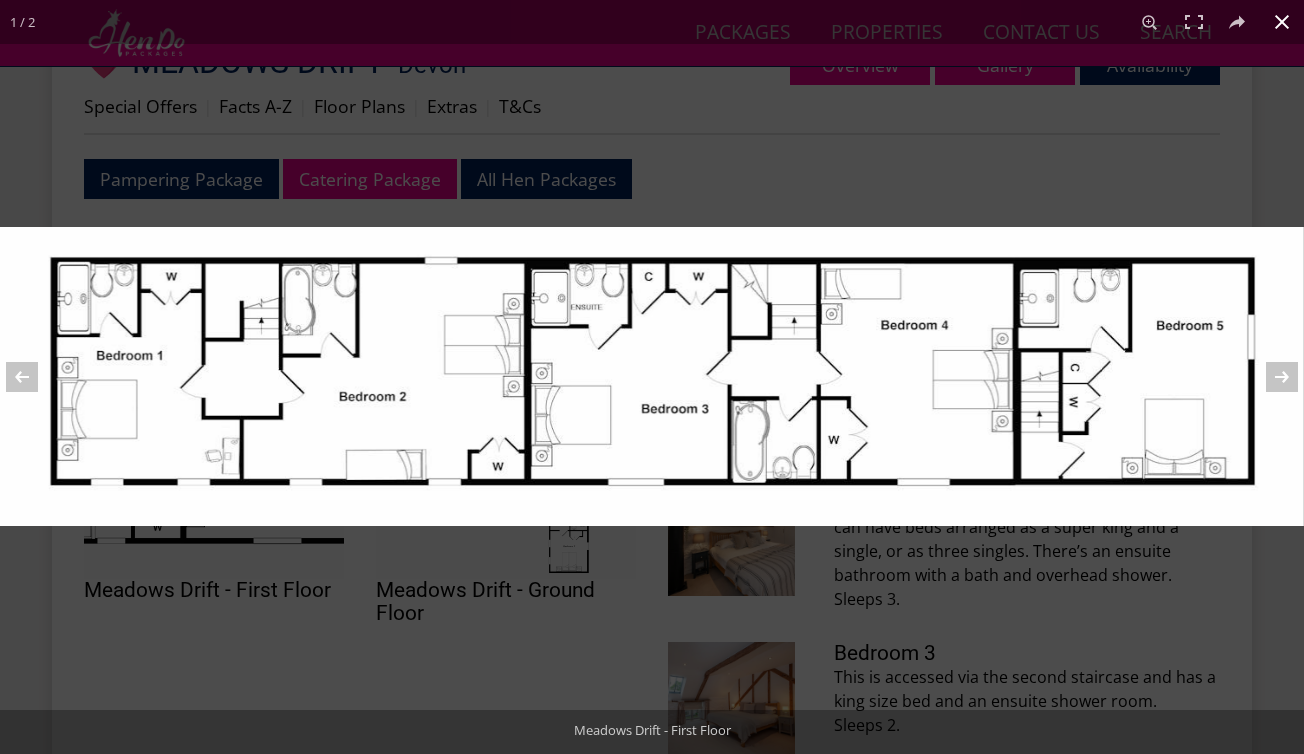 click at bounding box center [652, 604] 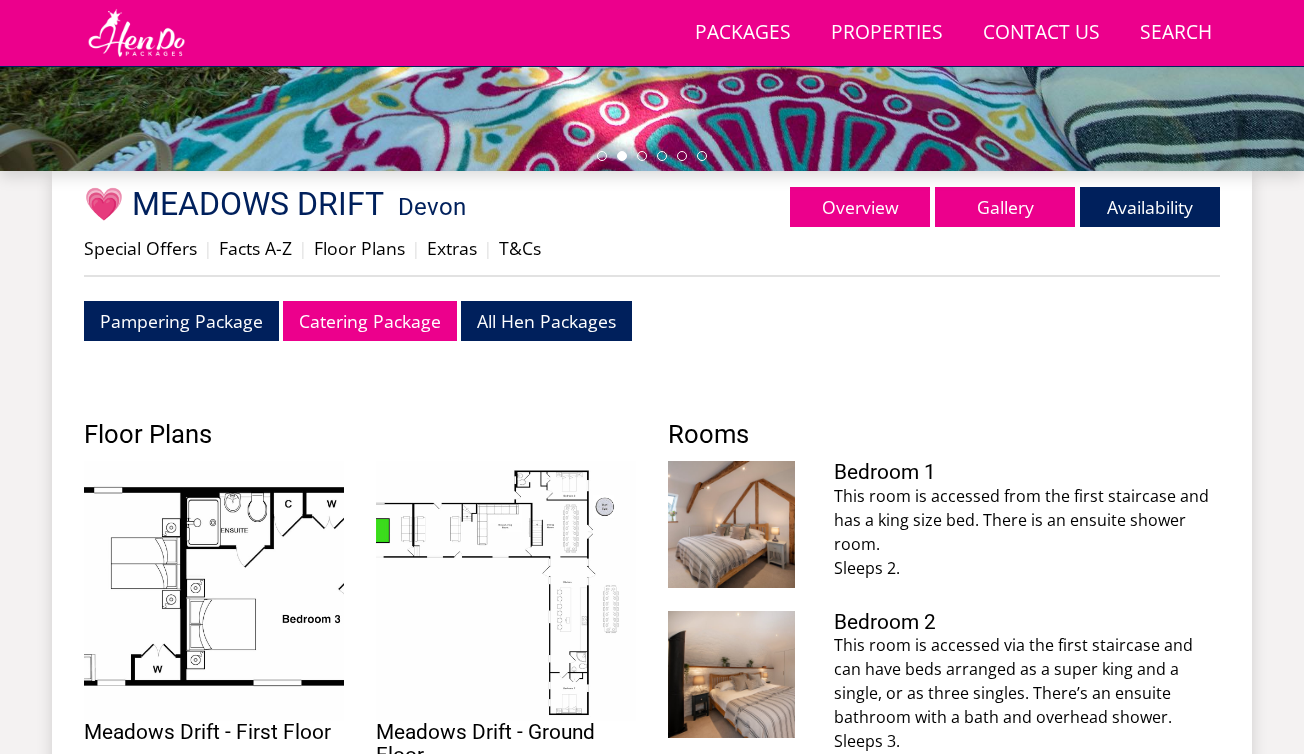 scroll, scrollTop: 652, scrollLeft: 0, axis: vertical 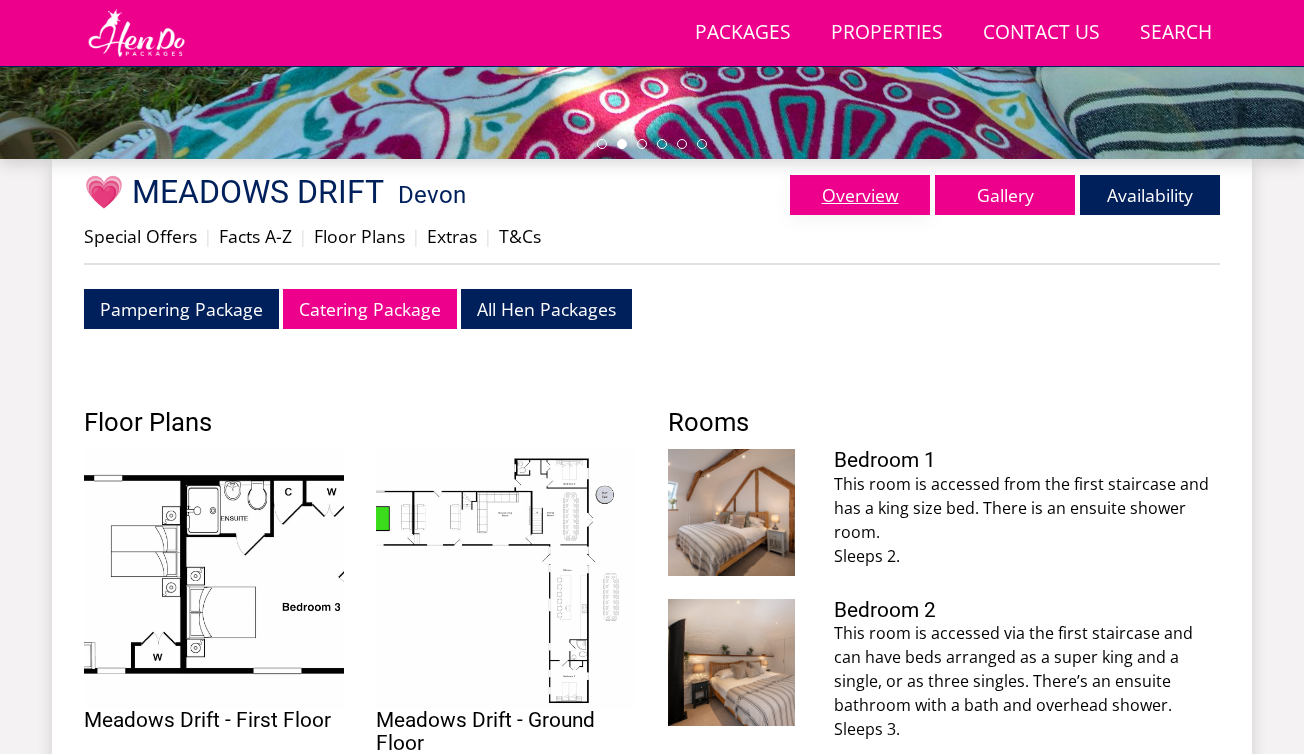 click on "Overview" at bounding box center [860, 195] 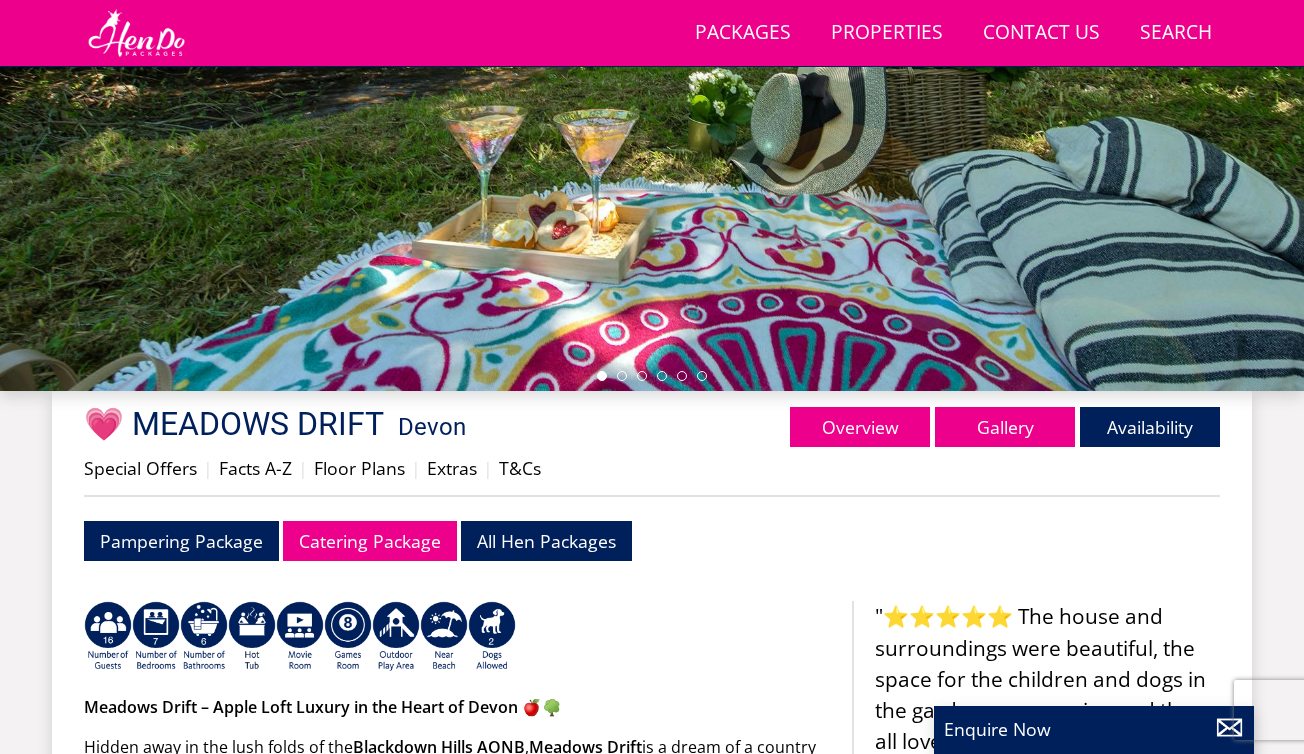 scroll, scrollTop: 413, scrollLeft: 0, axis: vertical 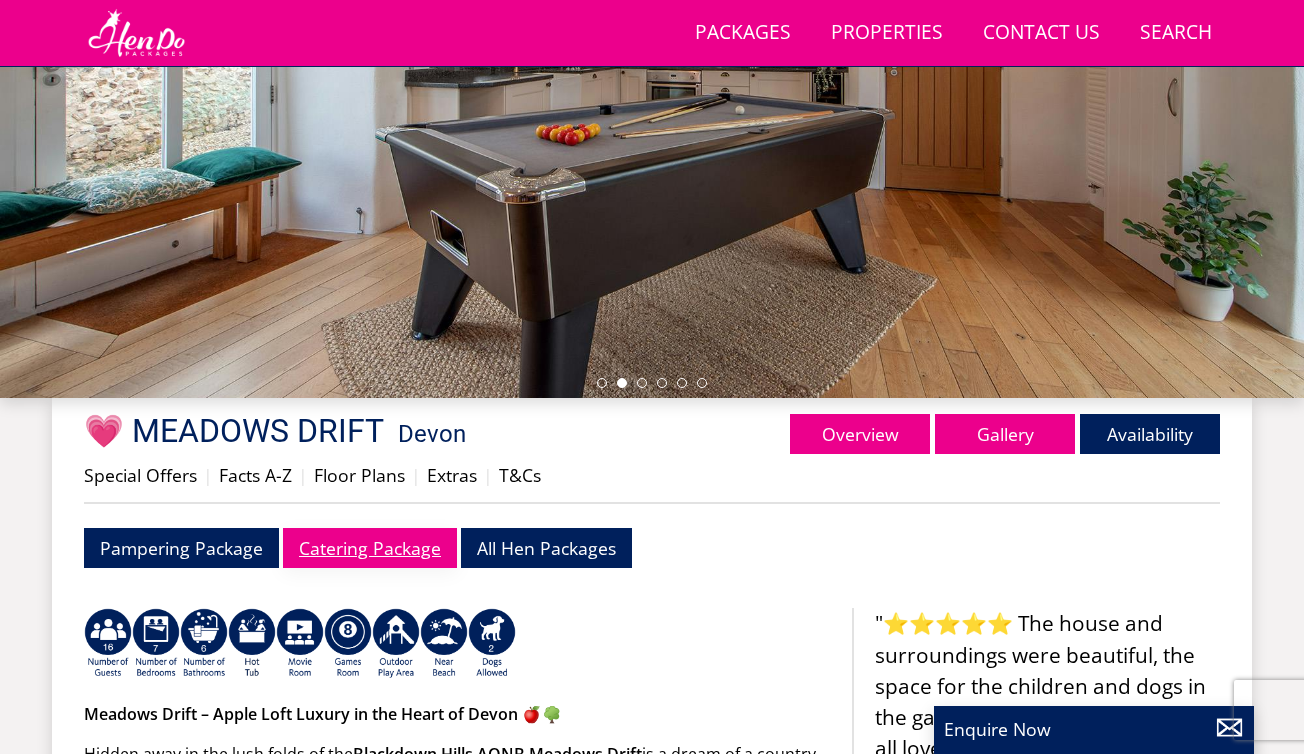 click on "Catering Package" at bounding box center (370, 547) 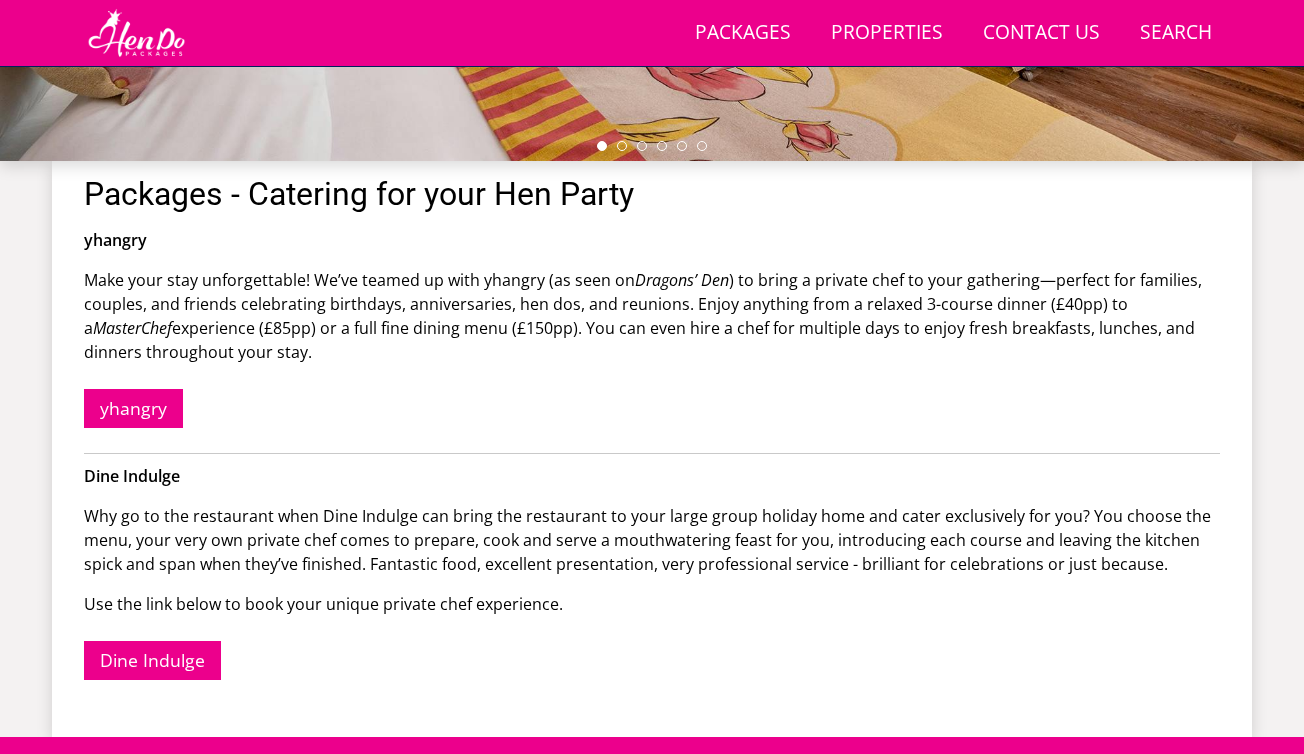 scroll, scrollTop: 661, scrollLeft: 0, axis: vertical 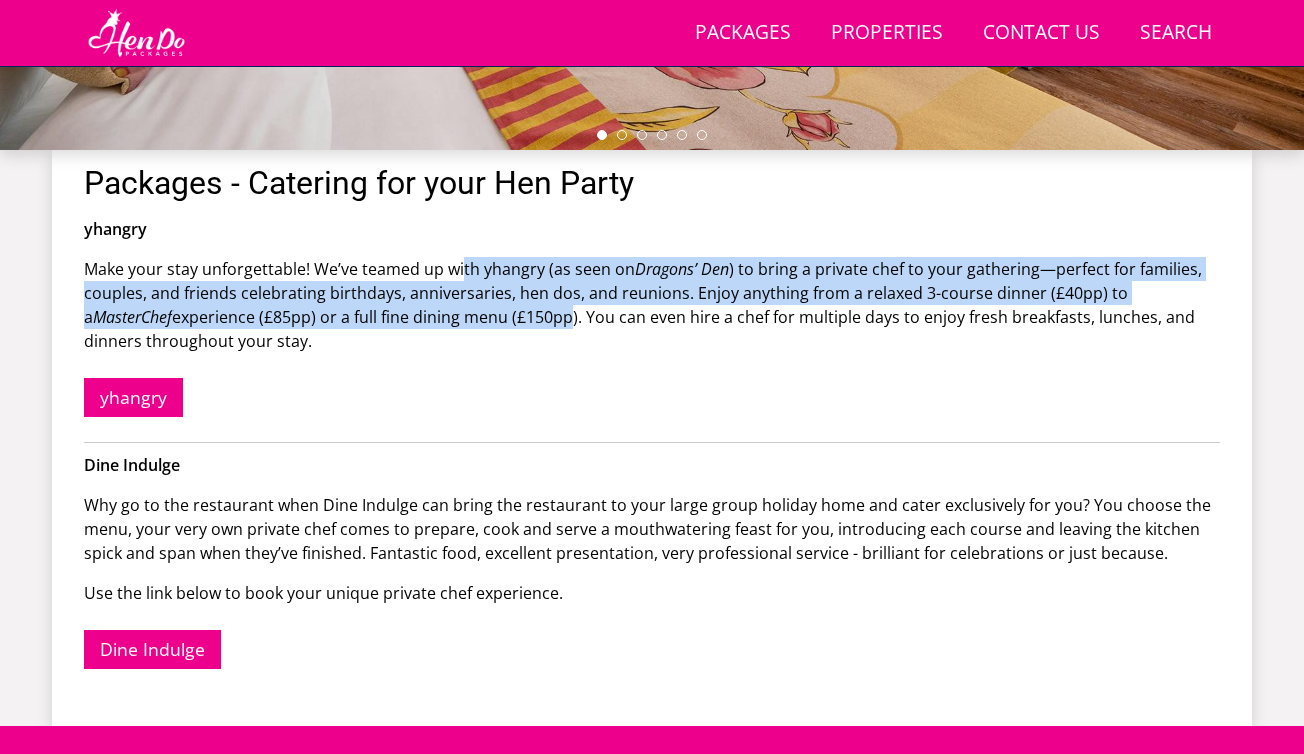 drag, startPoint x: 462, startPoint y: 265, endPoint x: 470, endPoint y: 313, distance: 48.6621 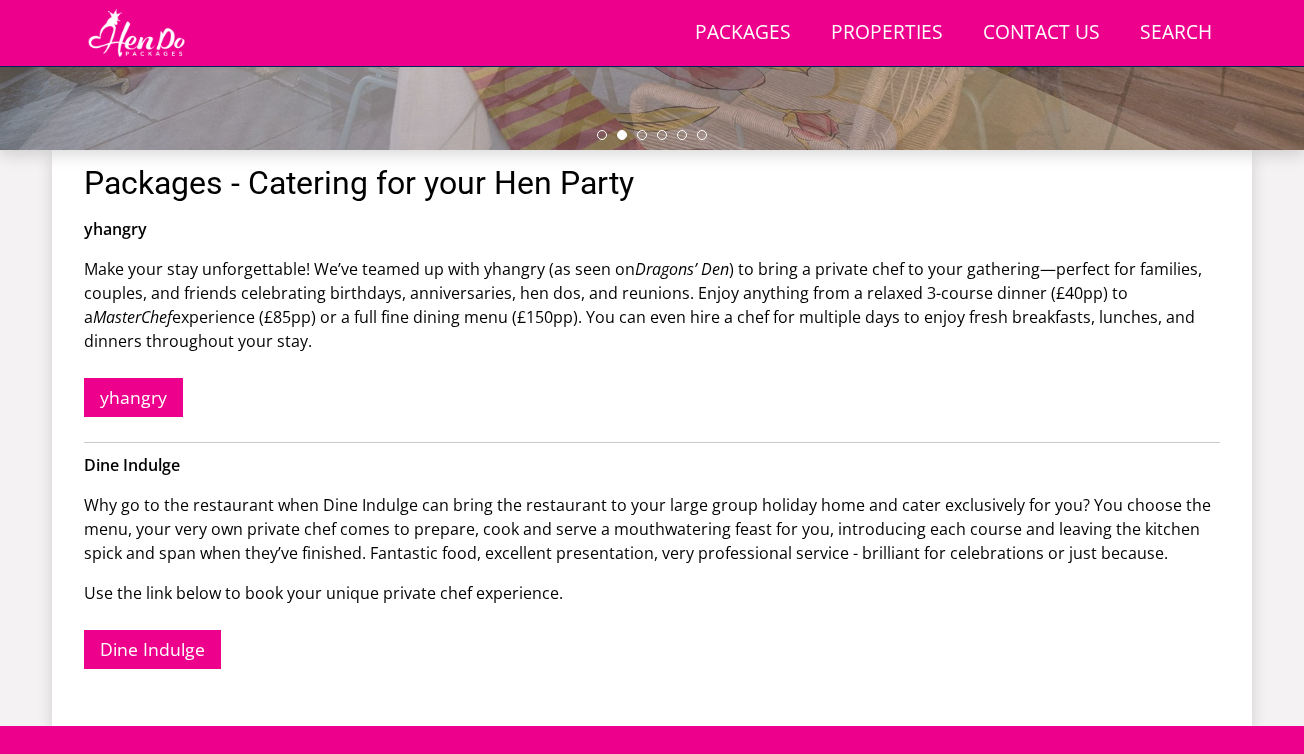 click on "Make your stay unforgettable! We’ve teamed up with yhangry (as seen on  Dragons’ Den ) to bring a private chef to your gathering—perfect for families, couples, and friends celebrating birthdays, anniversaries, hen dos, and reunions. Enjoy anything from a relaxed 3-course dinner (£40pp) to a  MasterChef  experience (£85pp) or a full fine dining menu (£150pp). You can even hire a chef for multiple days to enjoy fresh breakfasts, lunches, and dinners throughout your stay." at bounding box center [652, 305] 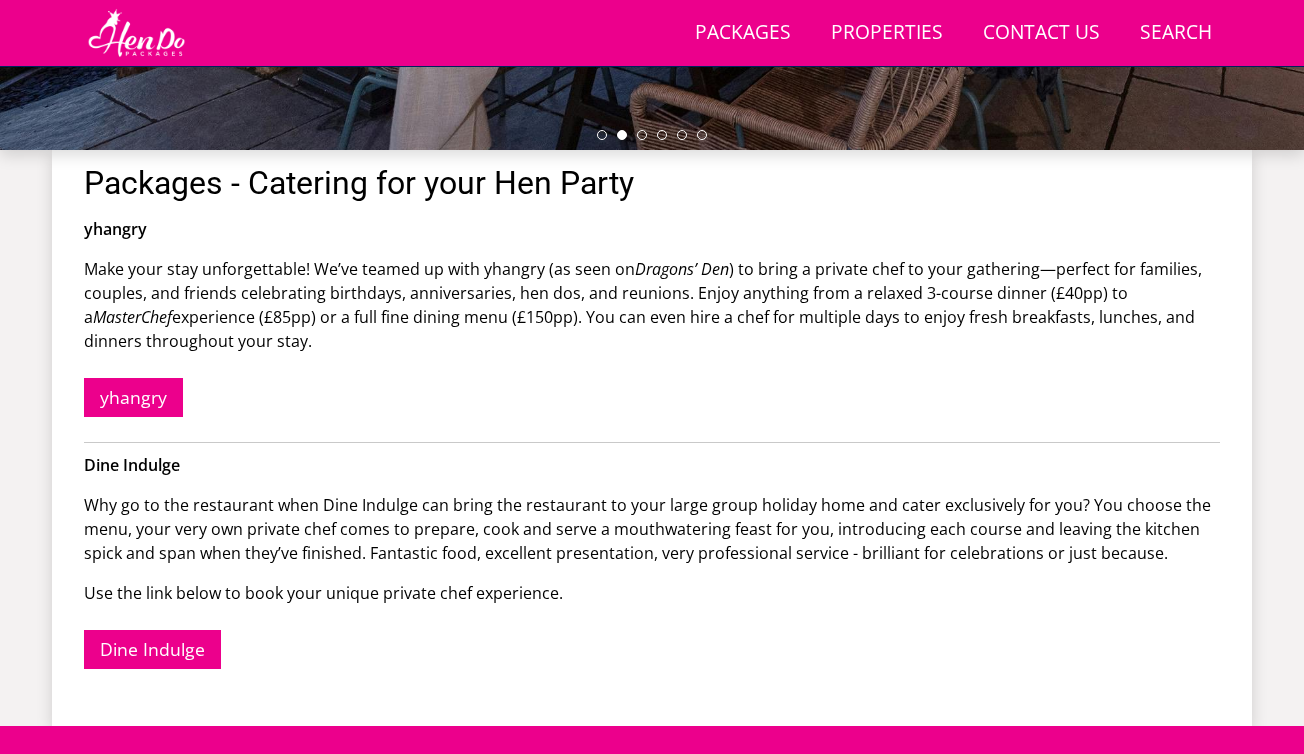 scroll, scrollTop: 667, scrollLeft: 0, axis: vertical 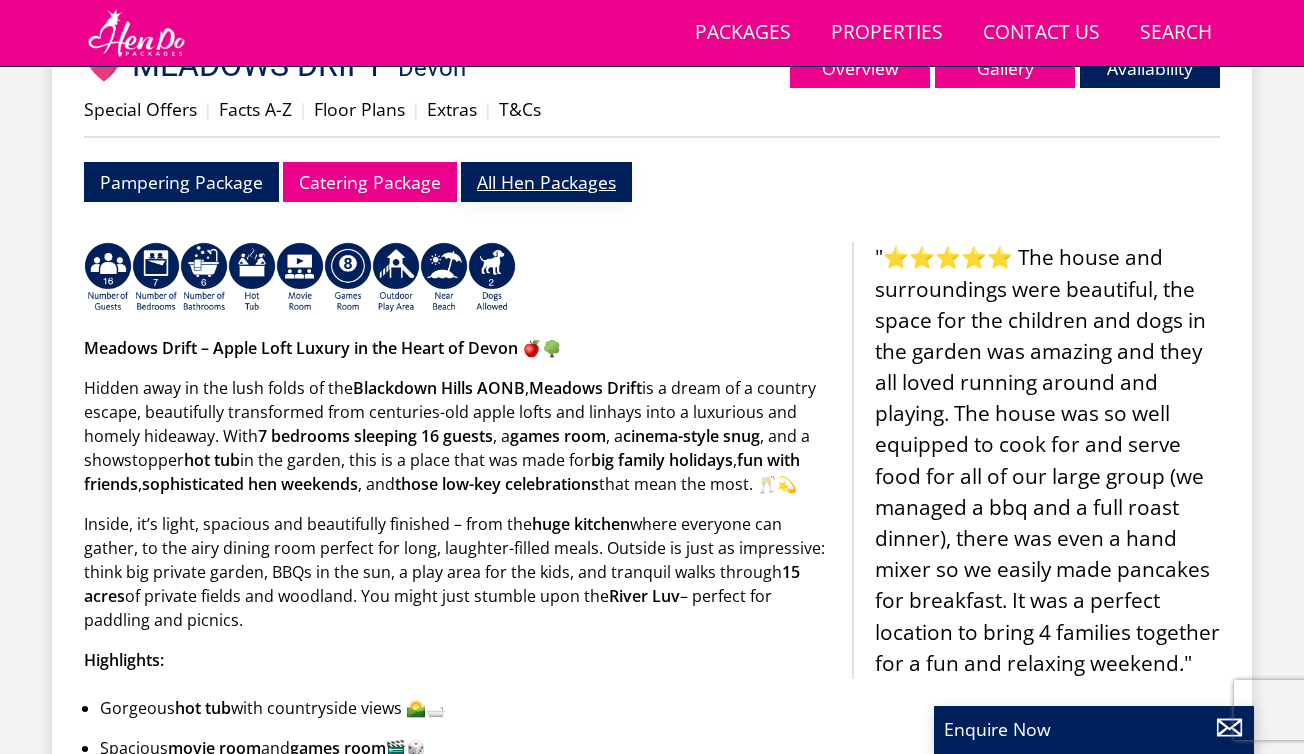click on "All Hen Packages" at bounding box center (546, 181) 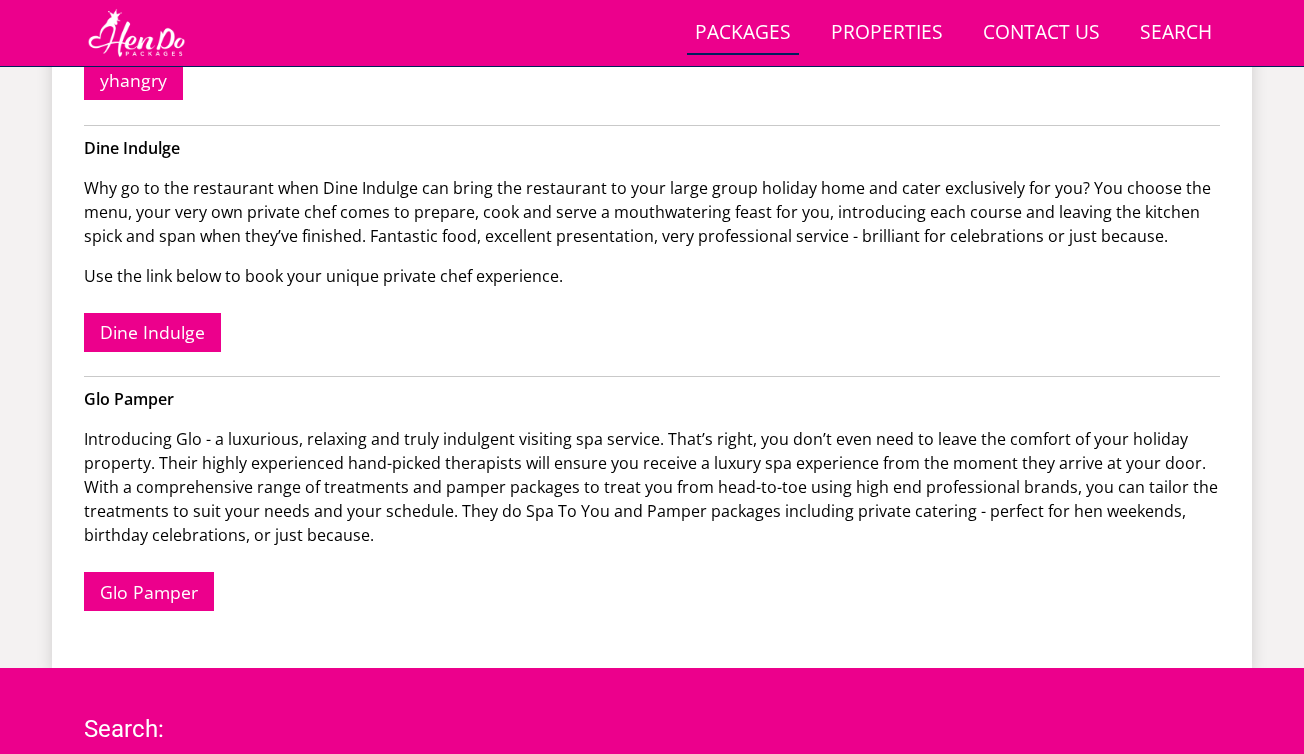 scroll, scrollTop: 1211, scrollLeft: 0, axis: vertical 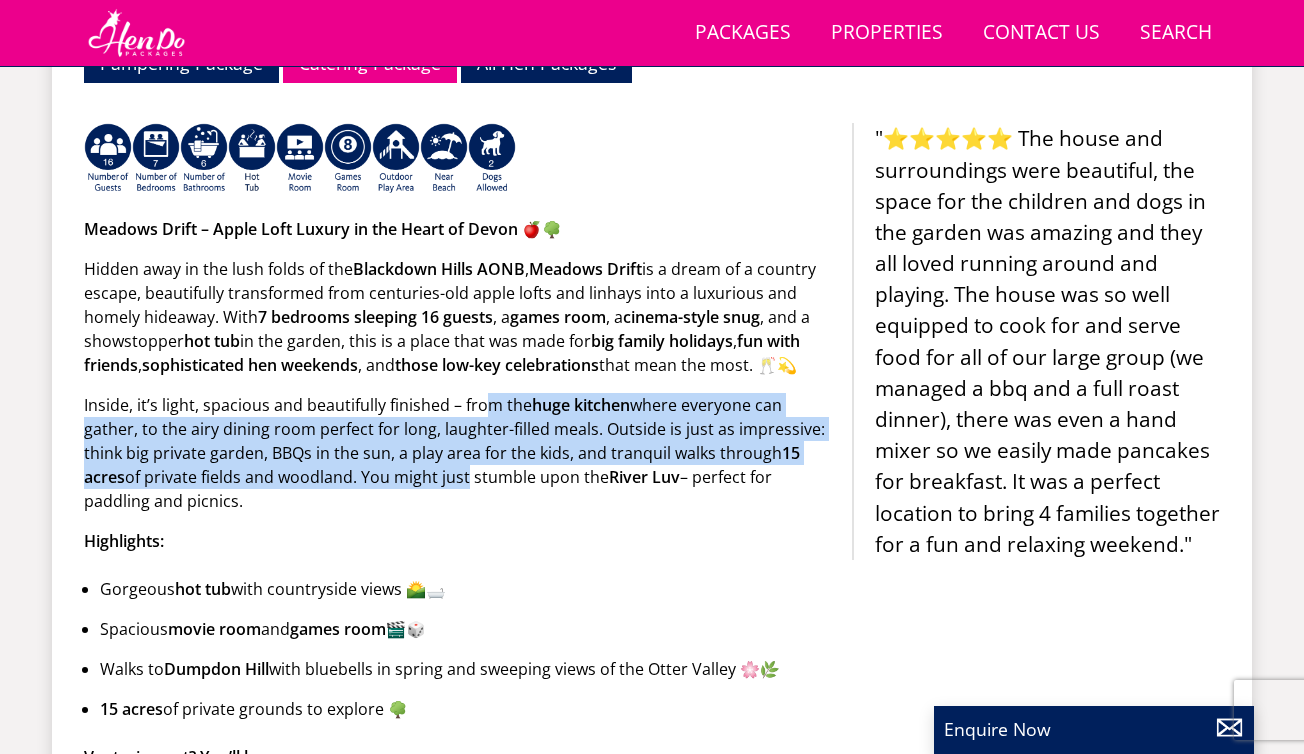drag, startPoint x: 481, startPoint y: 397, endPoint x: 467, endPoint y: 471, distance: 75.31268 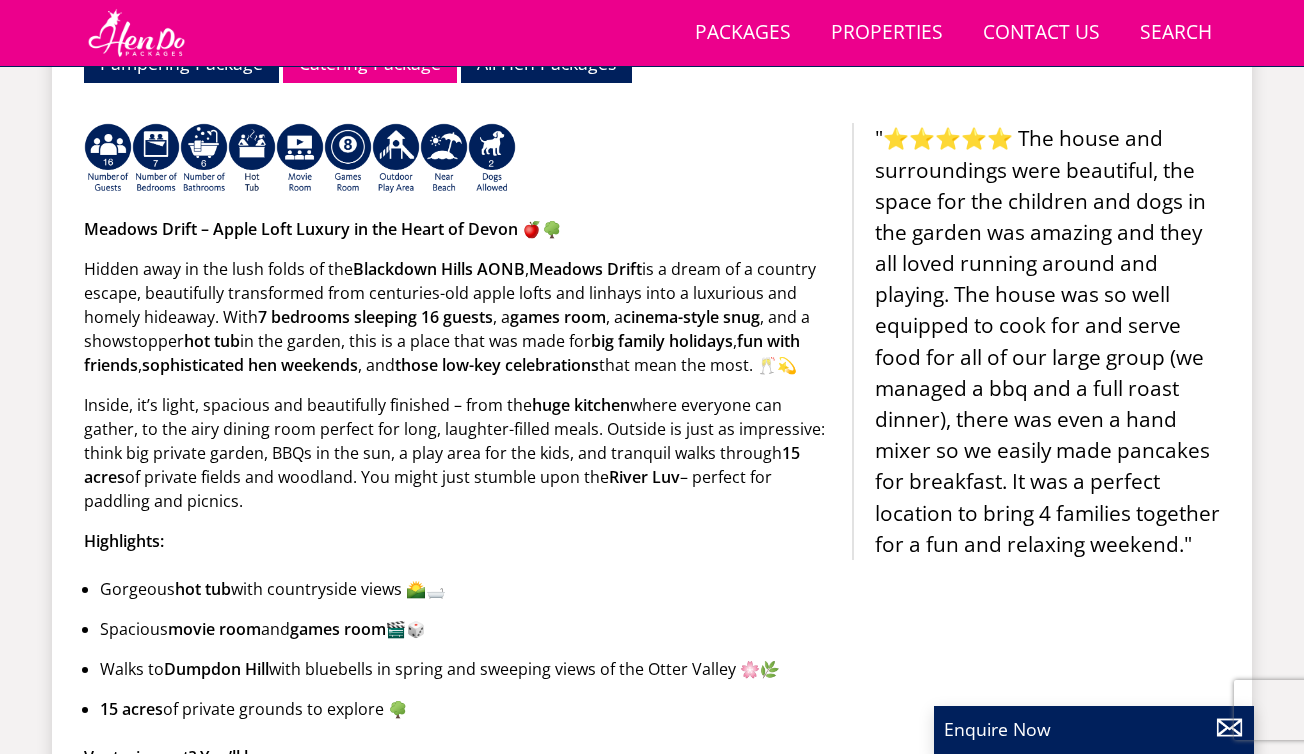 click on "Inside, it’s light, spacious and beautifully finished – from the  huge kitchen  where everyone can gather, to the airy dining room perfect for long, laughter-filled meals. Outside is just as impressive: think big private garden, BBQs in the sun, a play area for the kids, and tranquil walks through  15 acres  of private fields and woodland. You might just stumble upon the  River Luv  – perfect for paddling and picnics." at bounding box center [460, 453] 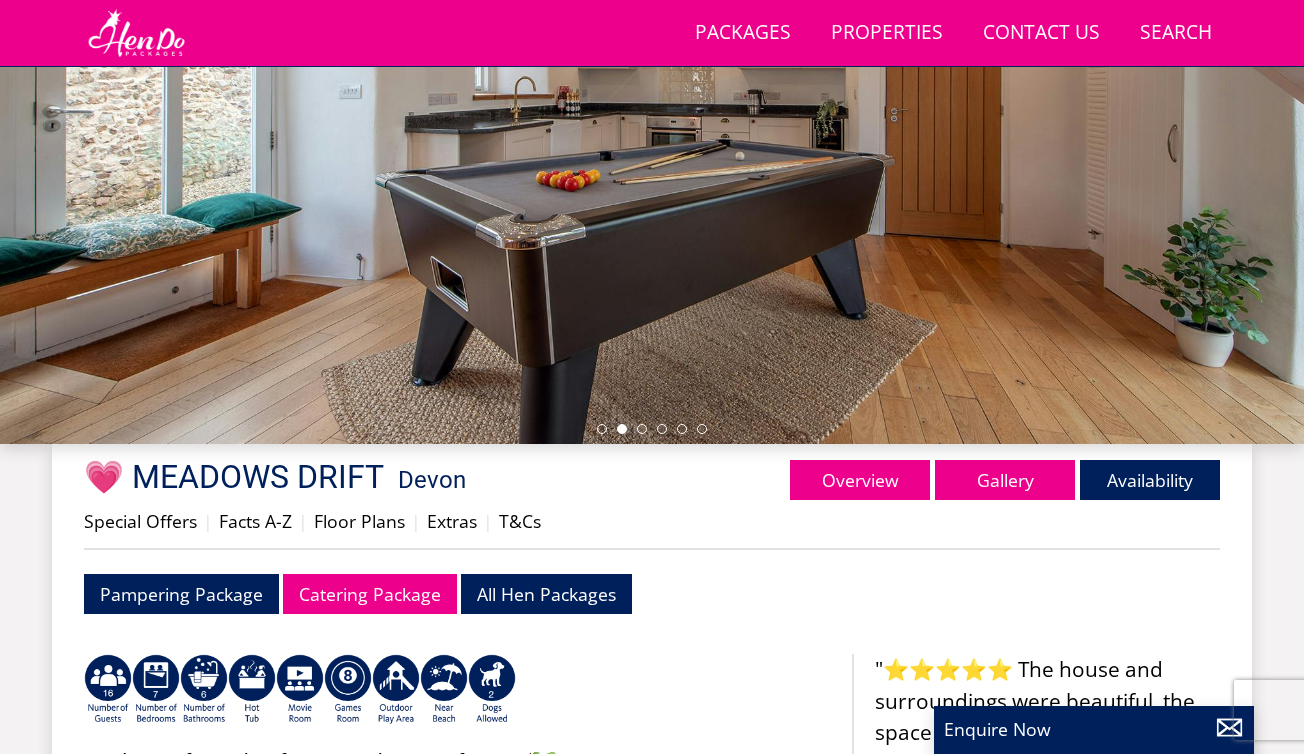 scroll, scrollTop: 348, scrollLeft: 0, axis: vertical 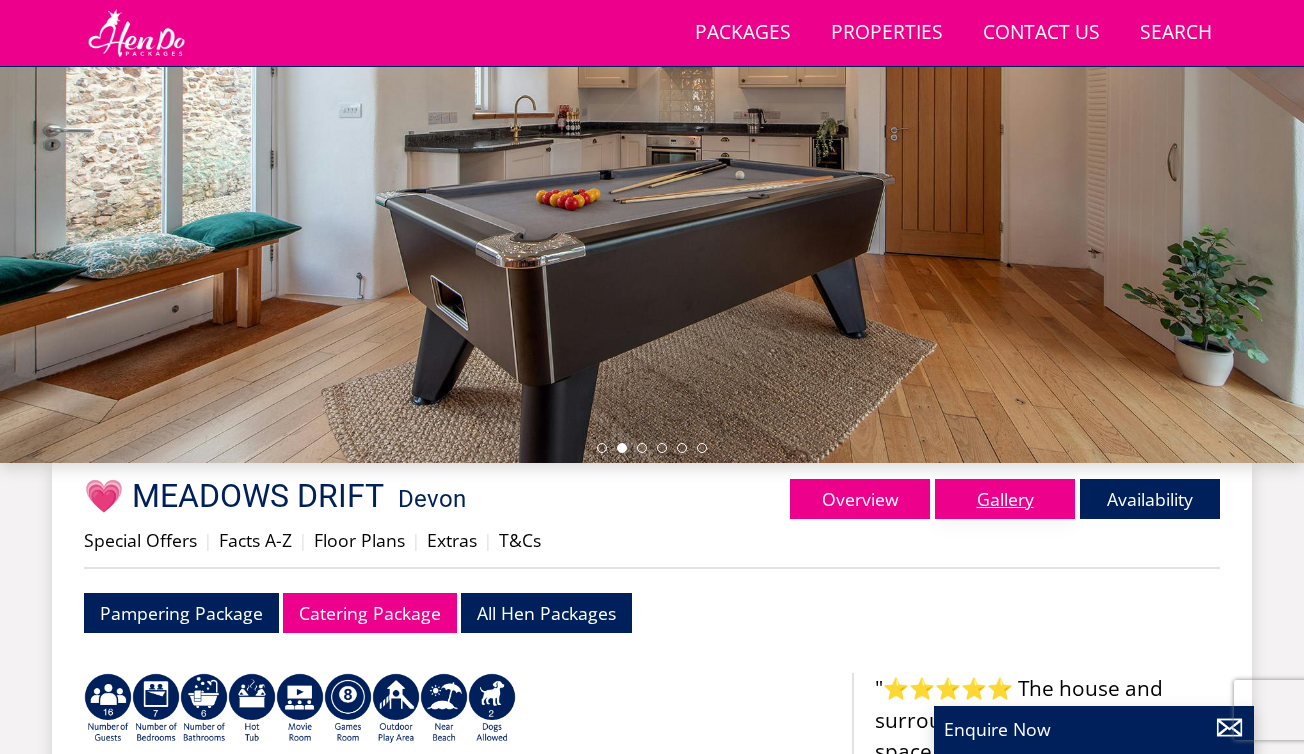 click on "Gallery" at bounding box center (1005, 499) 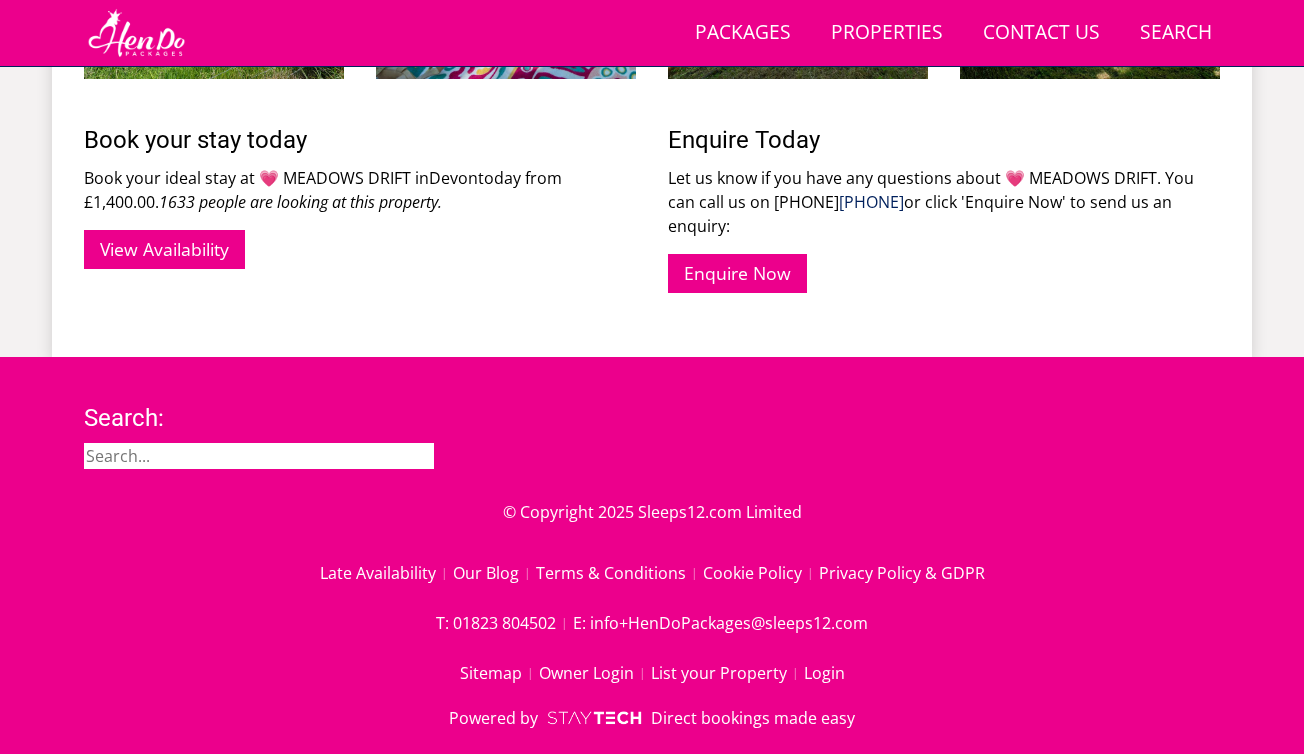 scroll, scrollTop: 3536, scrollLeft: 0, axis: vertical 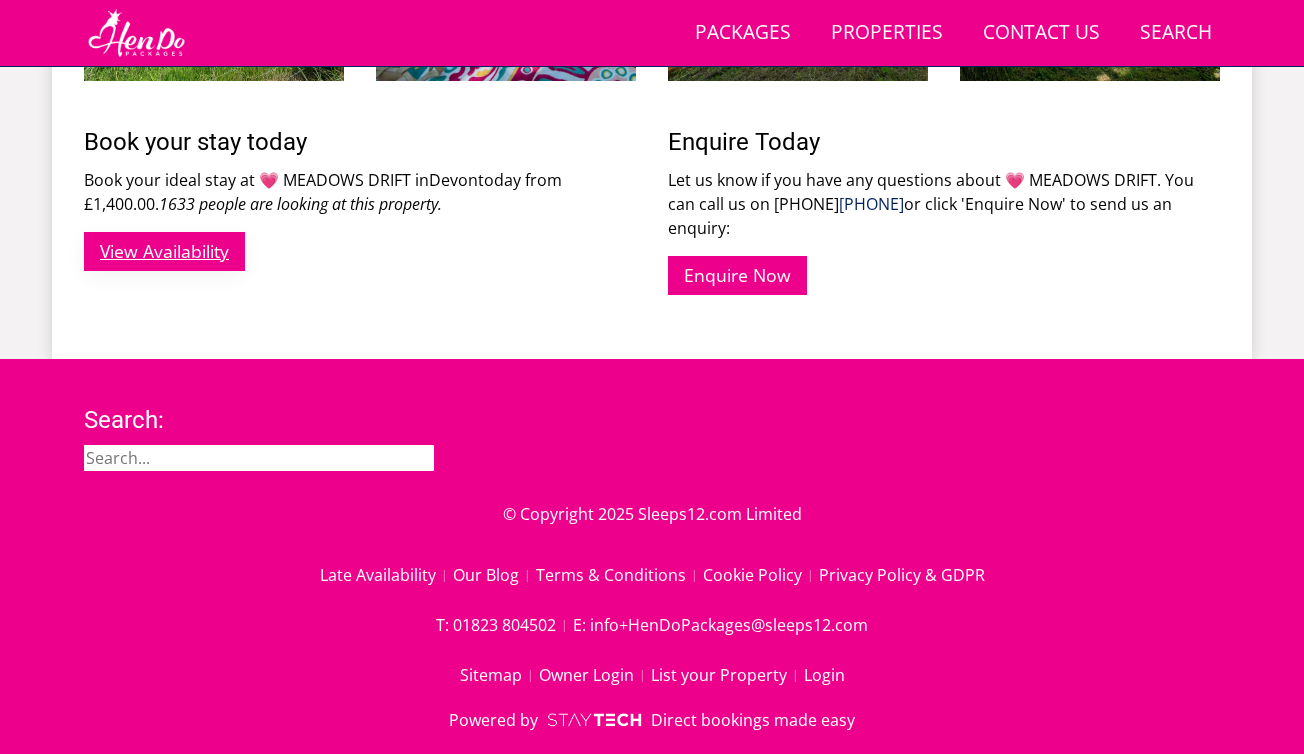 click on "View Availability" at bounding box center [164, 251] 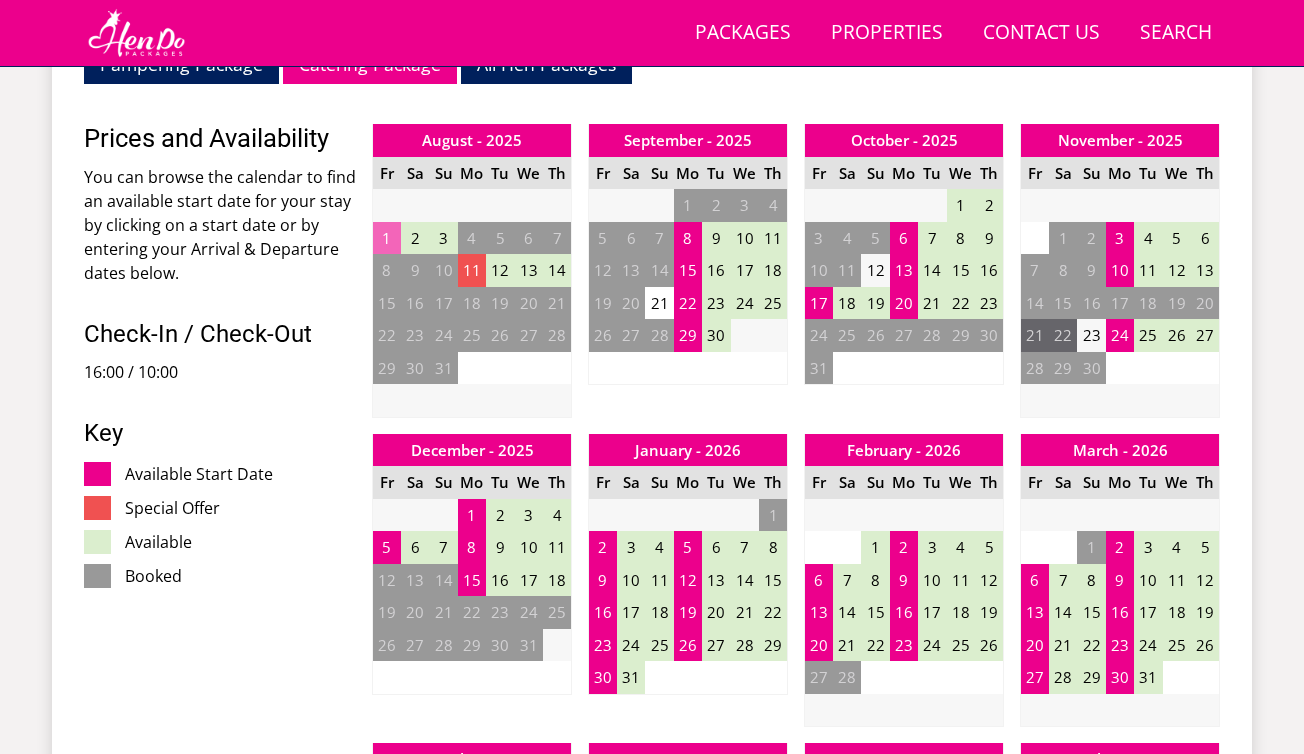 scroll, scrollTop: 1028, scrollLeft: 0, axis: vertical 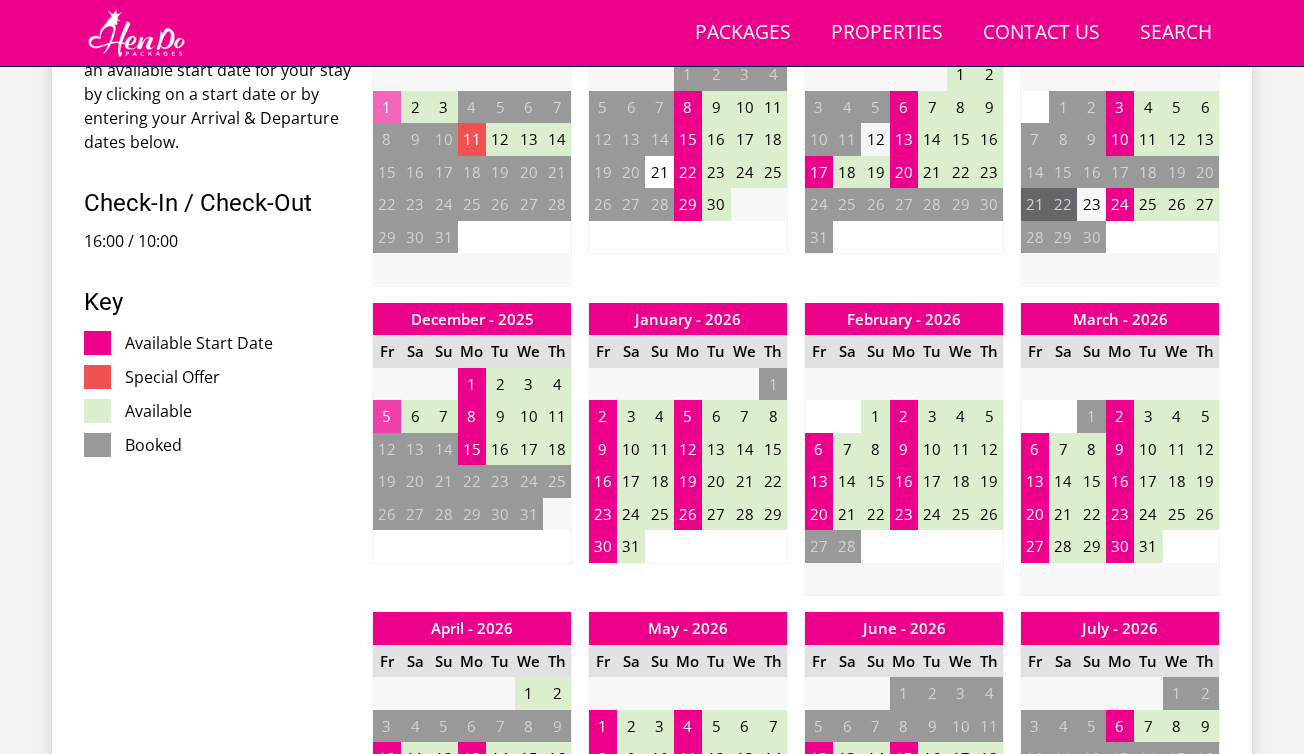 click on "5" at bounding box center (387, 416) 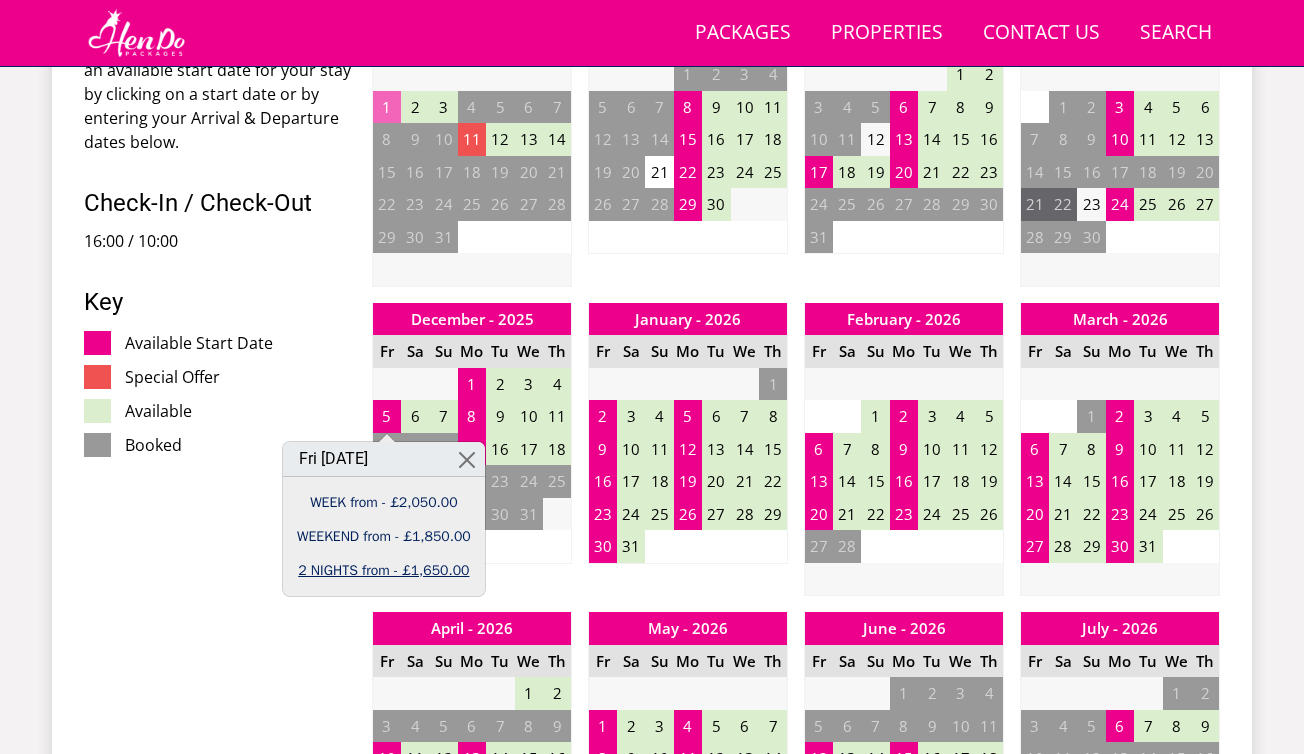 click on "2 NIGHTS from  - £1,650.00" at bounding box center [384, 570] 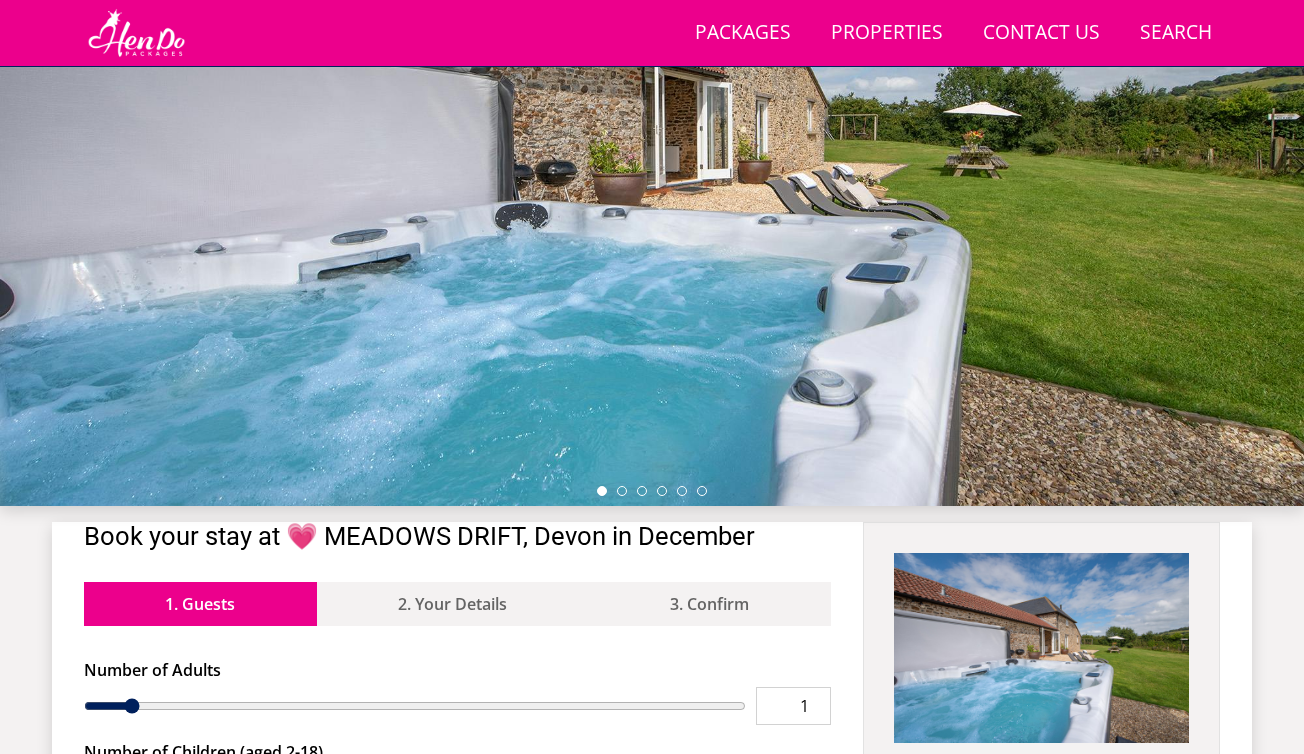 scroll, scrollTop: 627, scrollLeft: 0, axis: vertical 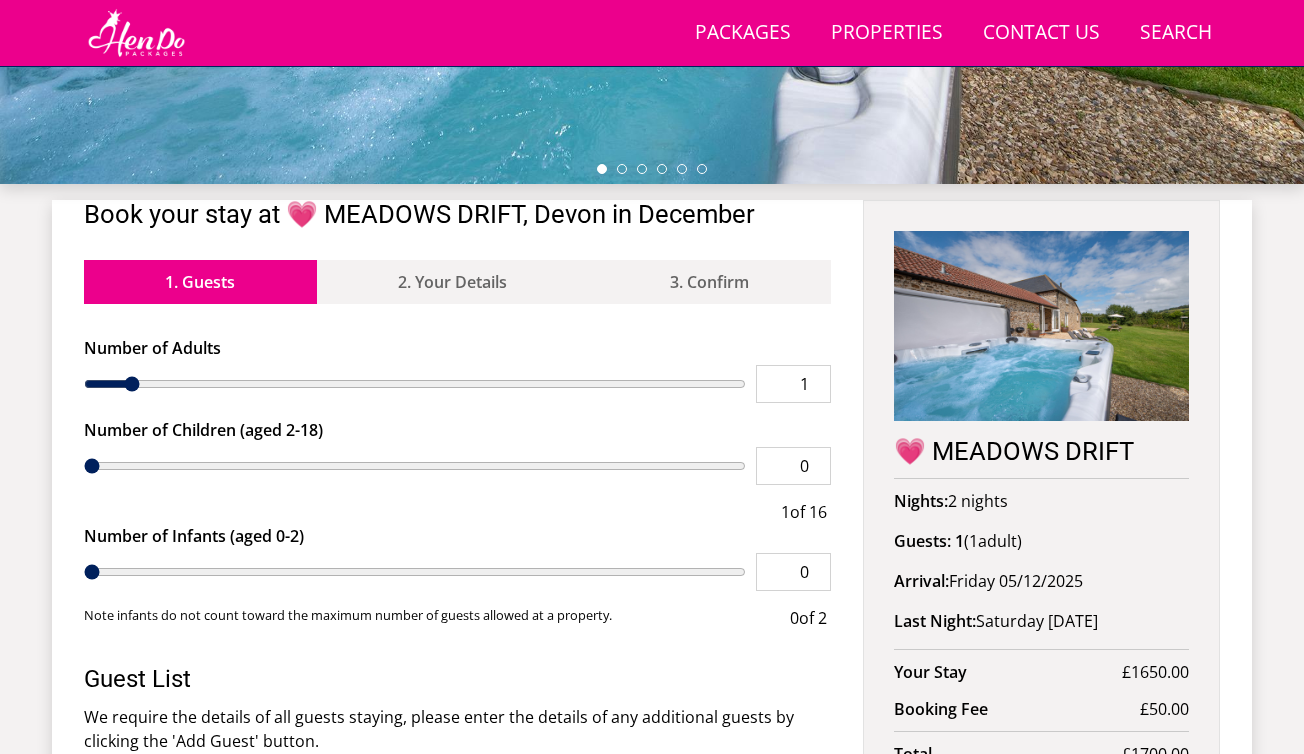 type on "2" 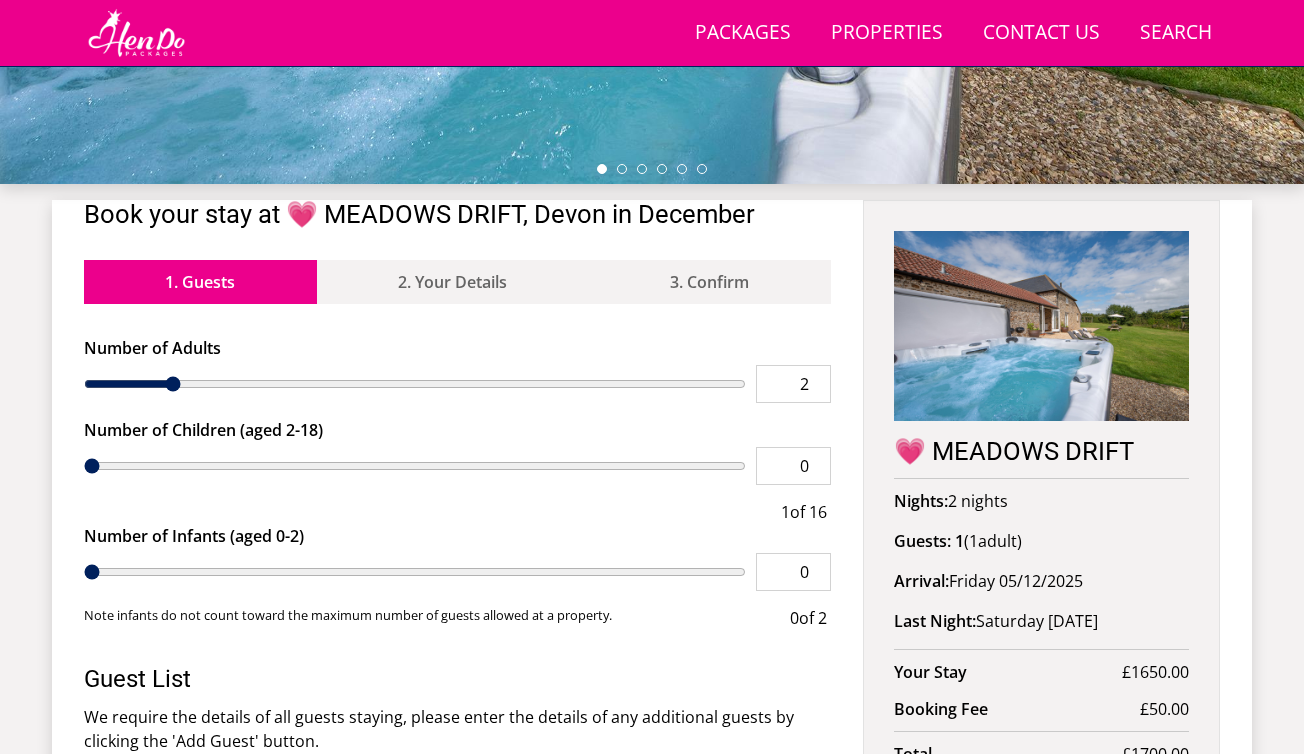 type on "3" 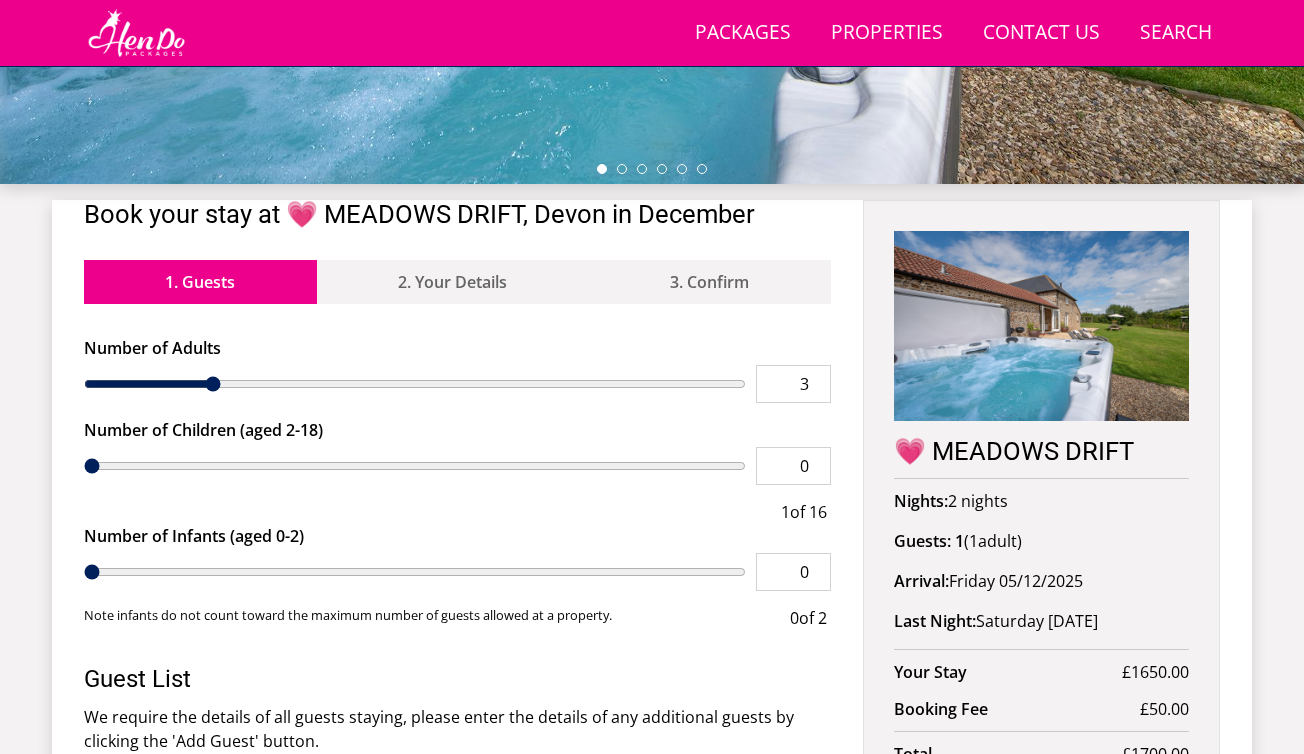 type on "4" 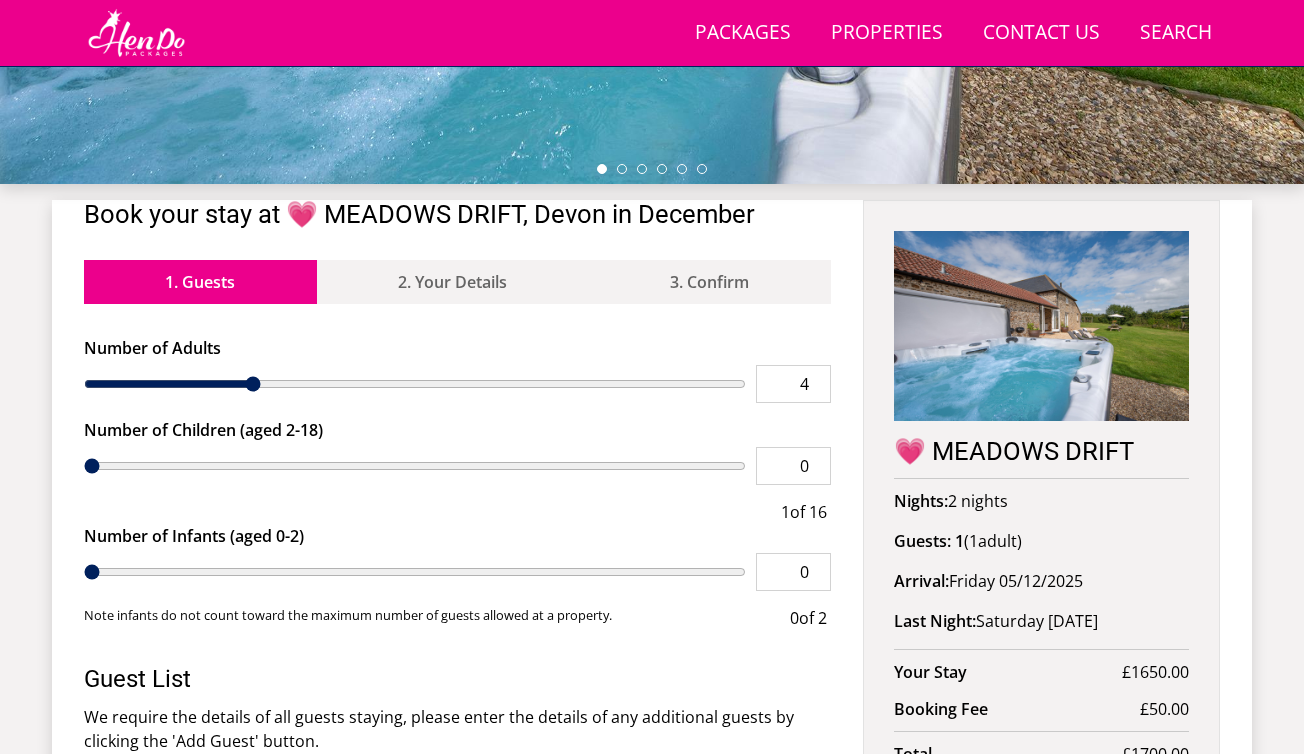 type on "6" 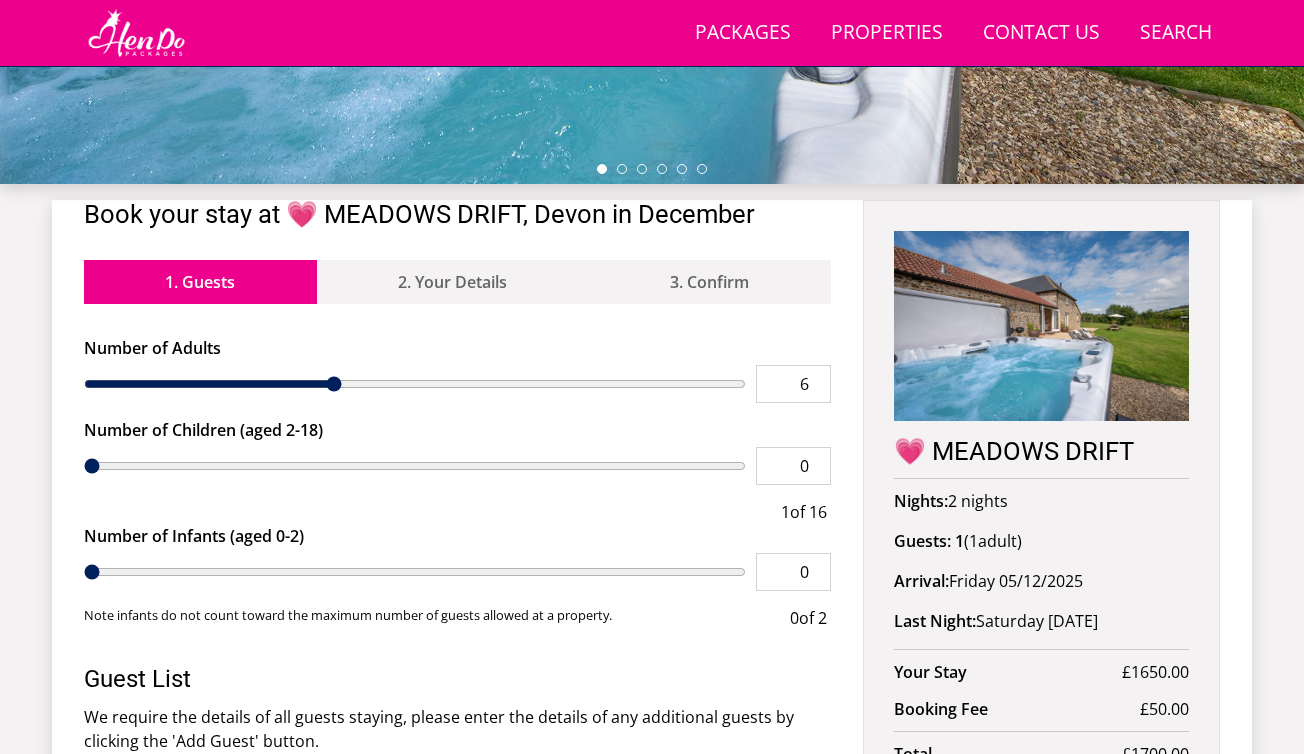 type on "9" 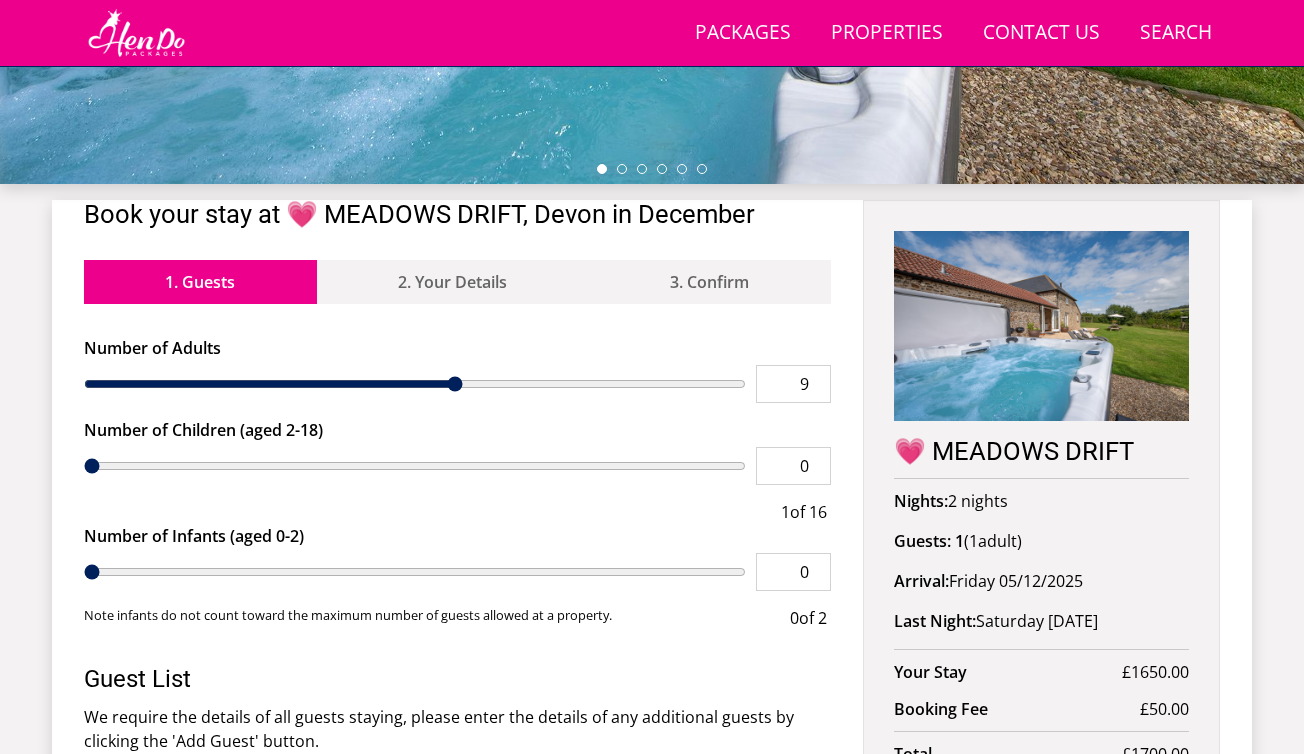 type on "11" 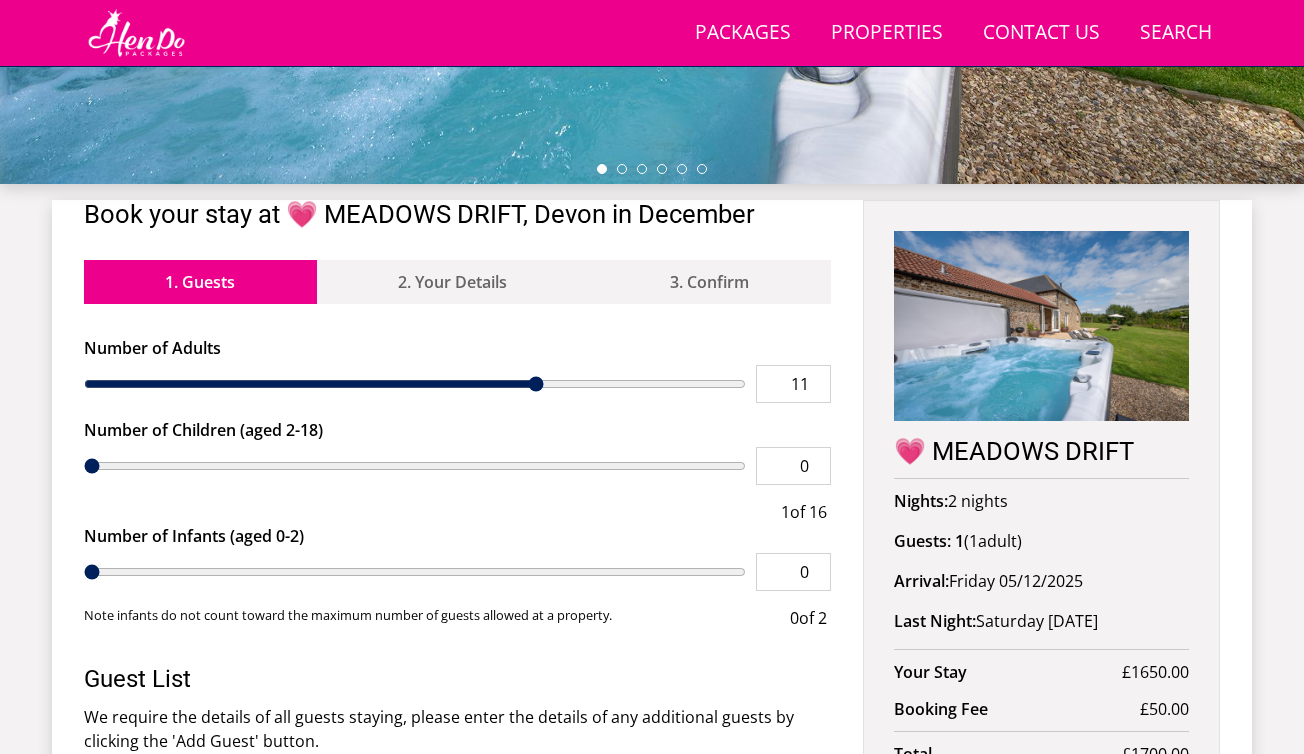 type on "14" 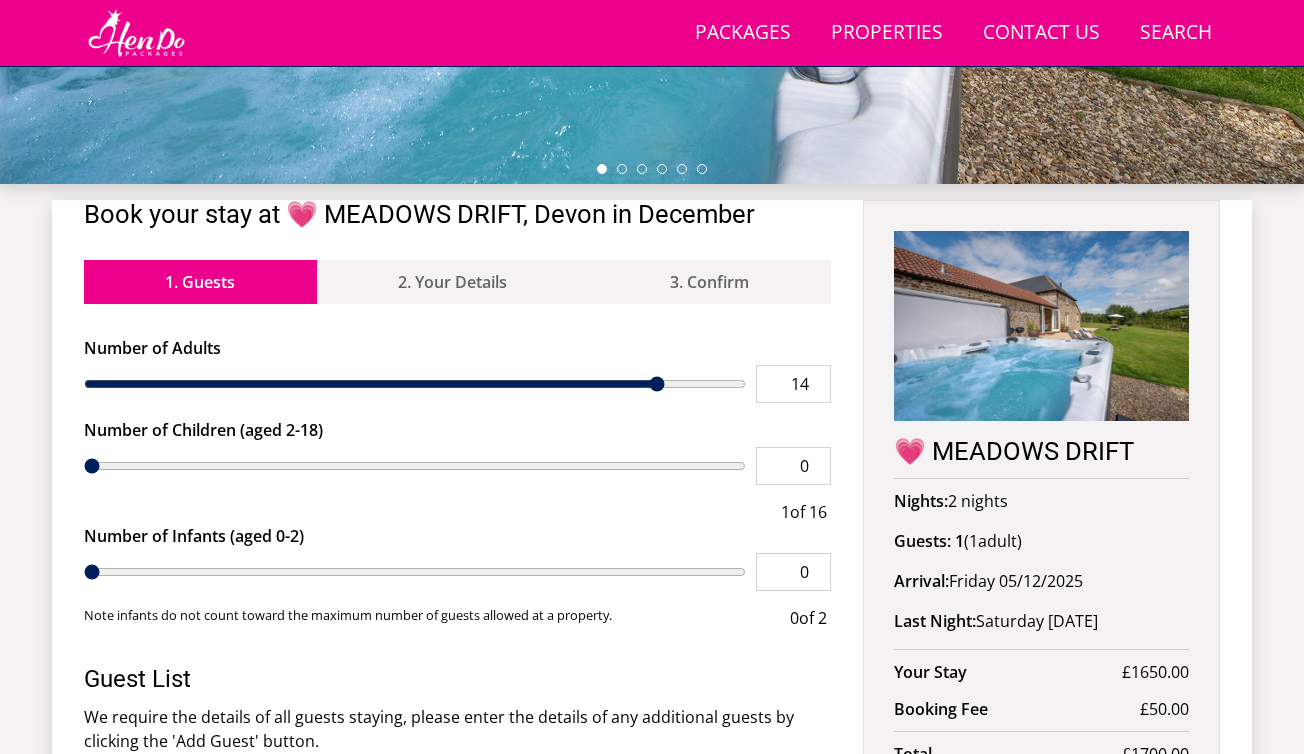 type on "15" 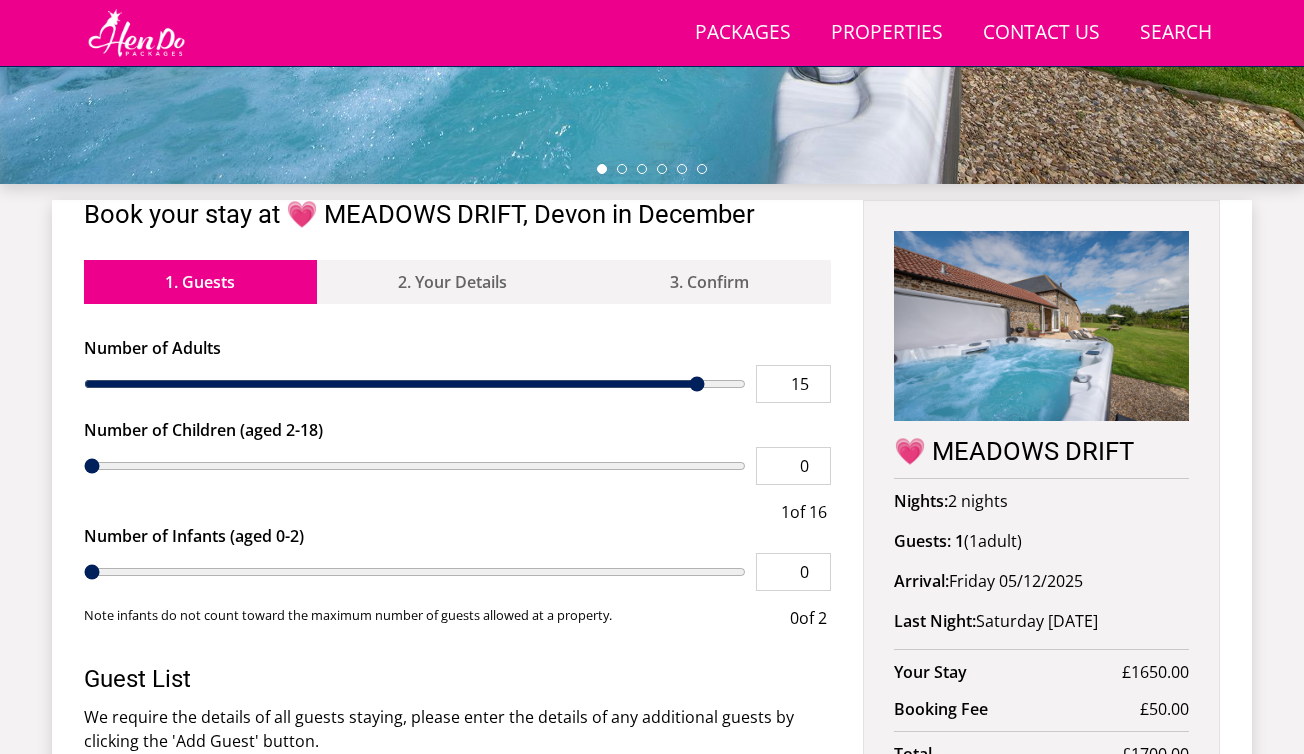 type on "16" 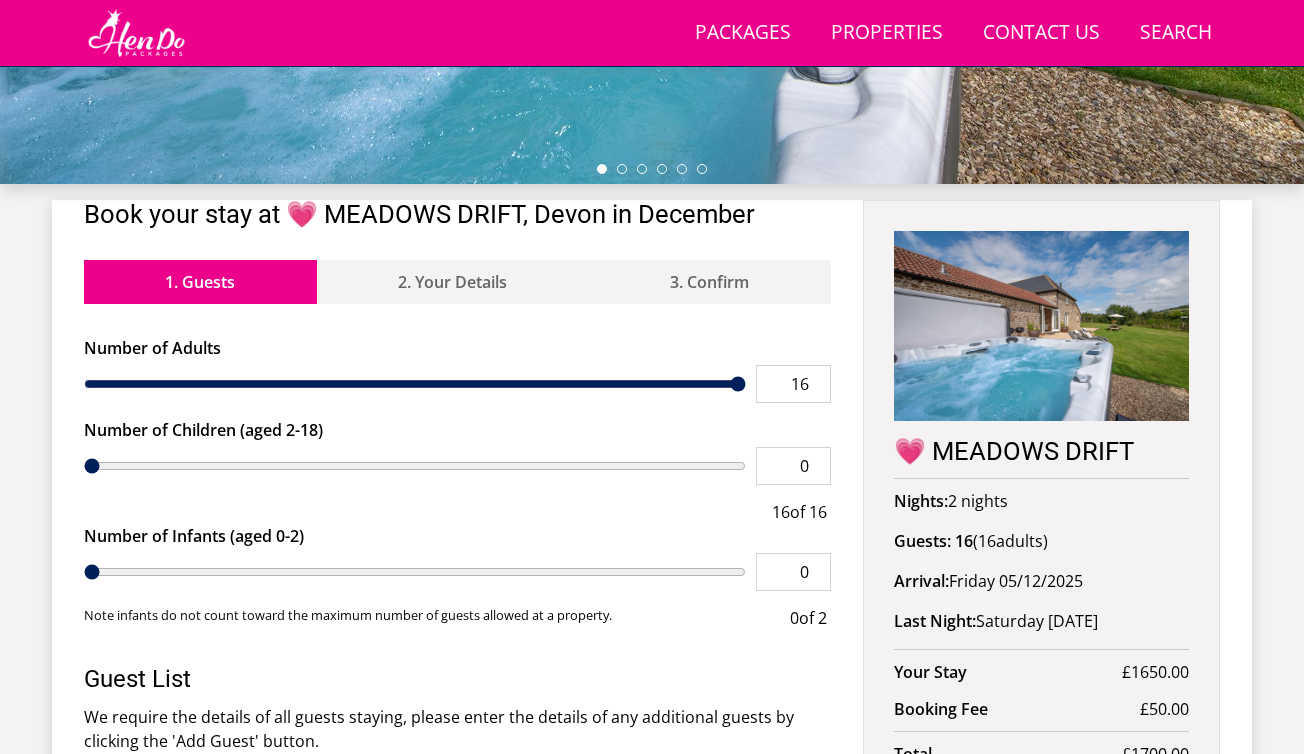 drag, startPoint x: 134, startPoint y: 378, endPoint x: 1008, endPoint y: 425, distance: 875.2628 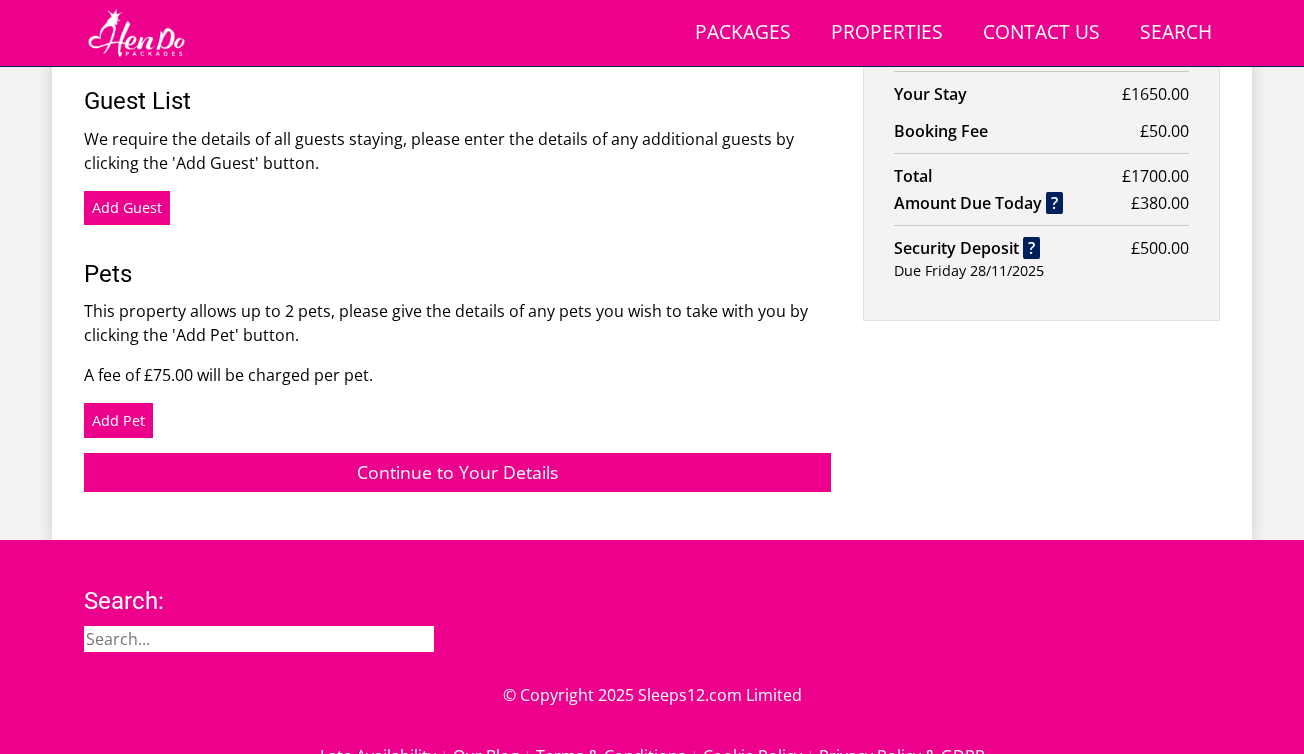 scroll, scrollTop: 962, scrollLeft: 0, axis: vertical 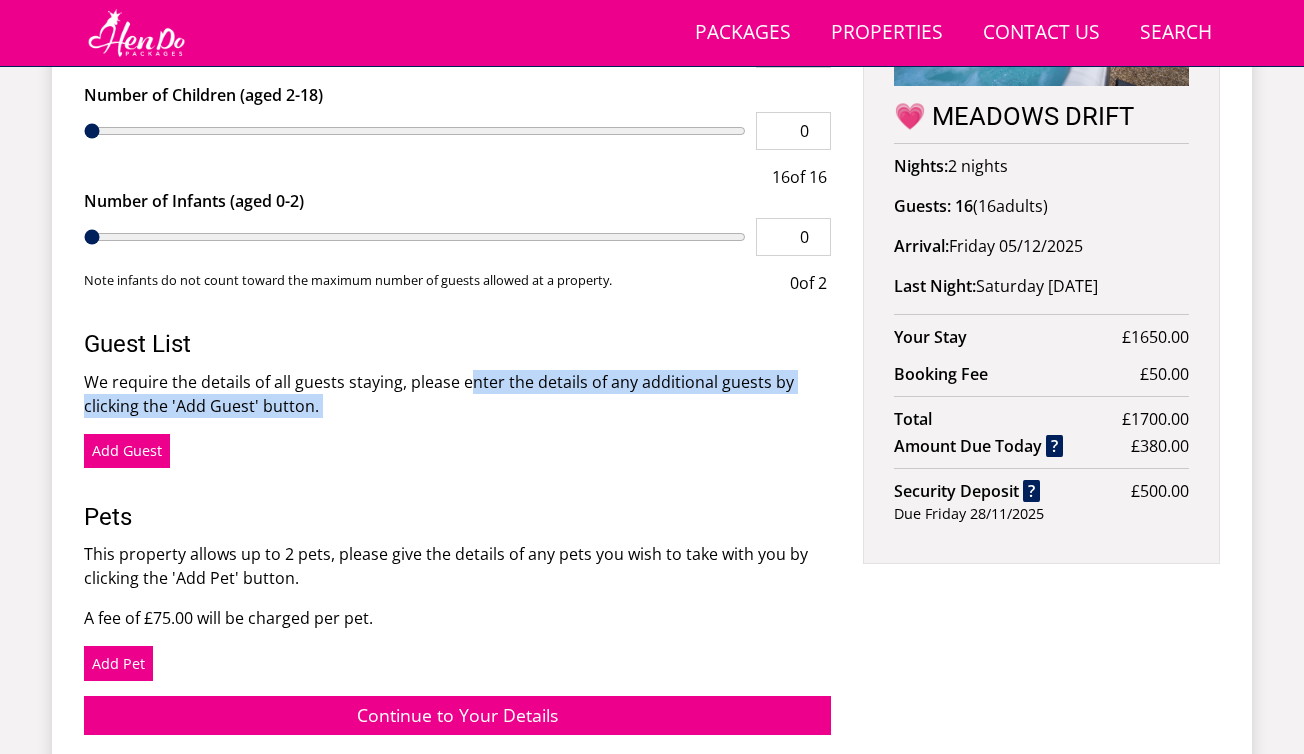 drag, startPoint x: 472, startPoint y: 379, endPoint x: 468, endPoint y: 432, distance: 53.15073 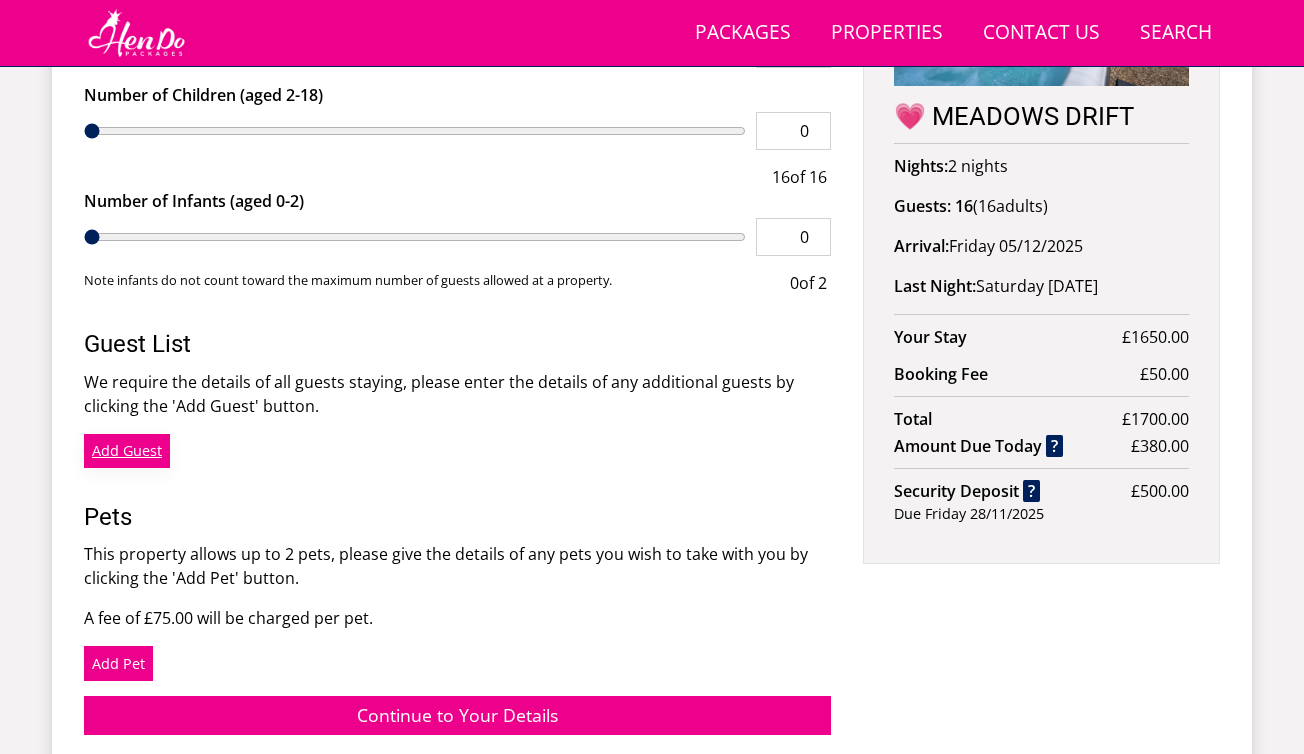 click on "Add Guest" at bounding box center (127, 451) 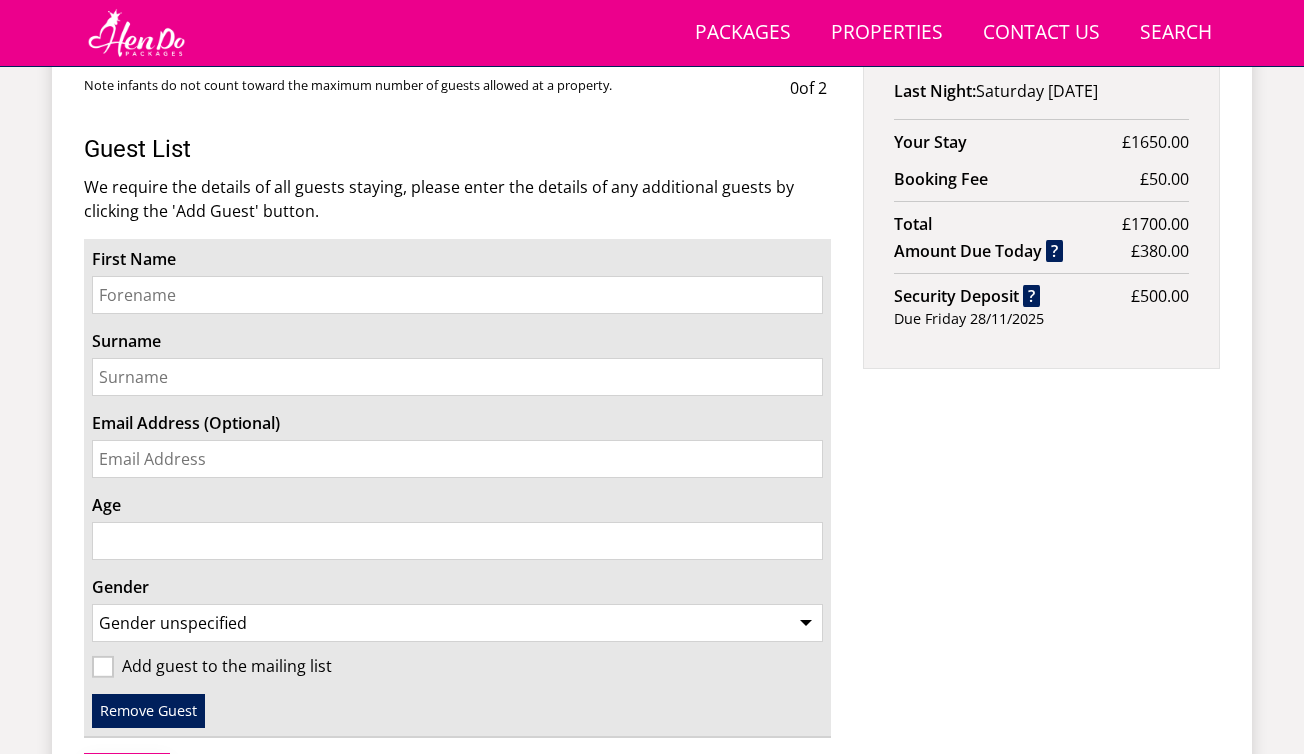 scroll, scrollTop: 1268, scrollLeft: 0, axis: vertical 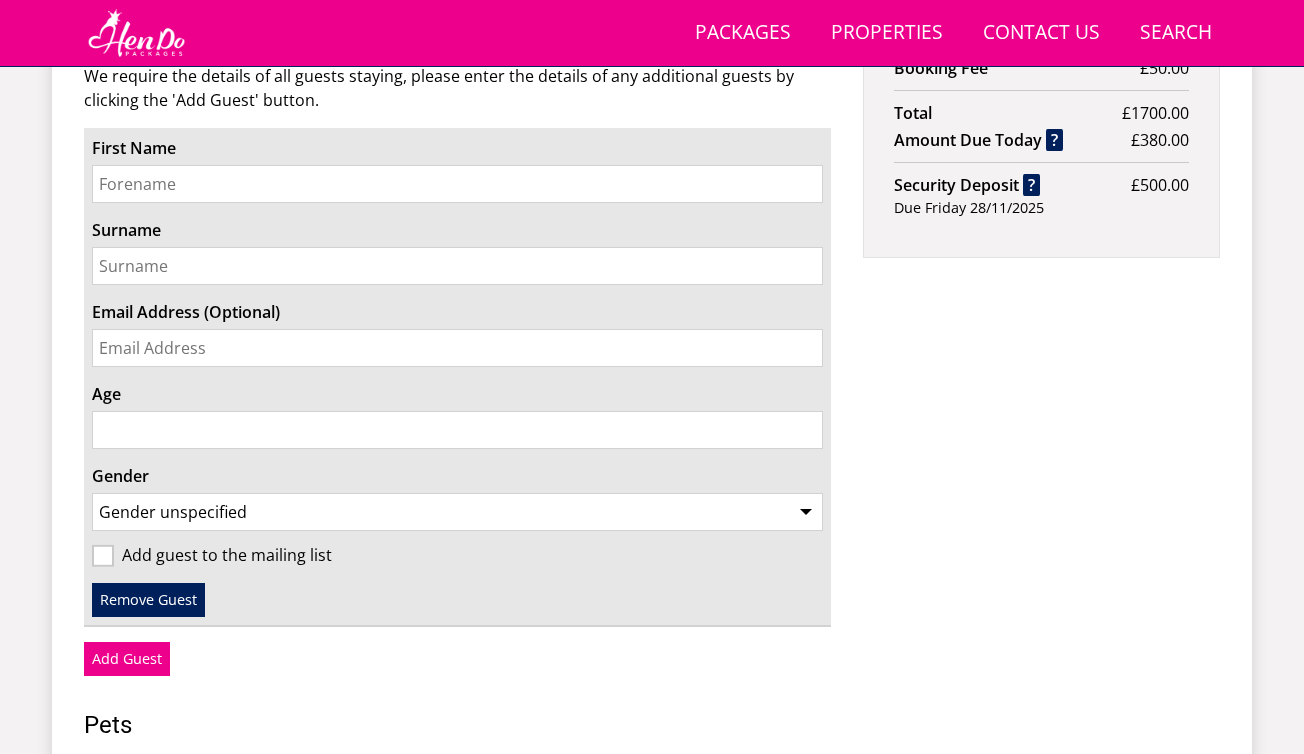 click on "Age" at bounding box center (457, 430) 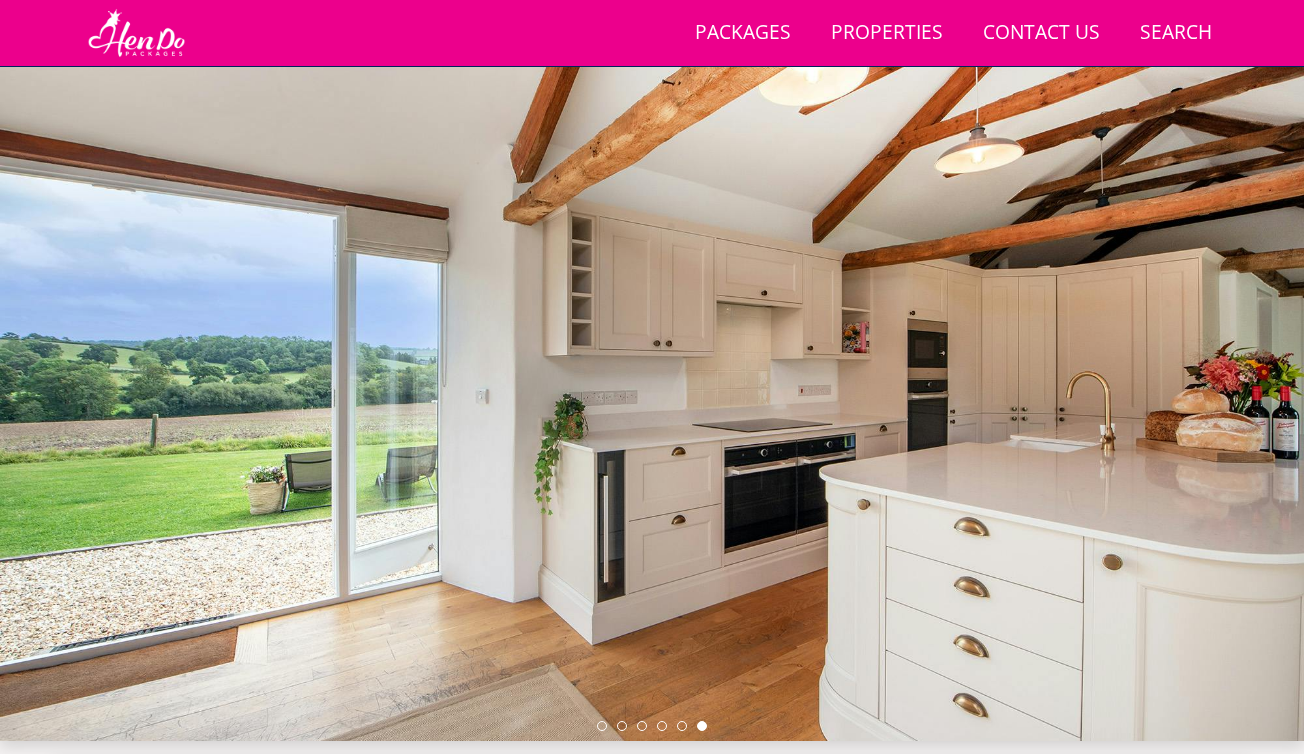 scroll, scrollTop: 0, scrollLeft: 0, axis: both 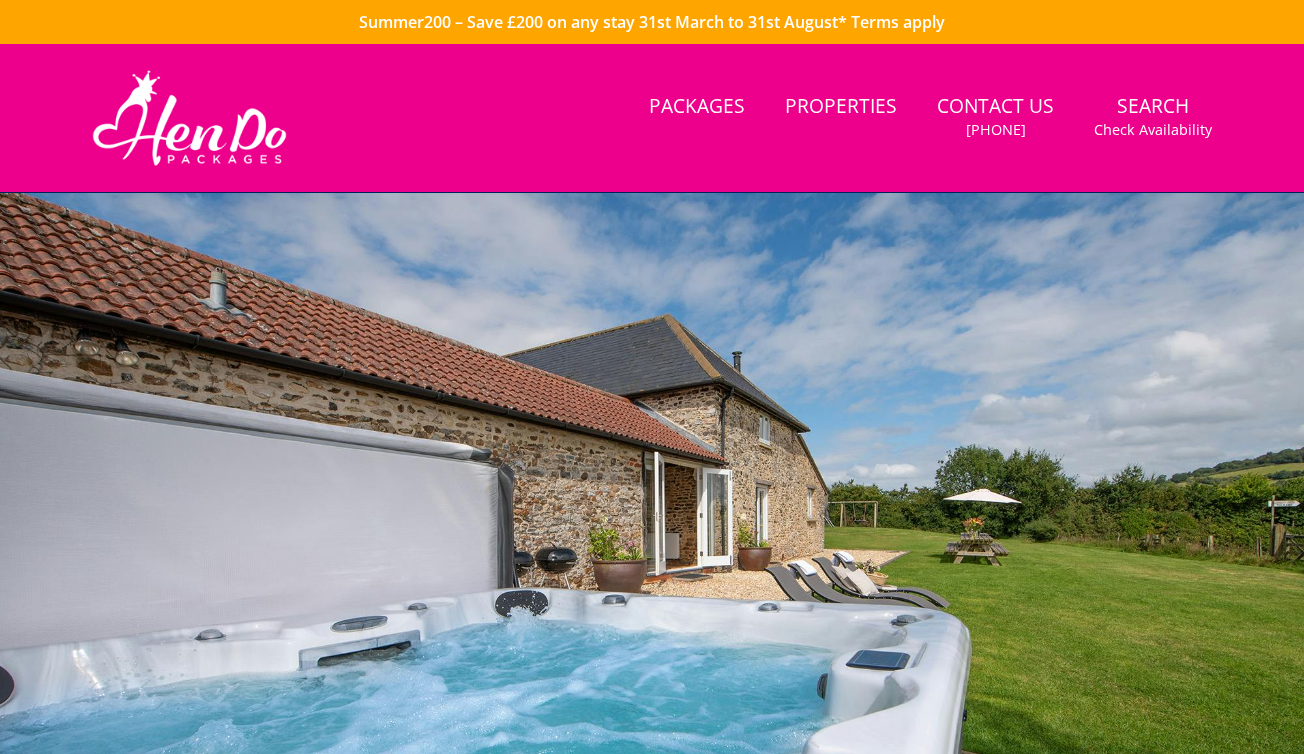 type on "0" 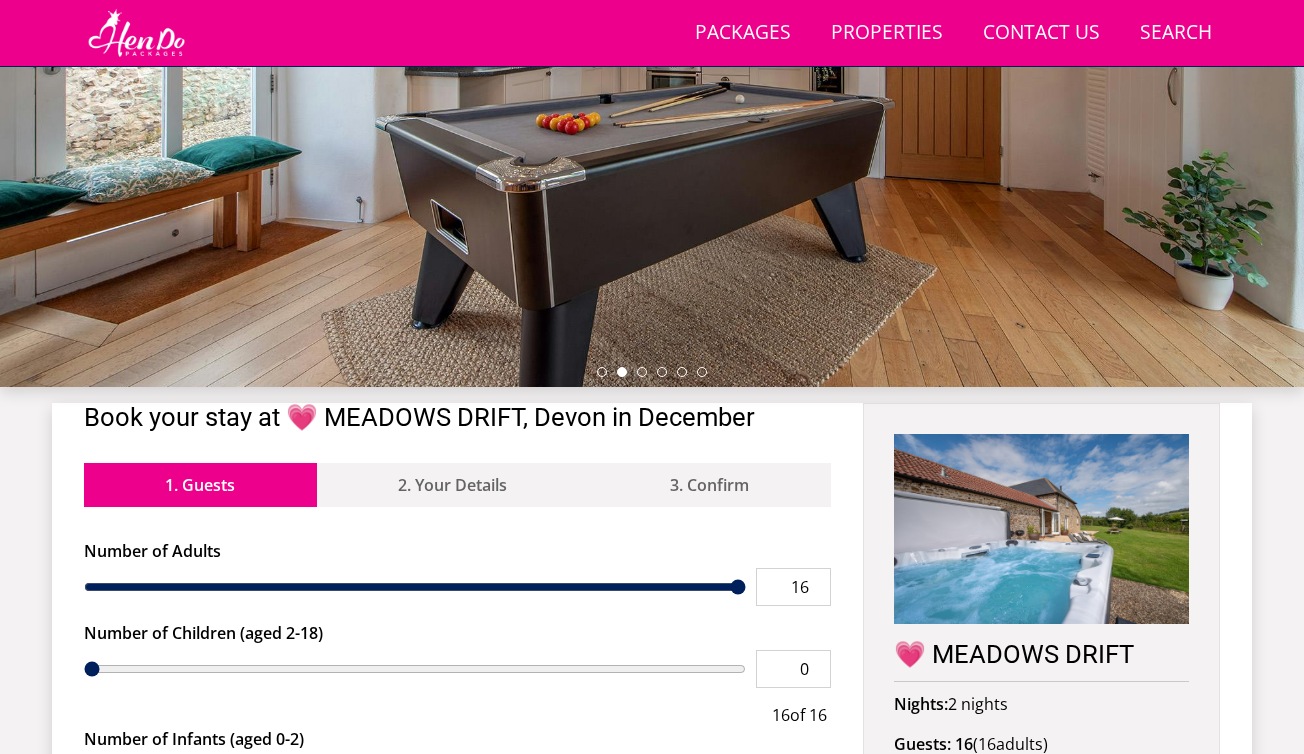 scroll, scrollTop: 0, scrollLeft: 0, axis: both 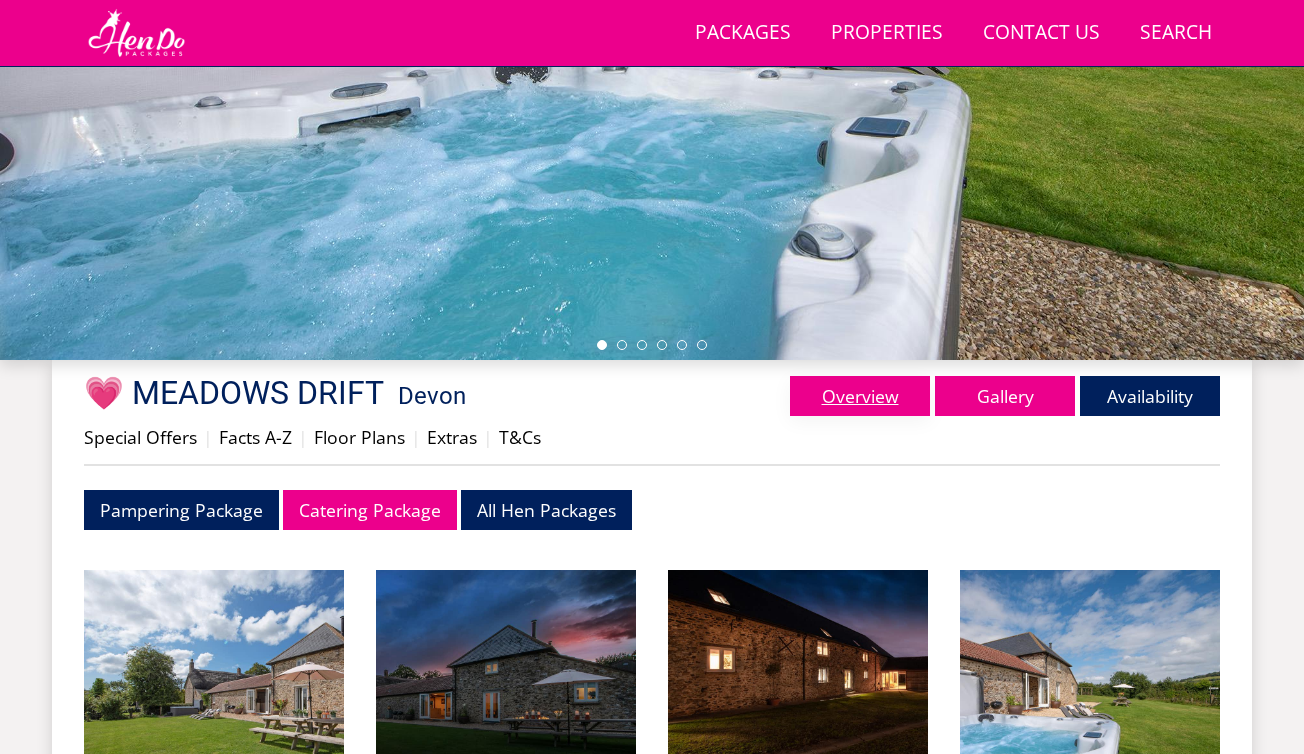 click on "Overview" at bounding box center [860, 396] 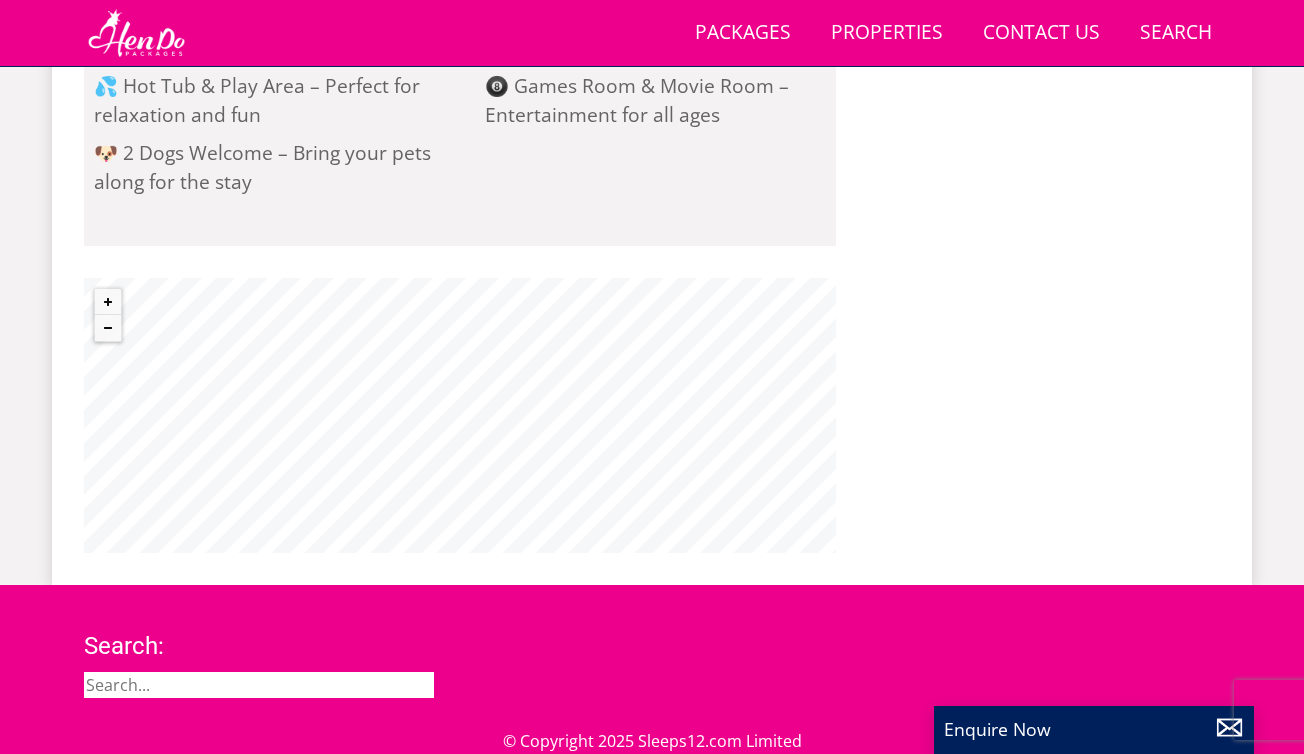 scroll, scrollTop: 2333, scrollLeft: 0, axis: vertical 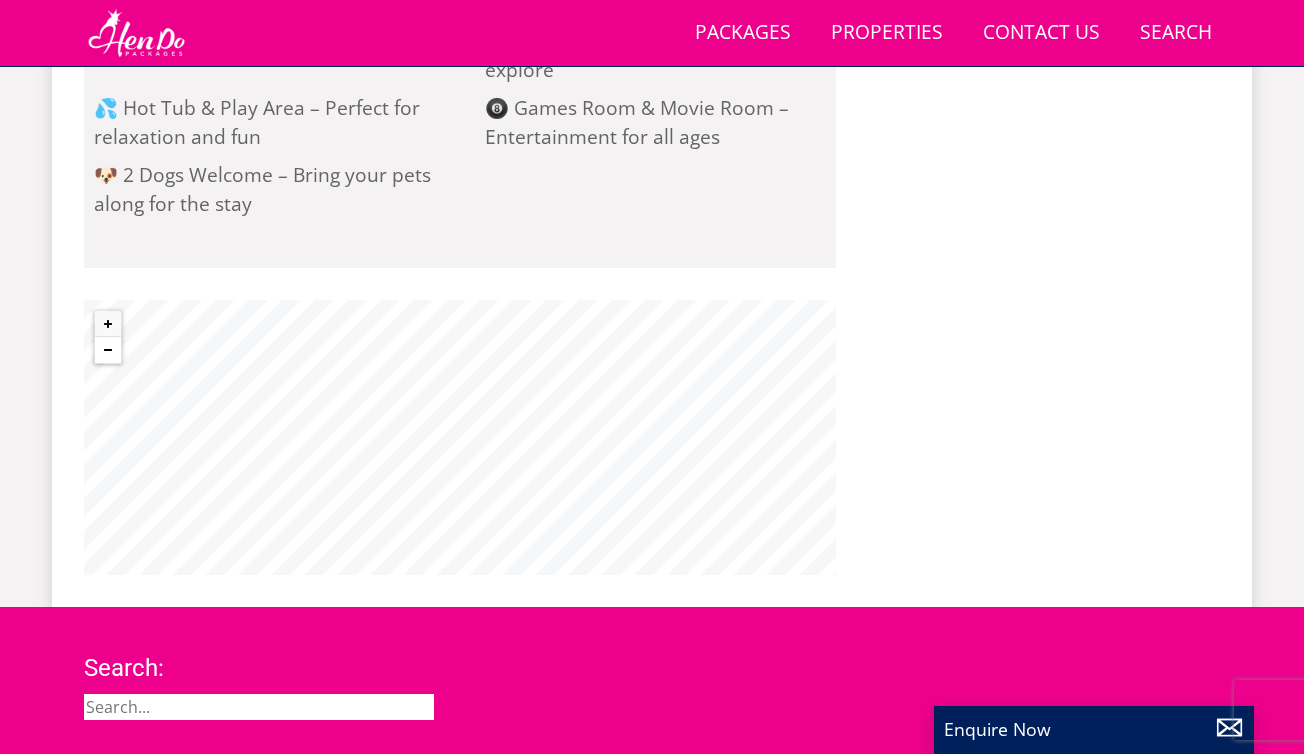 click at bounding box center [108, 350] 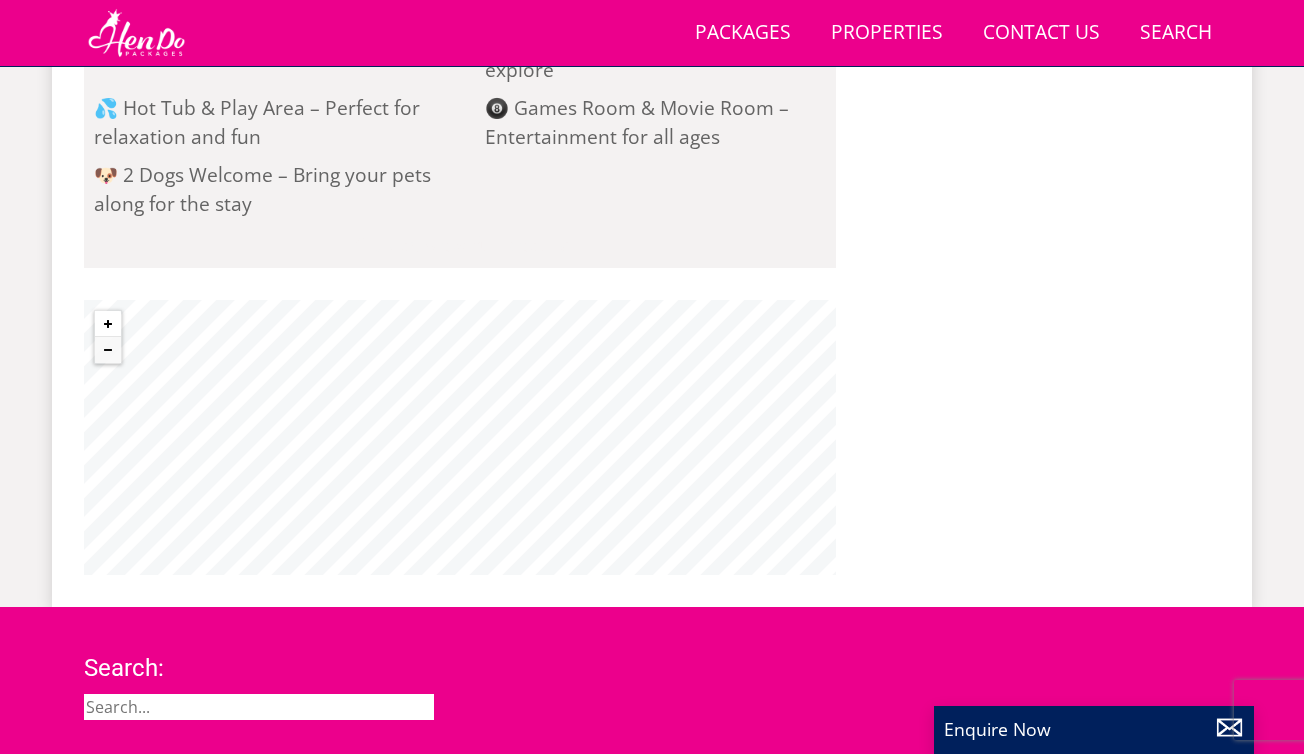 click at bounding box center [108, 324] 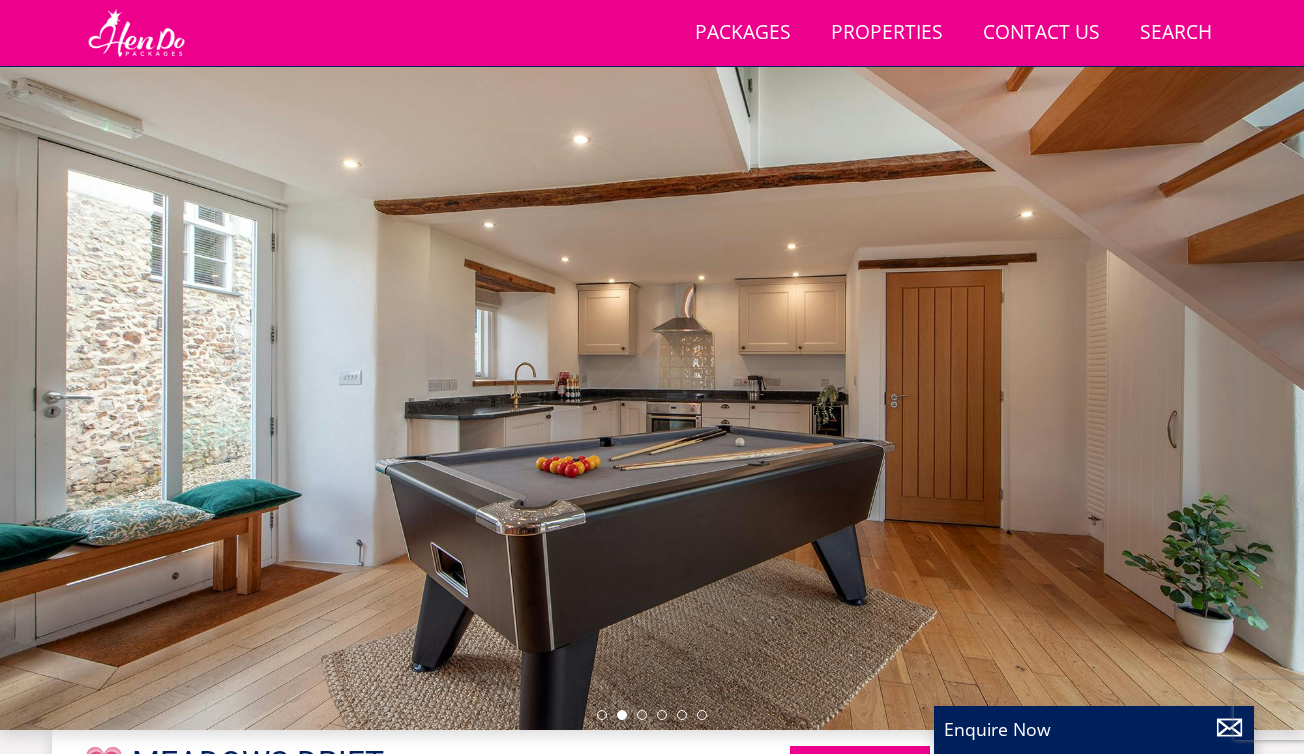 scroll, scrollTop: 0, scrollLeft: 0, axis: both 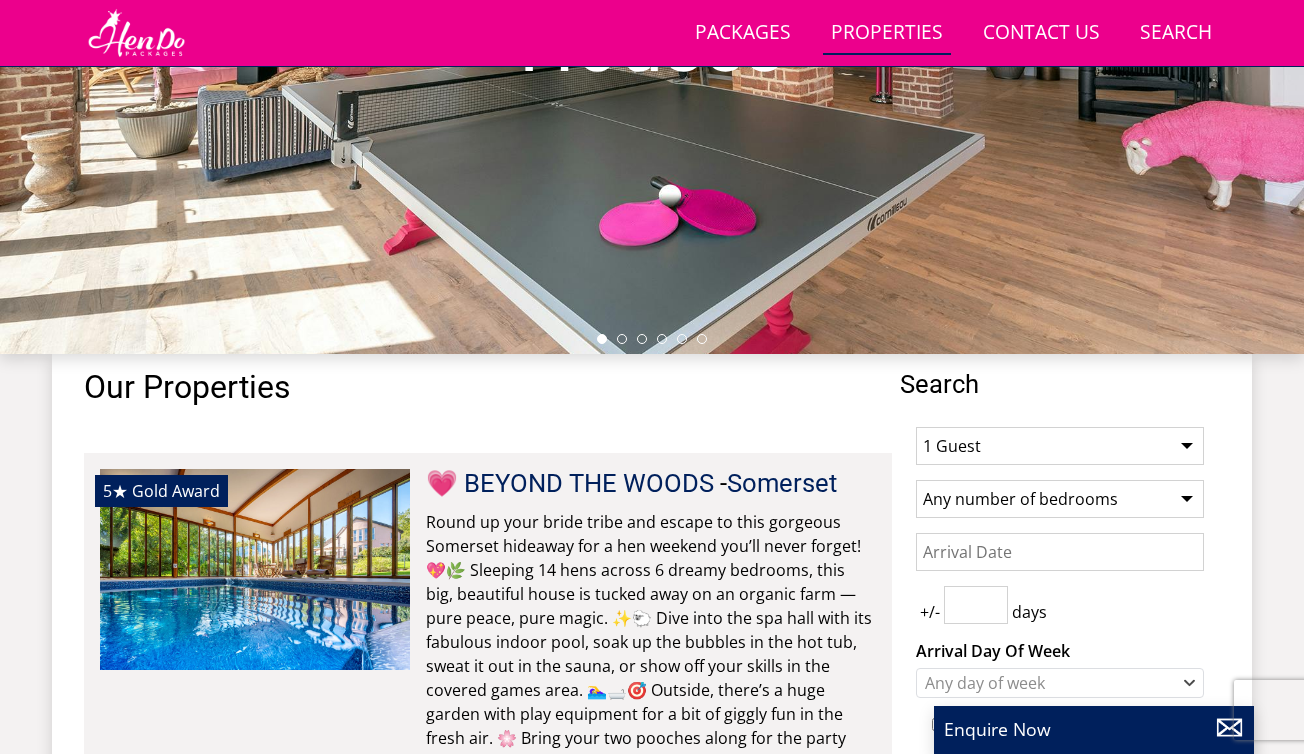 click on "1 Guest
2 Guests
3 Guests
4 Guests
5 Guests
6 Guests
7 Guests
8 Guests
9 Guests
10 Guests
11 Guests
12 Guests
13 Guests
14 Guests
15 Guests
16 Guests
17 Guests
18 Guests
19 Guests
20 Guests
21 Guests
22 Guests
23 Guests
24 Guests
25 Guests
26 Guests
27 Guests
28 Guests
29 Guests
30 Guests
31 Guests
32 Guests" at bounding box center [1060, 446] 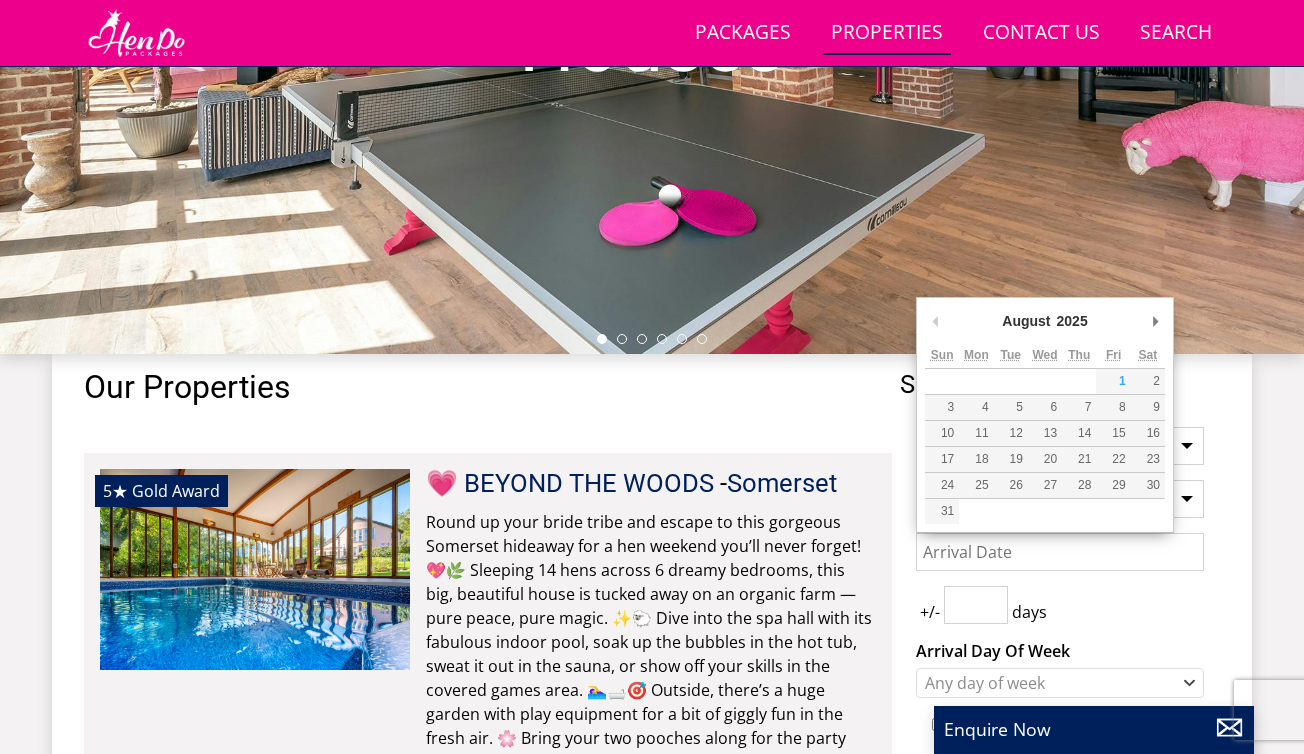 click on "Date" at bounding box center [1060, 552] 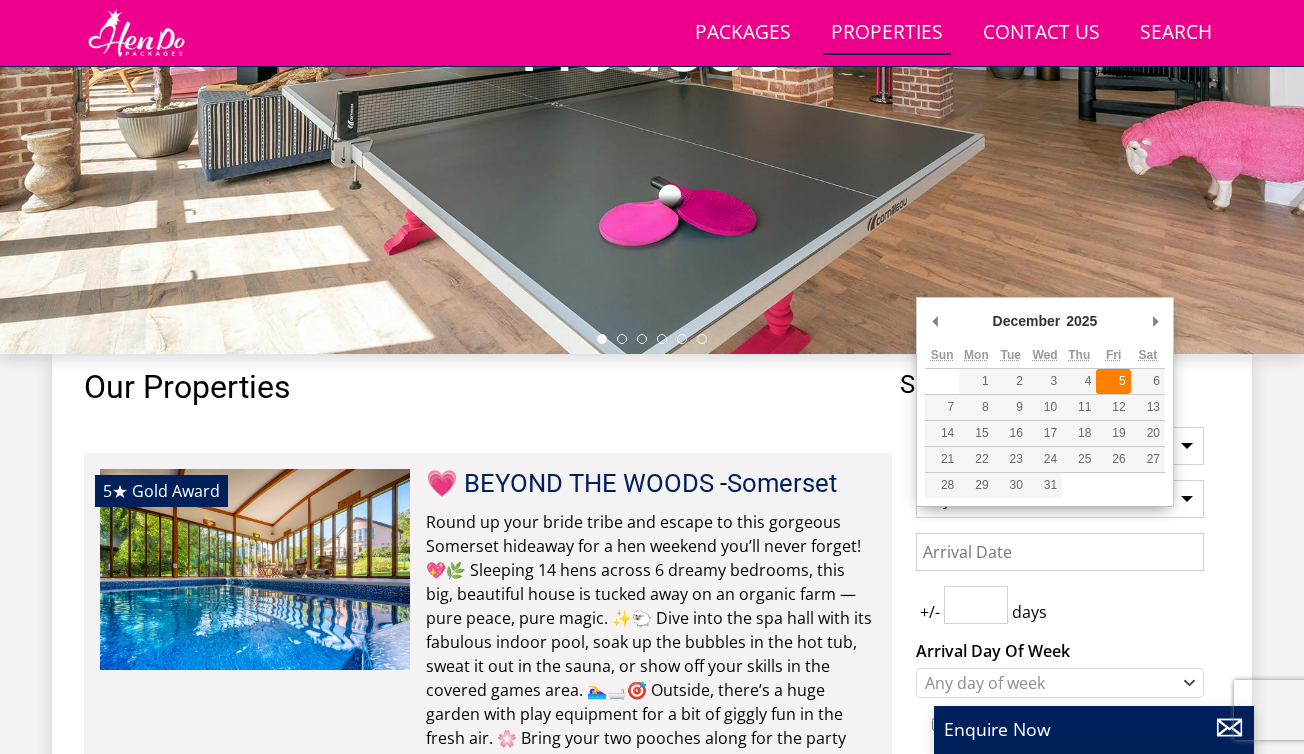 type on "[DATE]" 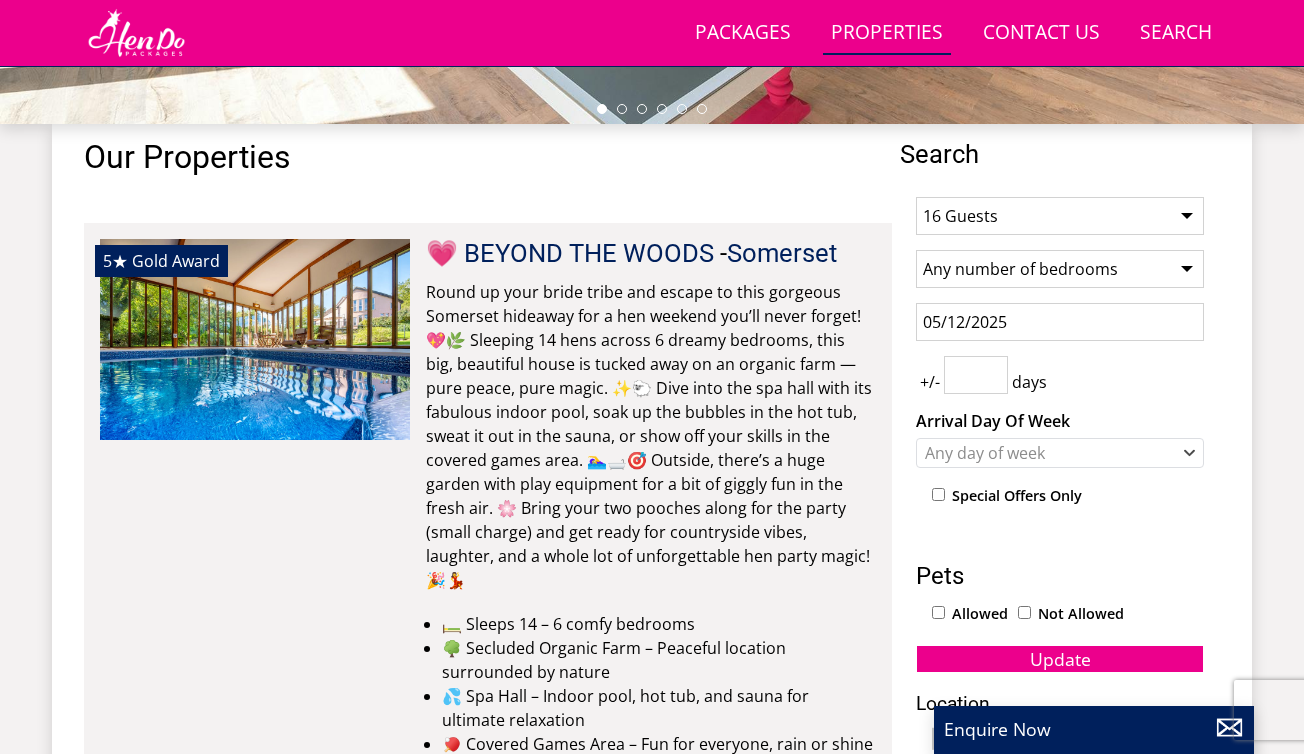 scroll, scrollTop: 690, scrollLeft: 0, axis: vertical 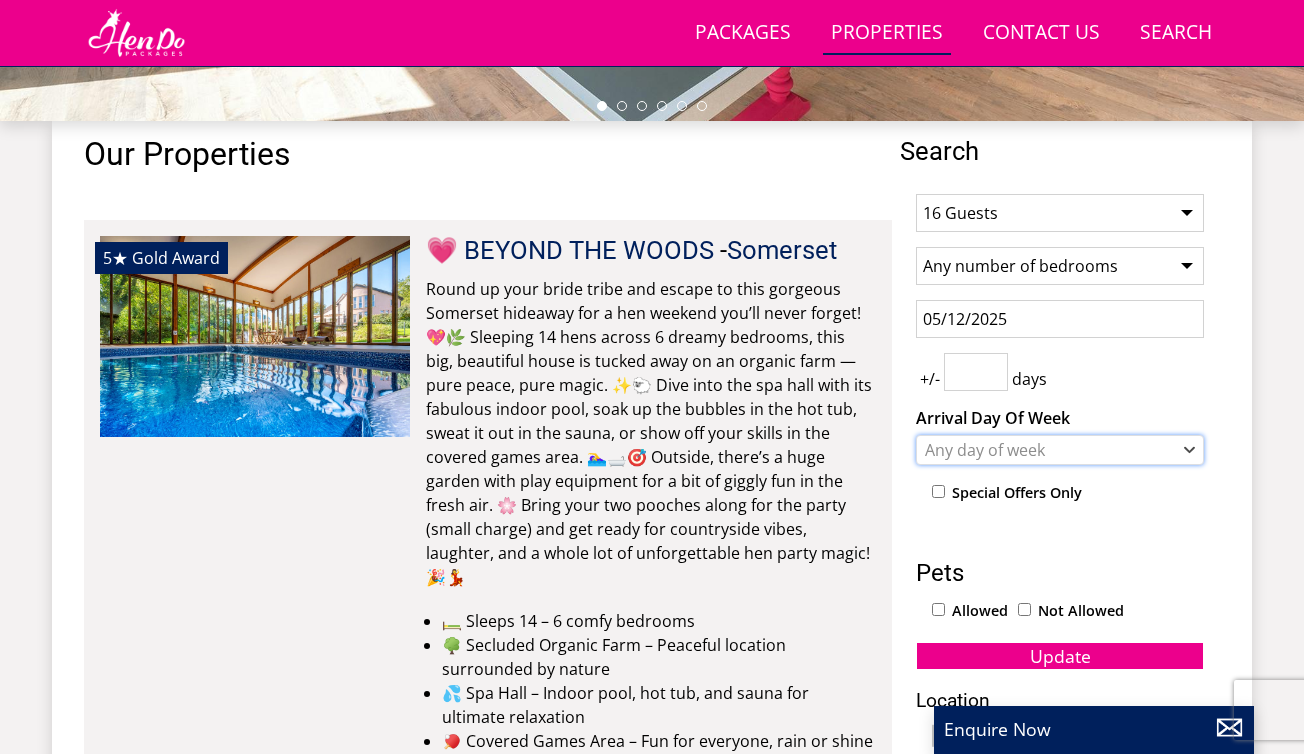 click on "Any day of week" at bounding box center [1049, 450] 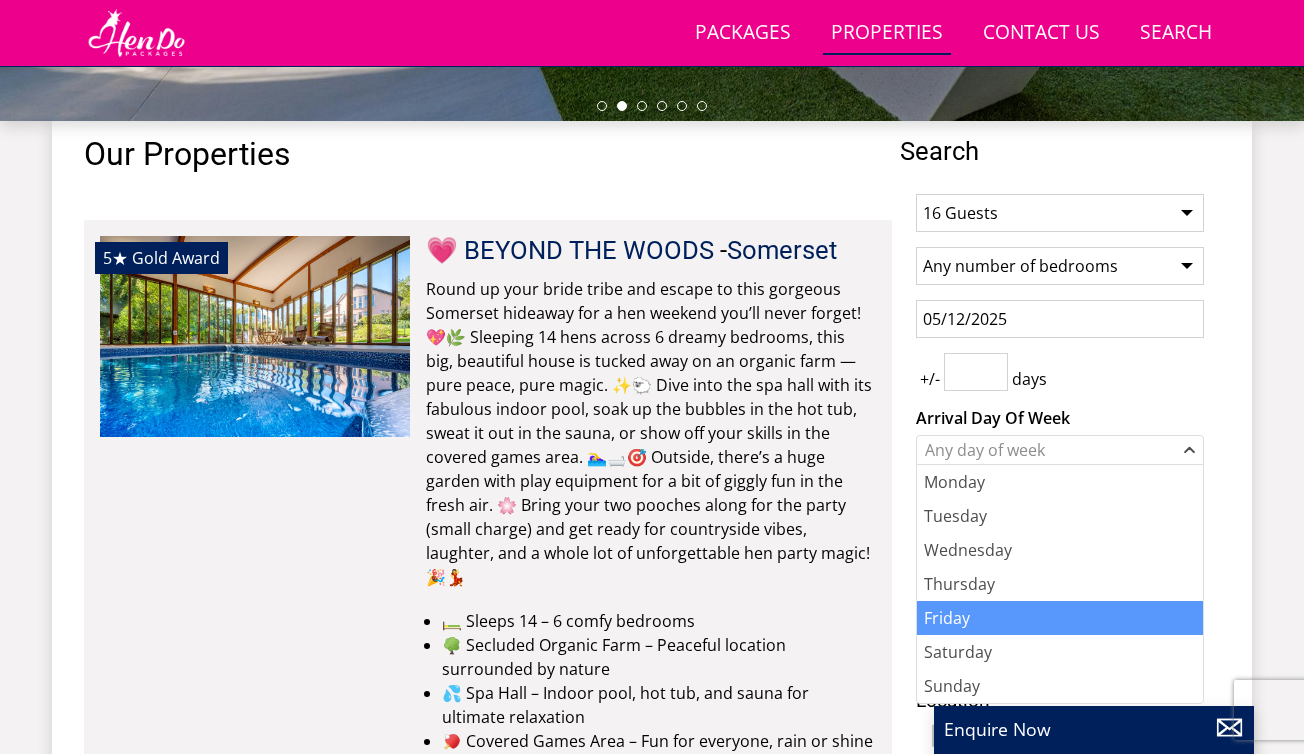 click on "Friday" at bounding box center [1060, 618] 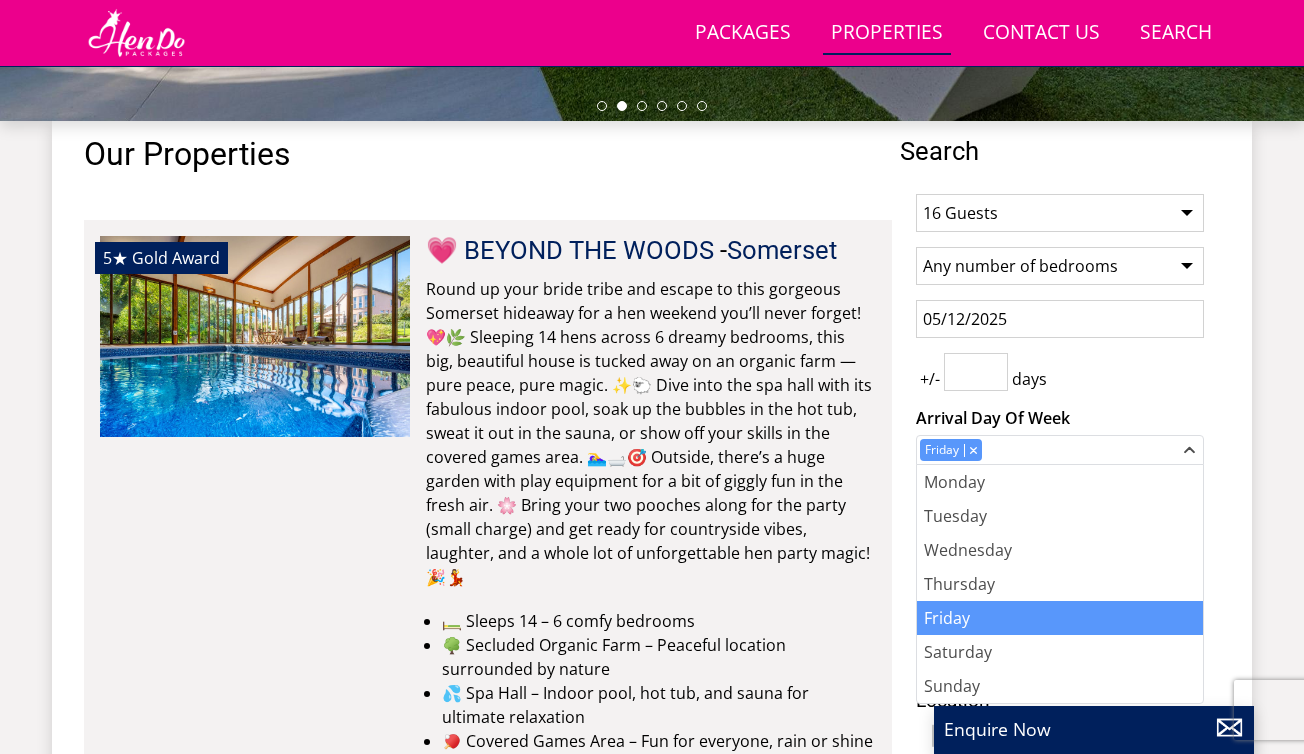 click on "Search
Search
1 Guest
2 Guests
3 Guests
4 Guests
5 Guests
6 Guests
7 Guests
8 Guests
9 Guests
10 Guests
11 Guests
12 Guests
13 Guests
14 Guests
15 Guests
16 Guests
17 Guests
18 Guests
19 Guests
20 Guests
21 Guests
22 Guests
23 Guests
24 Guests
25 Guests
26 Guests
27 Guests
28 Guests
29 Guests
30 Guests
31 Guests
32 Guests
Any number of bedrooms
4 Bedrooms
5 Bedrooms
6 Bedrooms
7 Bedrooms
8 Bedrooms
9 Bedrooms
10 Bedrooms
11 Bedrooms
12 Bedrooms
13 Bedrooms
14 Bedrooms
15 Bedrooms
16 Bedrooms
05/12/2025
+/-
days Monday" at bounding box center [652, 5543] 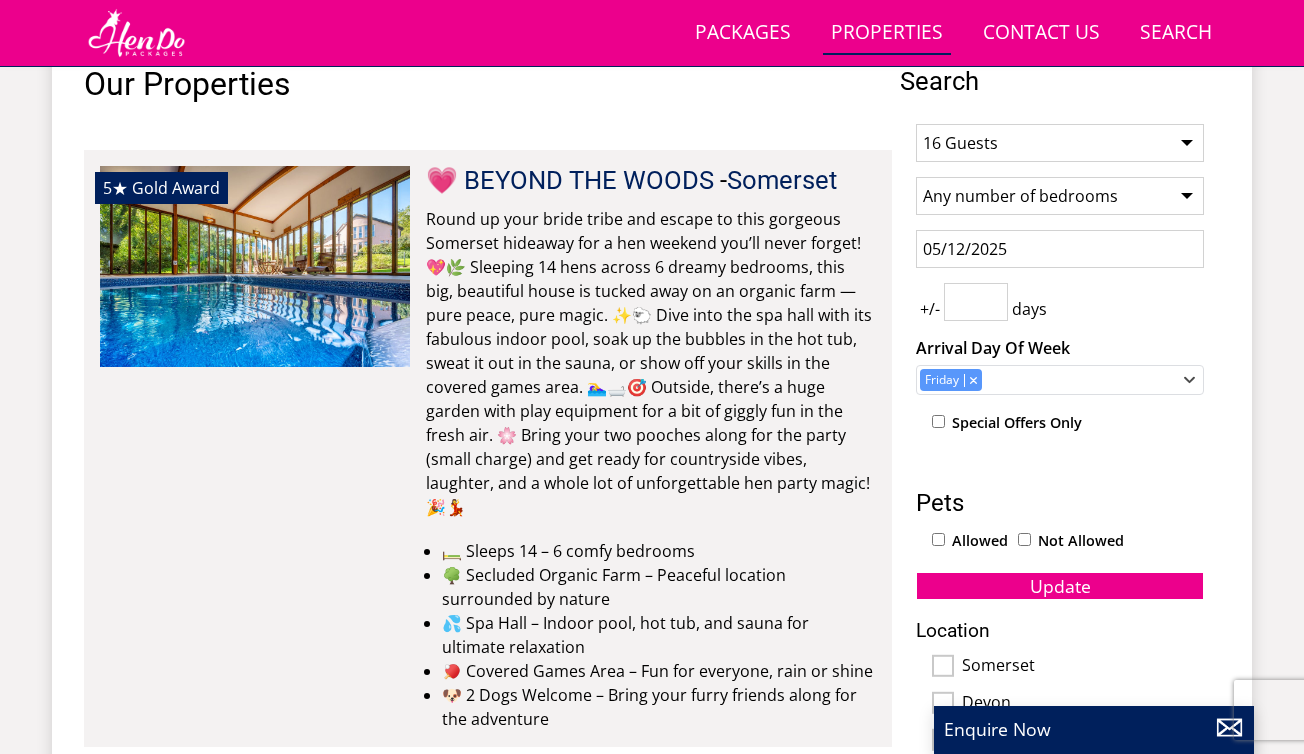 scroll, scrollTop: 766, scrollLeft: 0, axis: vertical 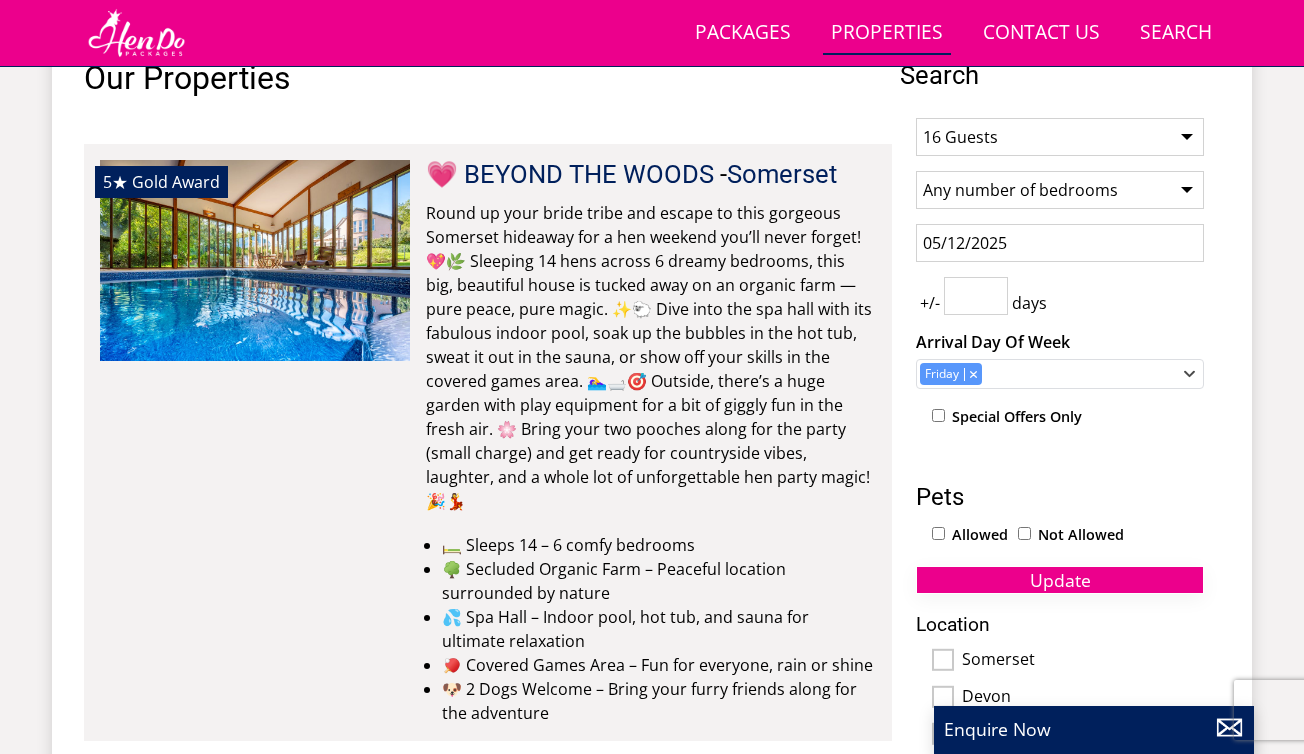 click on "Update" at bounding box center [1060, 580] 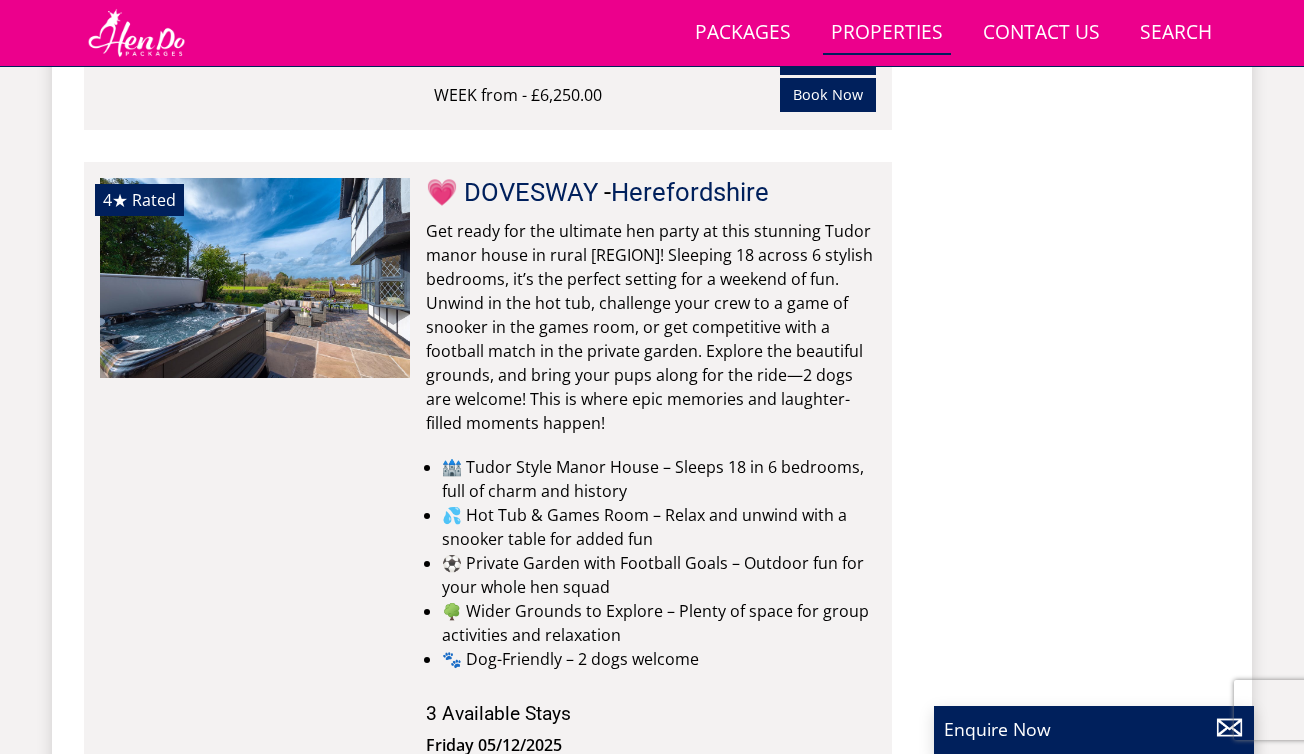 scroll, scrollTop: 5516, scrollLeft: 0, axis: vertical 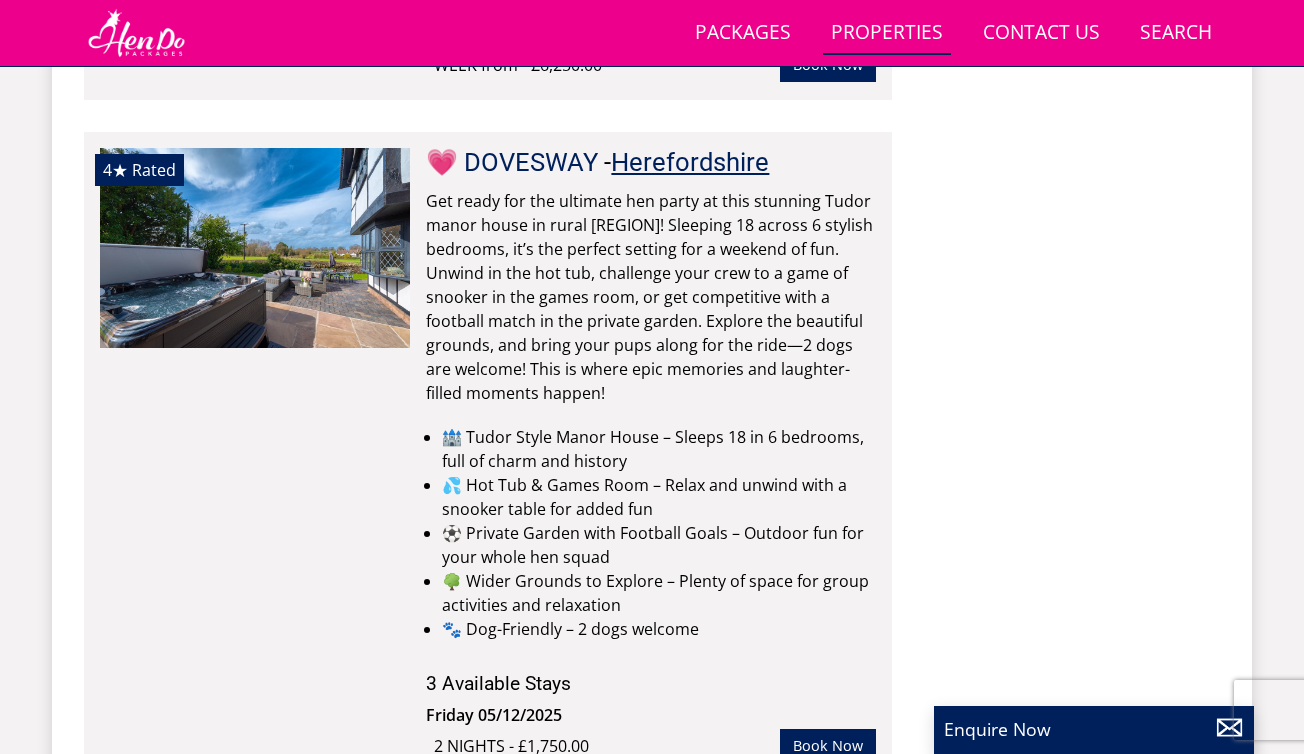 click on "Herefordshire" at bounding box center (690, 162) 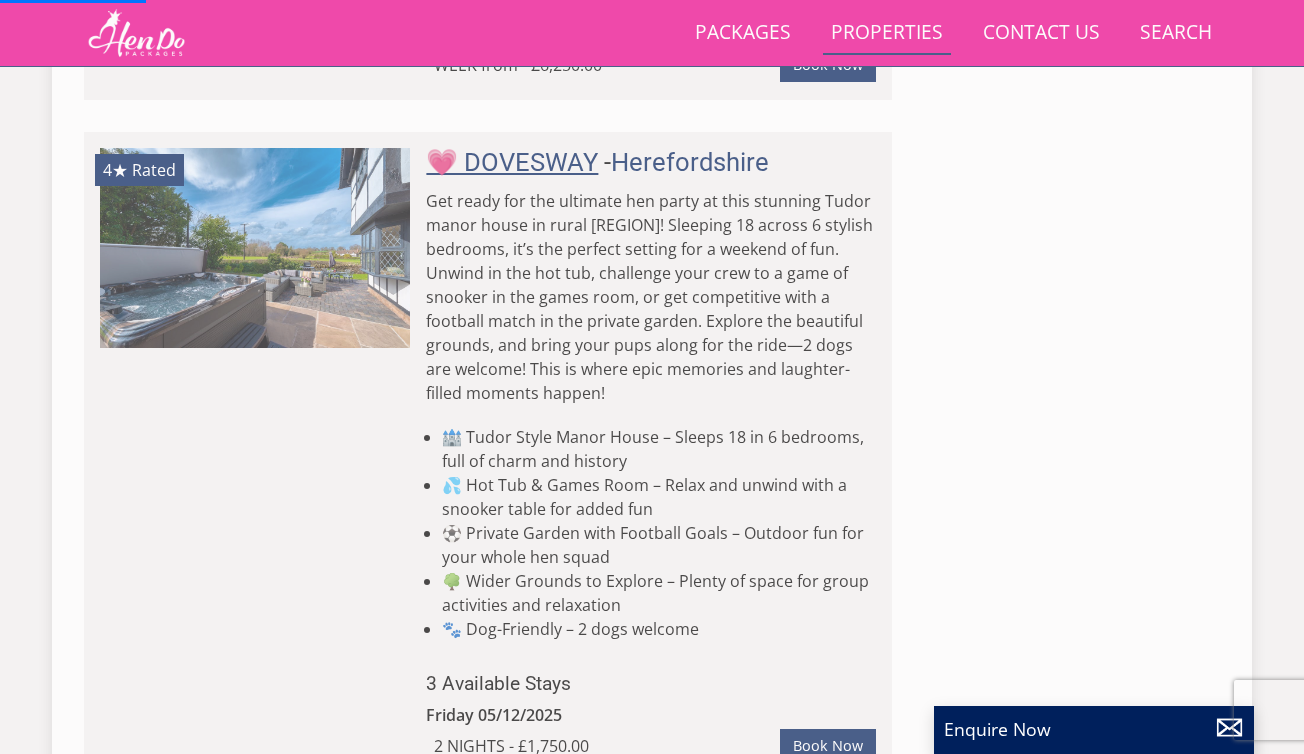 click on "💗 DOVESWAY" at bounding box center [512, 162] 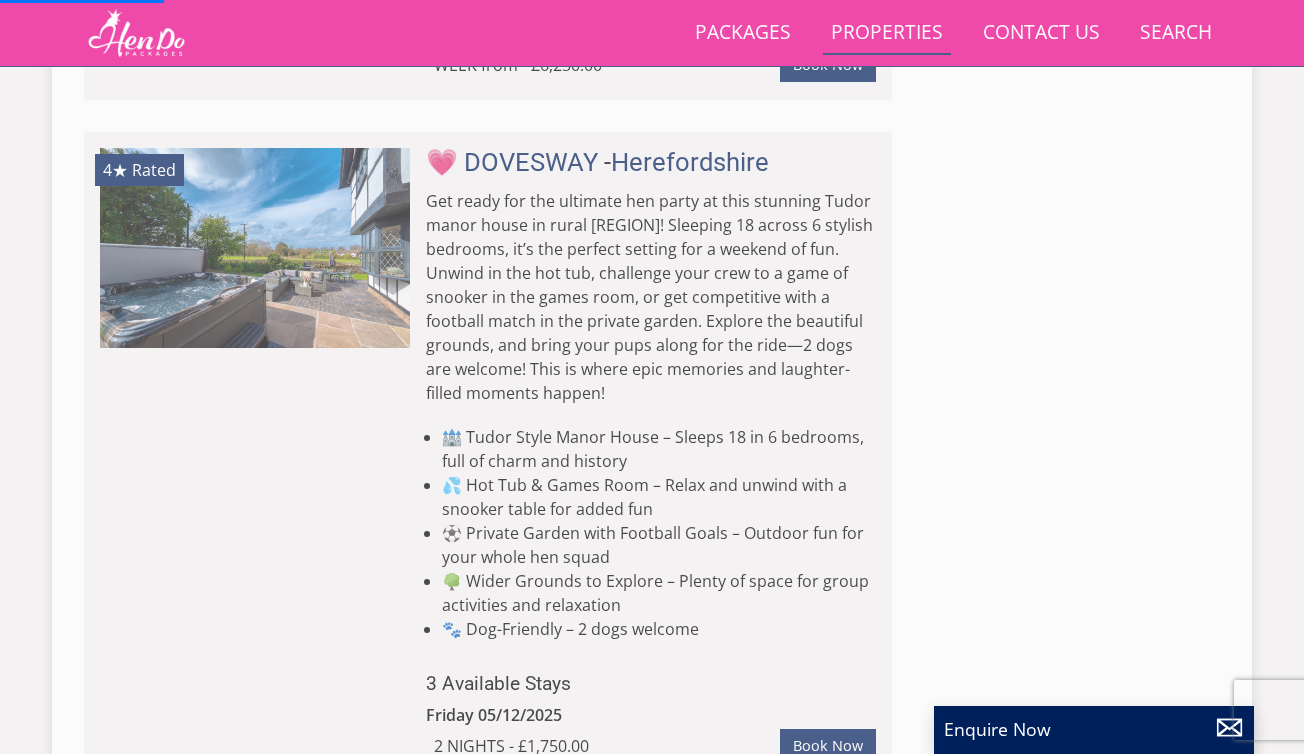 scroll, scrollTop: 5531, scrollLeft: 0, axis: vertical 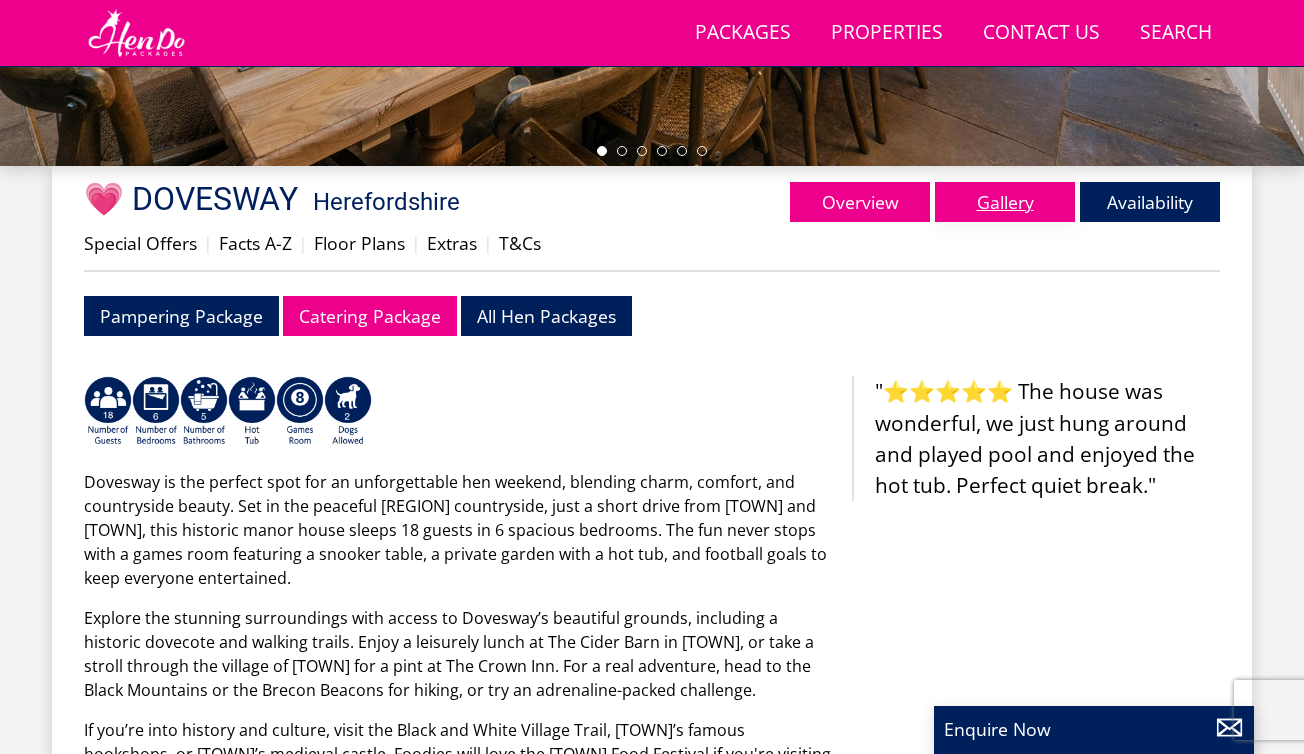 click on "Gallery" at bounding box center [1005, 202] 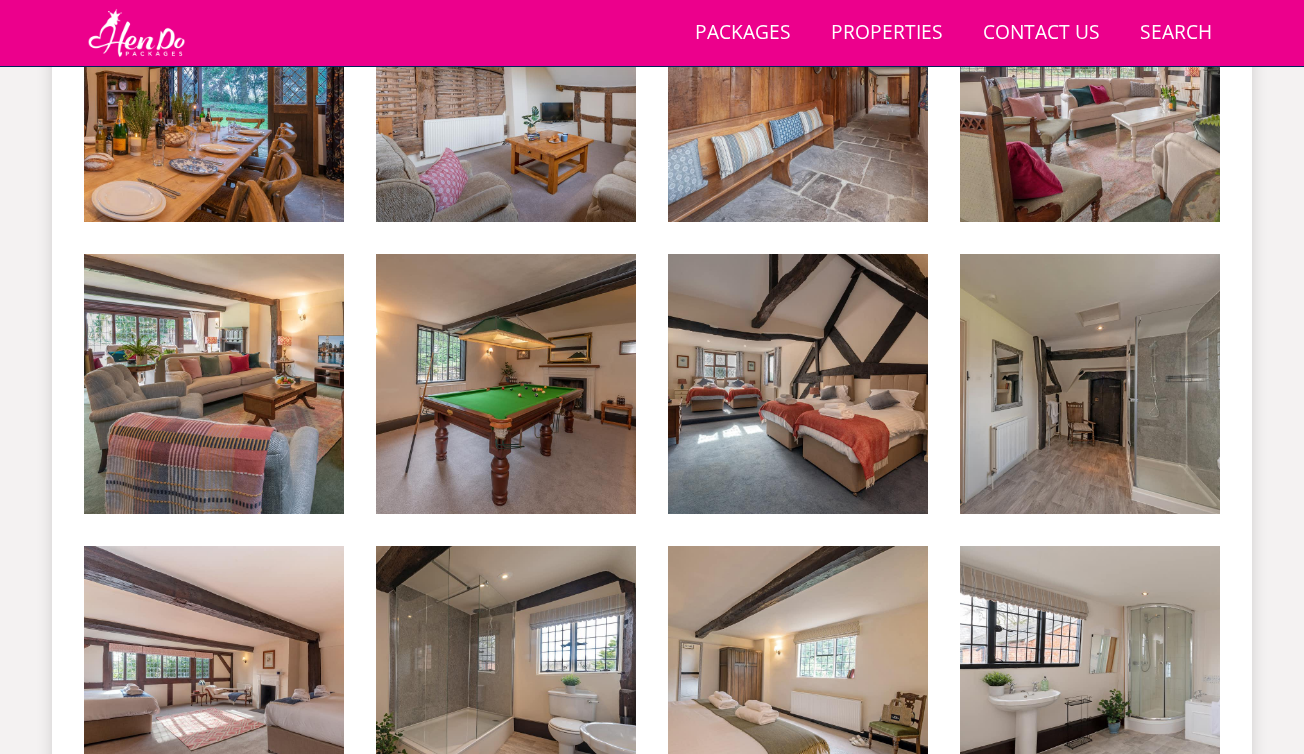 scroll, scrollTop: 1667, scrollLeft: 0, axis: vertical 